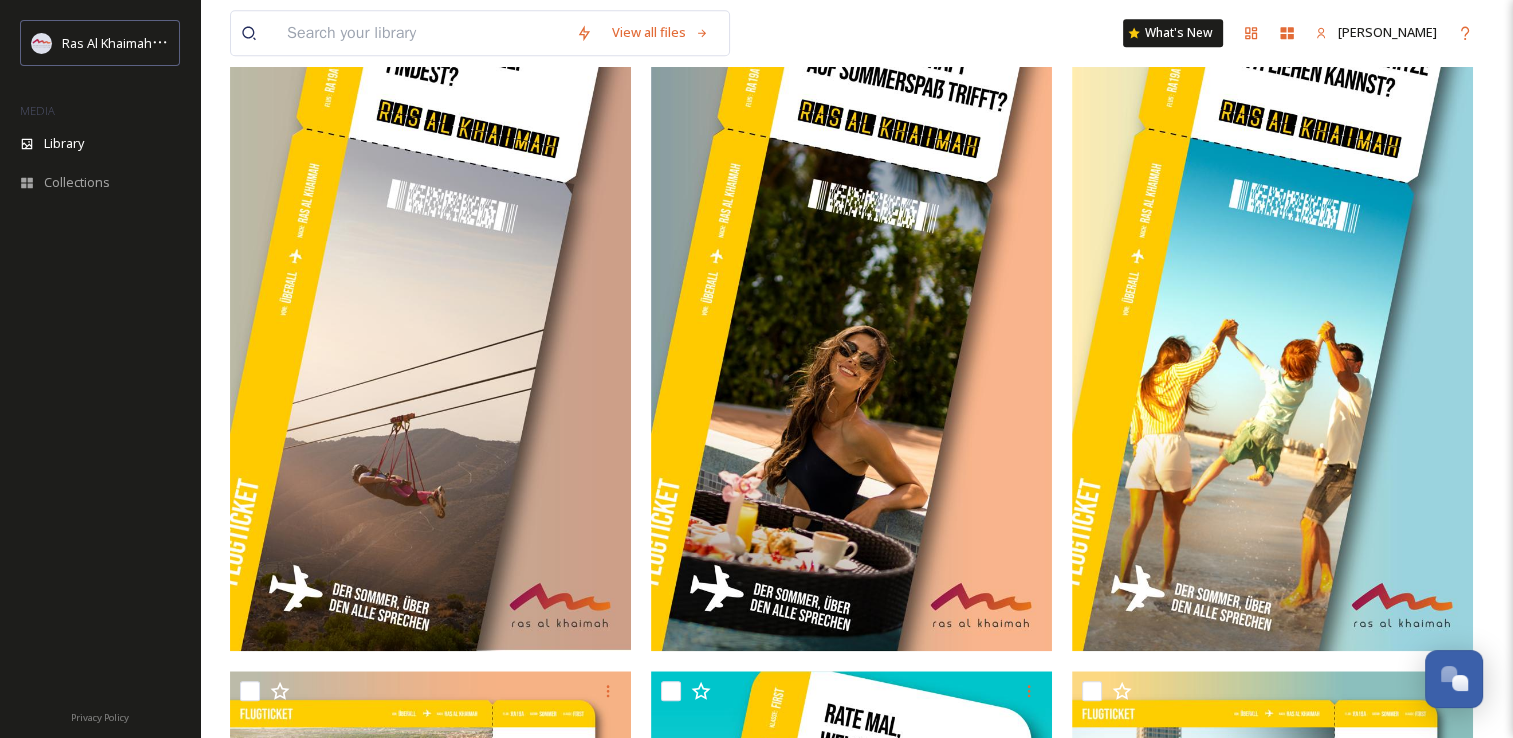 scroll, scrollTop: 1800, scrollLeft: 0, axis: vertical 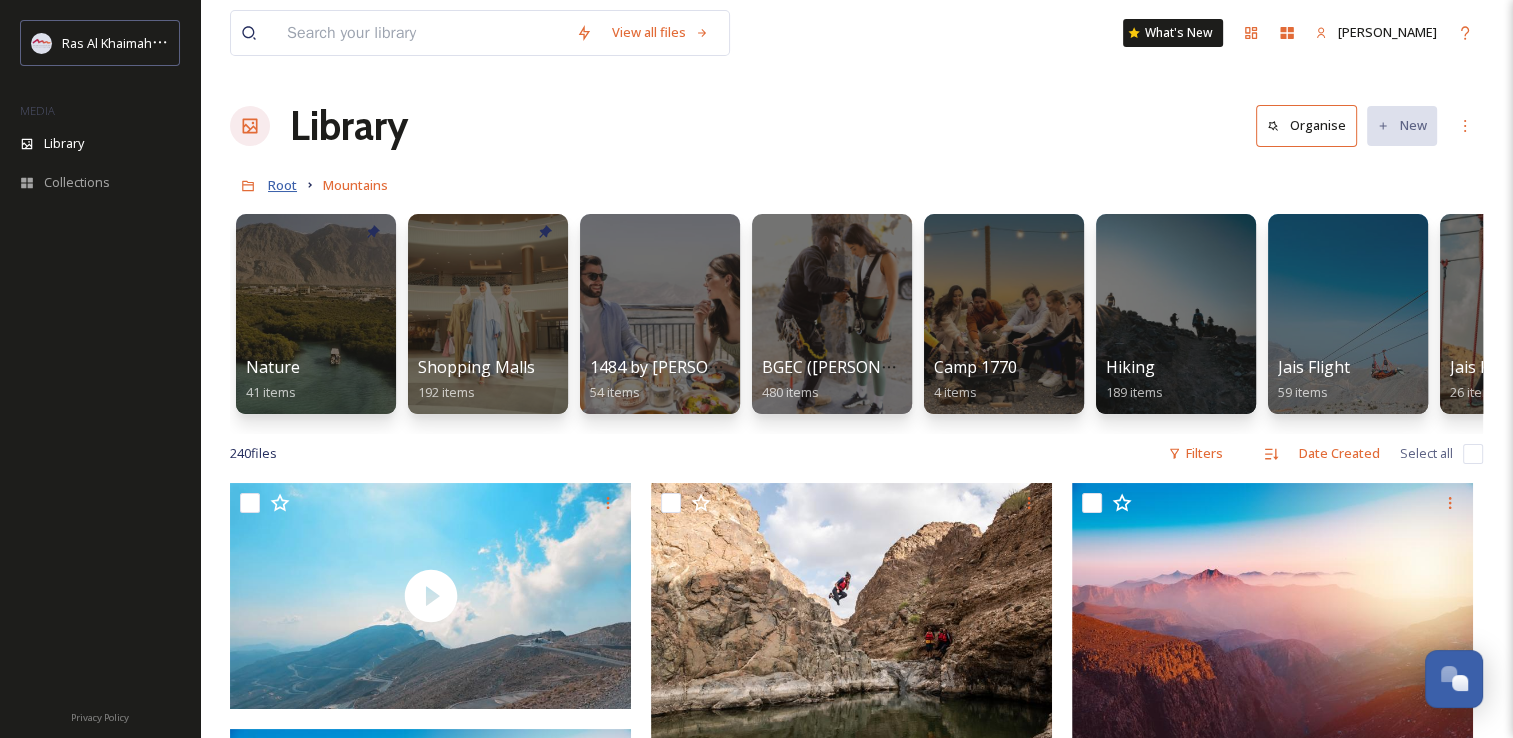 click on "Root" at bounding box center [282, 185] 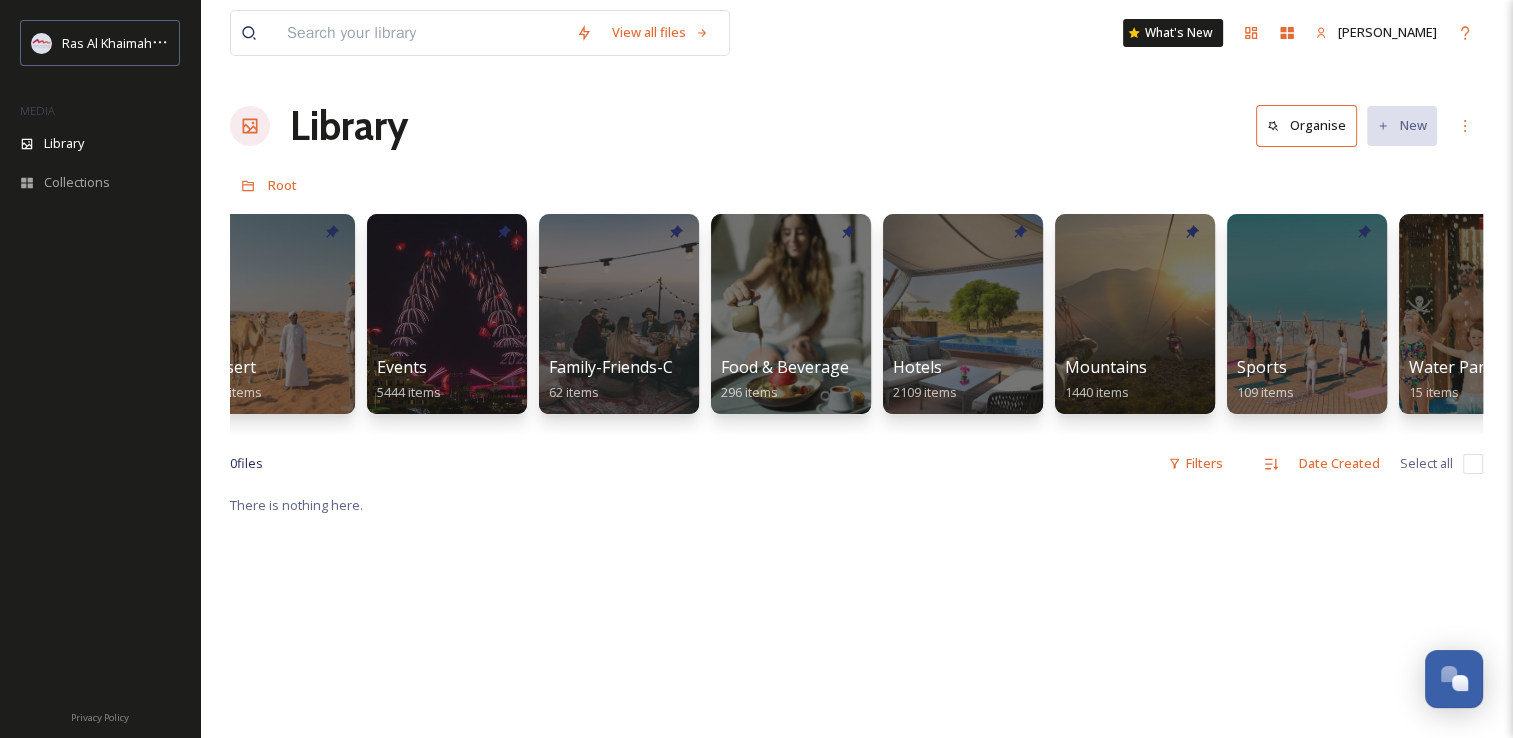 scroll, scrollTop: 0, scrollLeft: 504, axis: horizontal 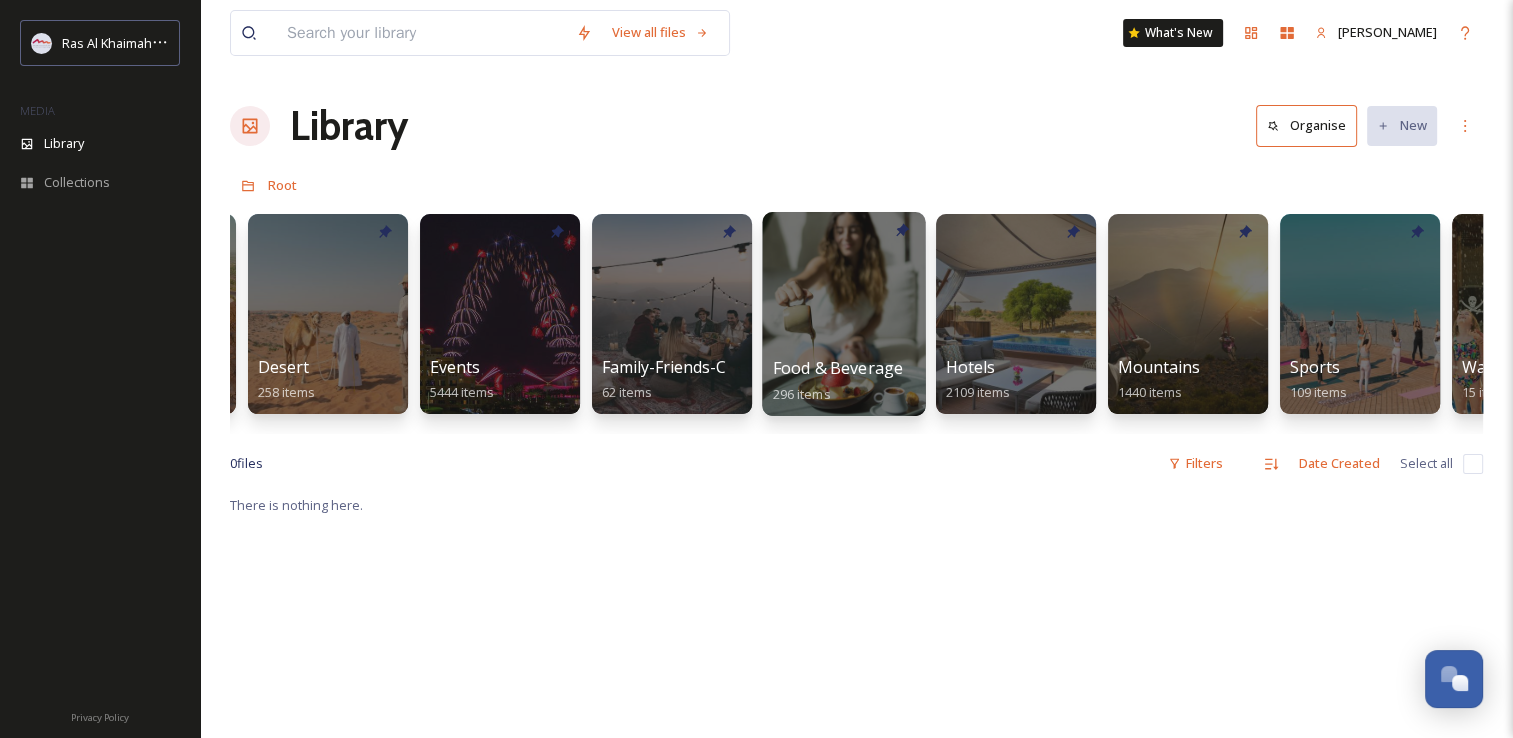 click at bounding box center [843, 314] 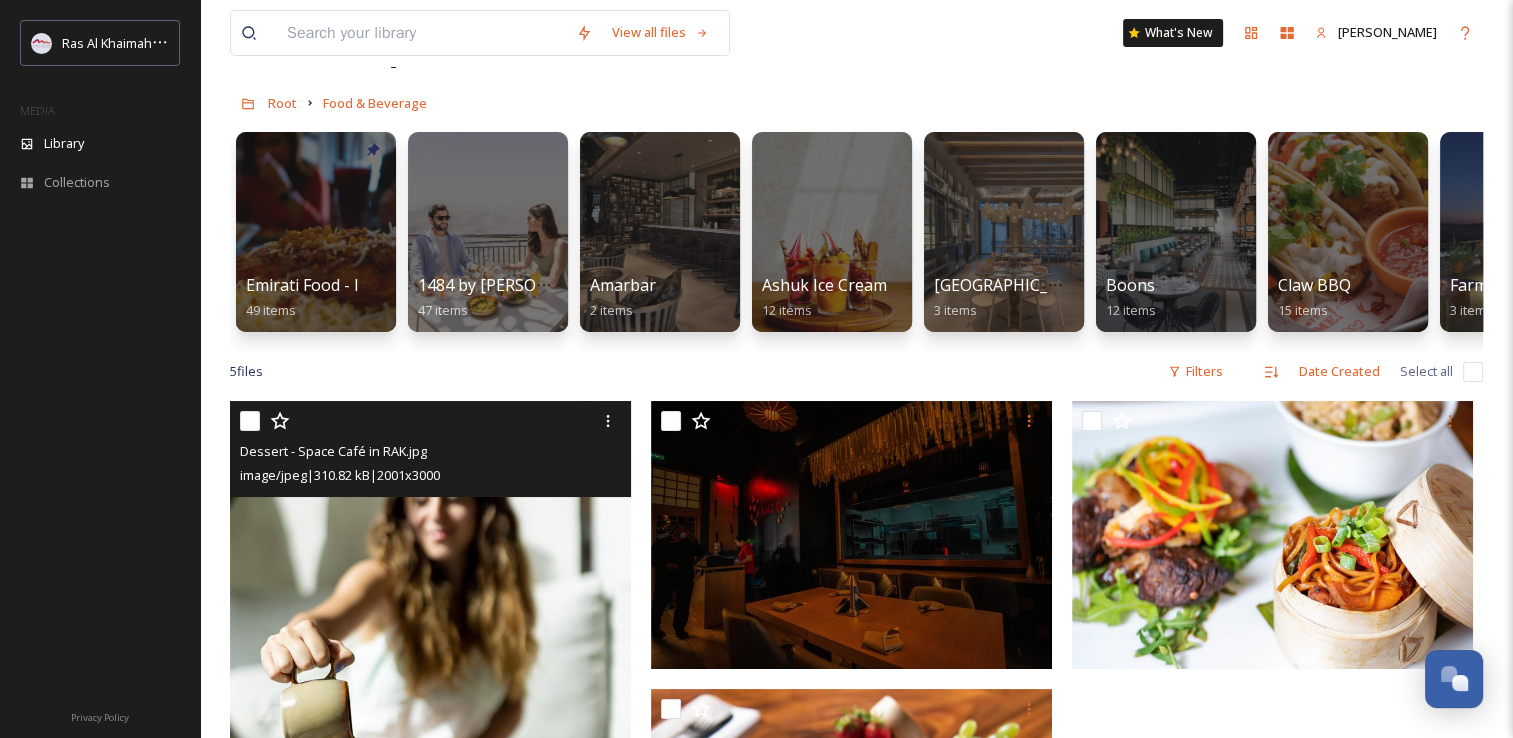 scroll, scrollTop: 0, scrollLeft: 0, axis: both 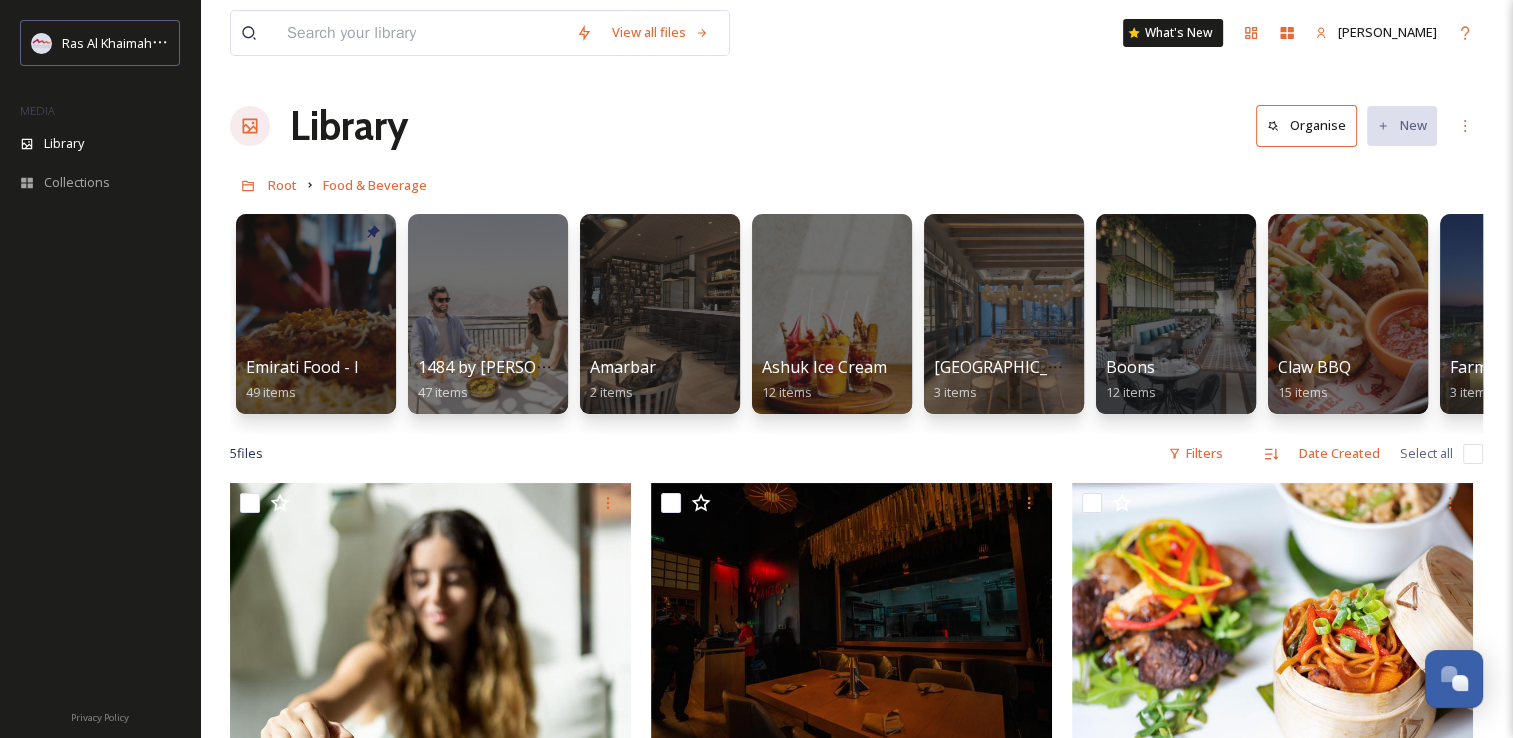 drag, startPoint x: 607, startPoint y: 450, endPoint x: 650, endPoint y: 449, distance: 43.011627 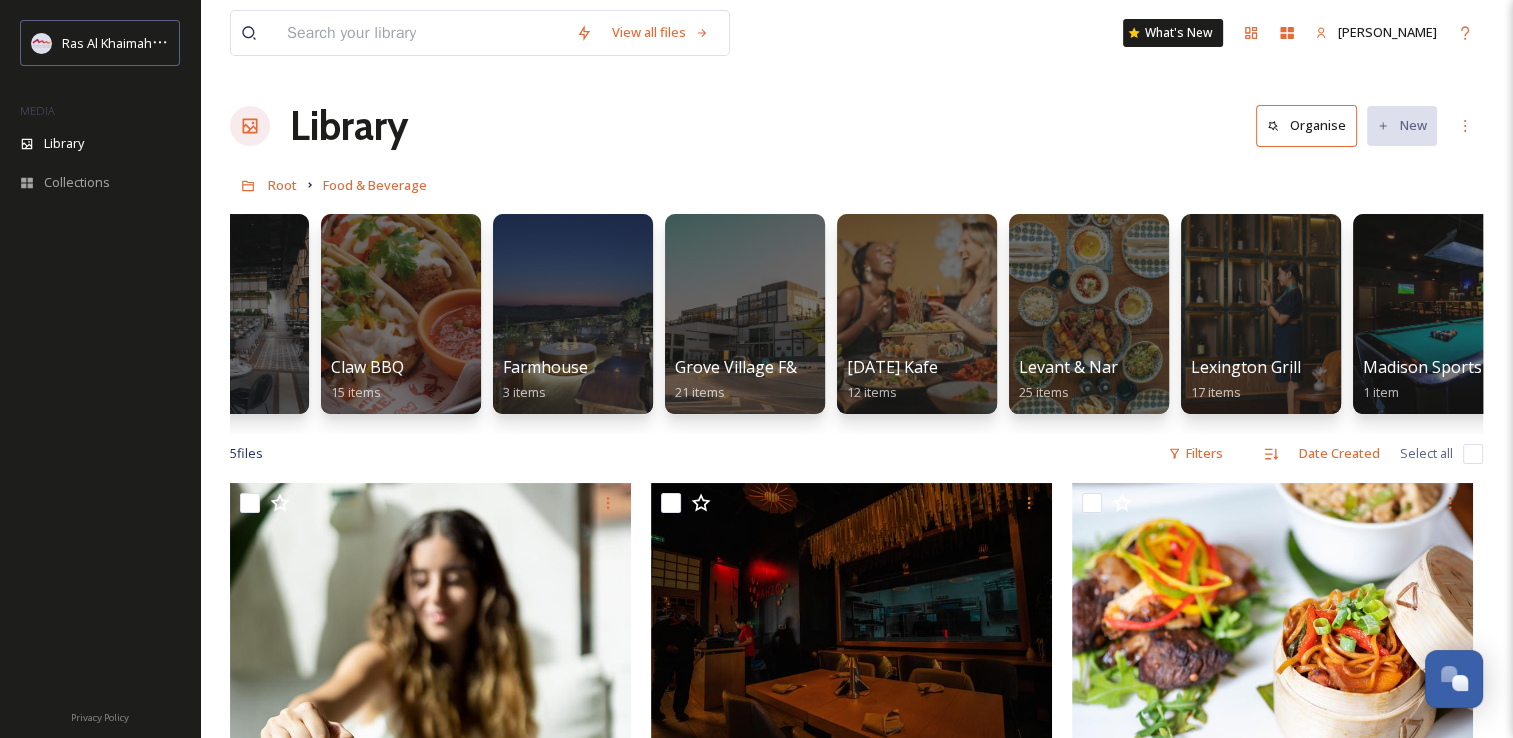 scroll, scrollTop: 0, scrollLeft: 950, axis: horizontal 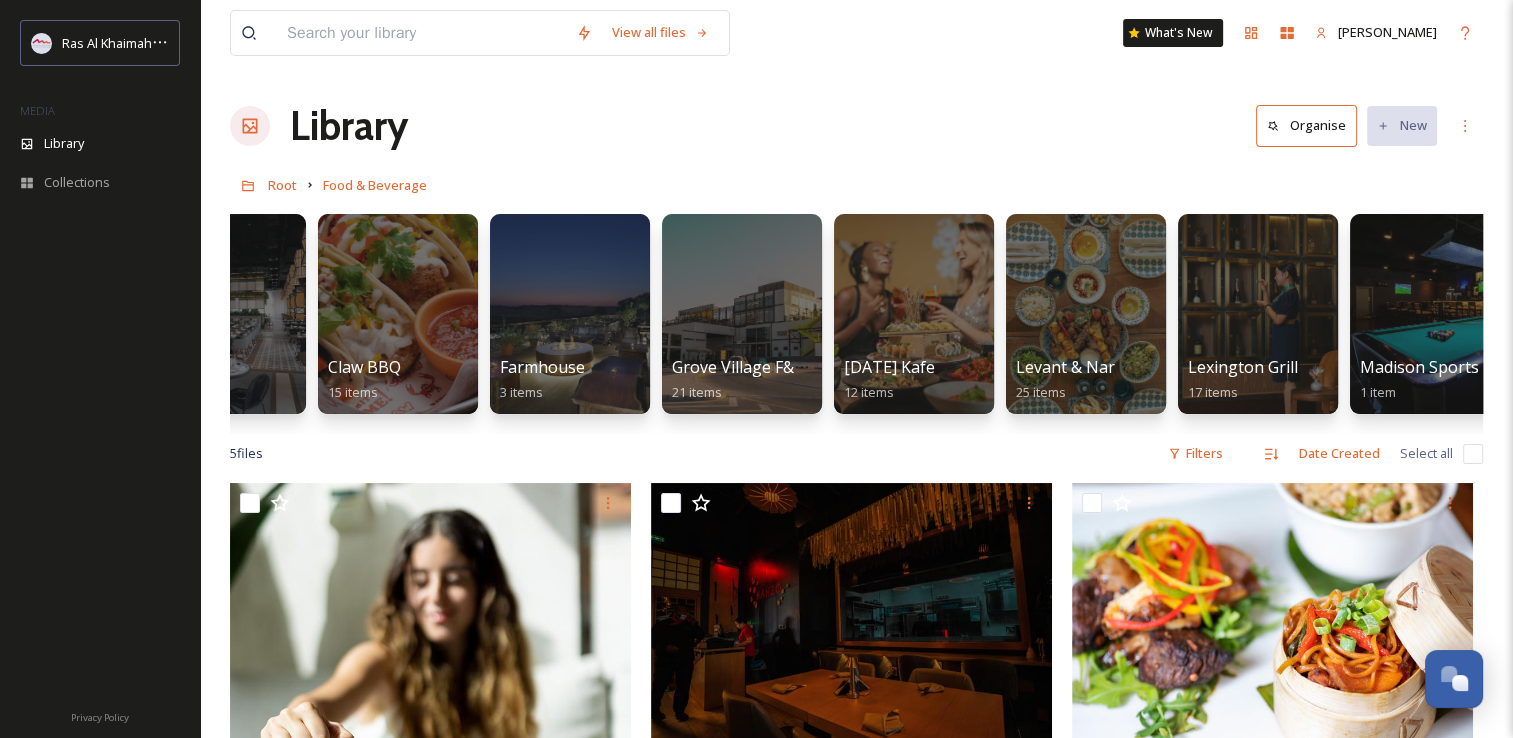 drag, startPoint x: 867, startPoint y: 452, endPoint x: 972, endPoint y: 470, distance: 106.531685 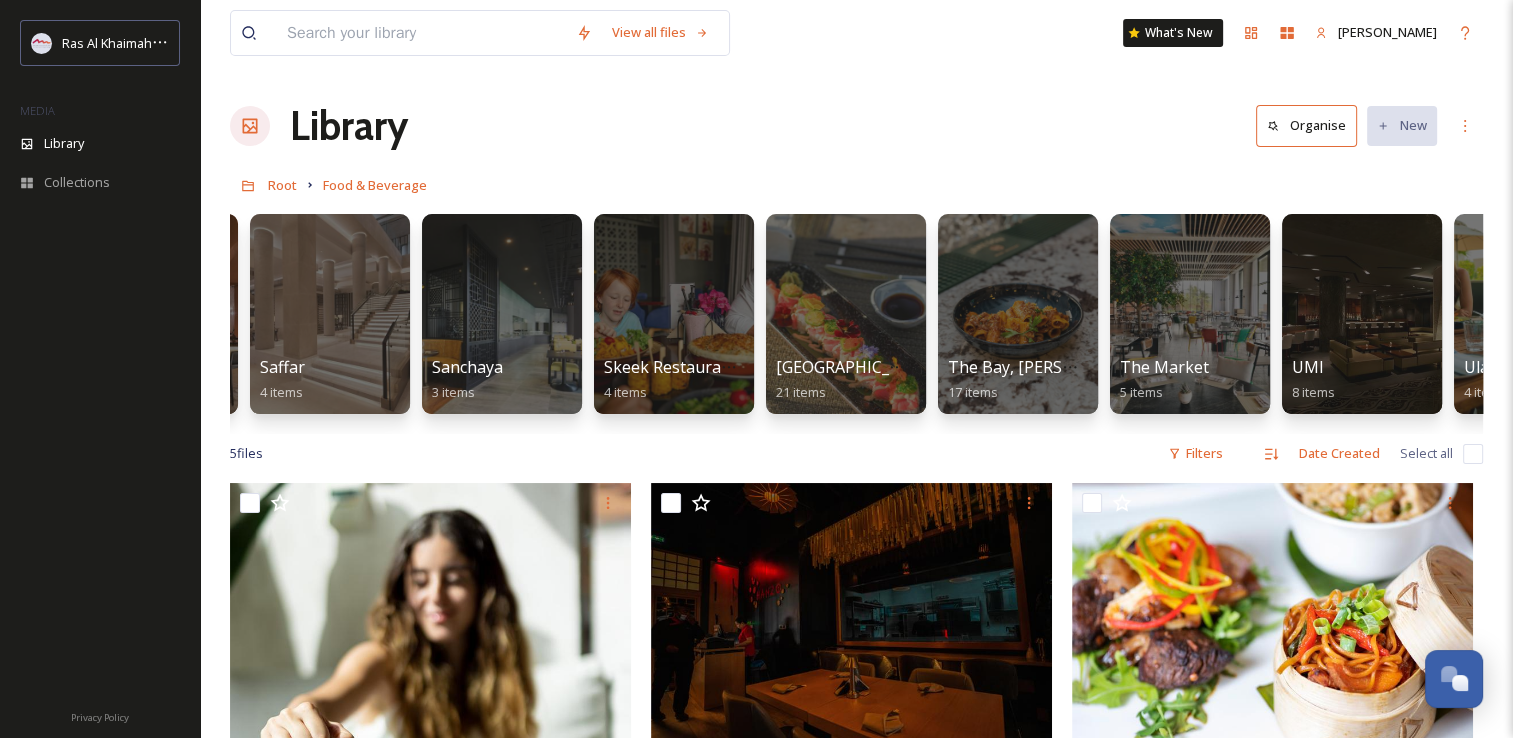 scroll, scrollTop: 0, scrollLeft: 2875, axis: horizontal 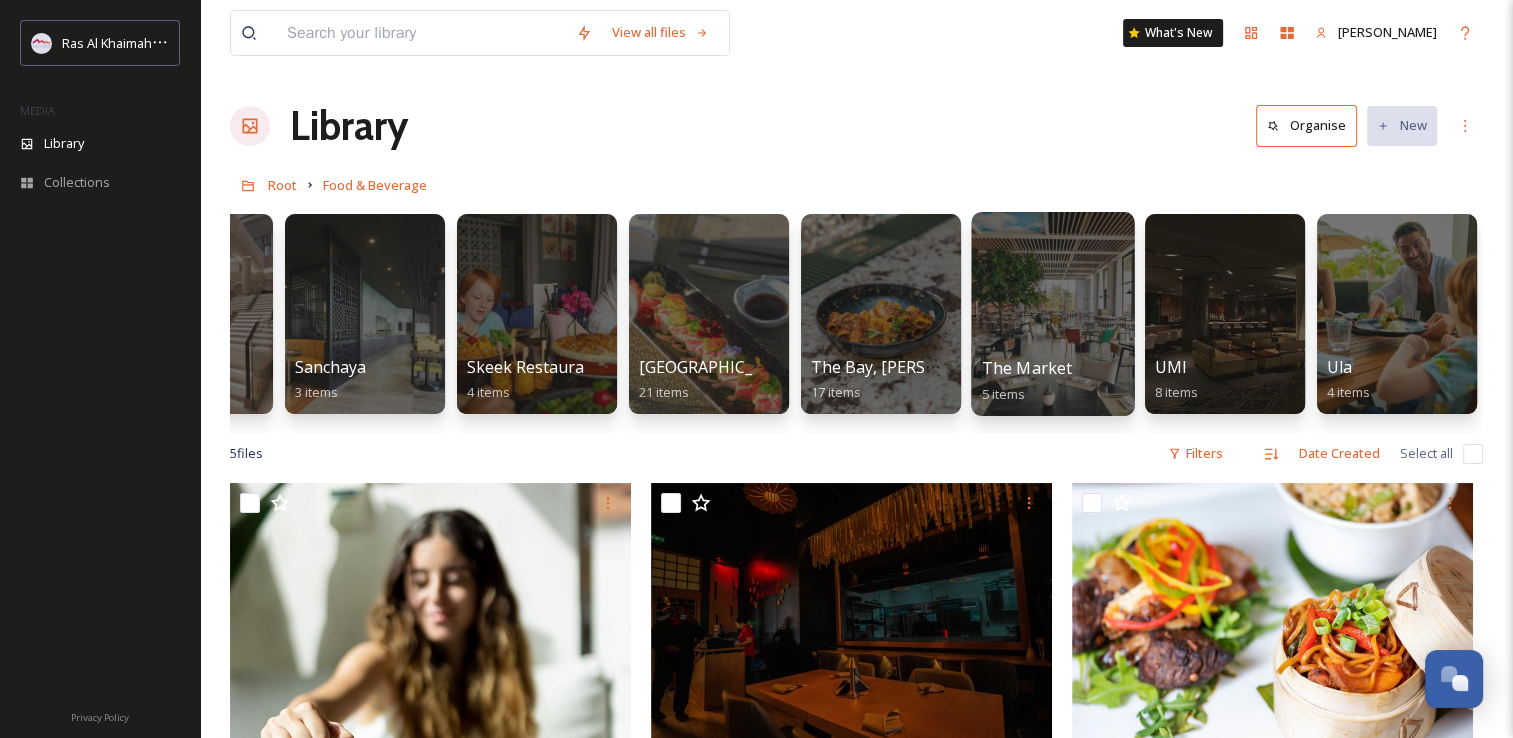 click at bounding box center [1052, 314] 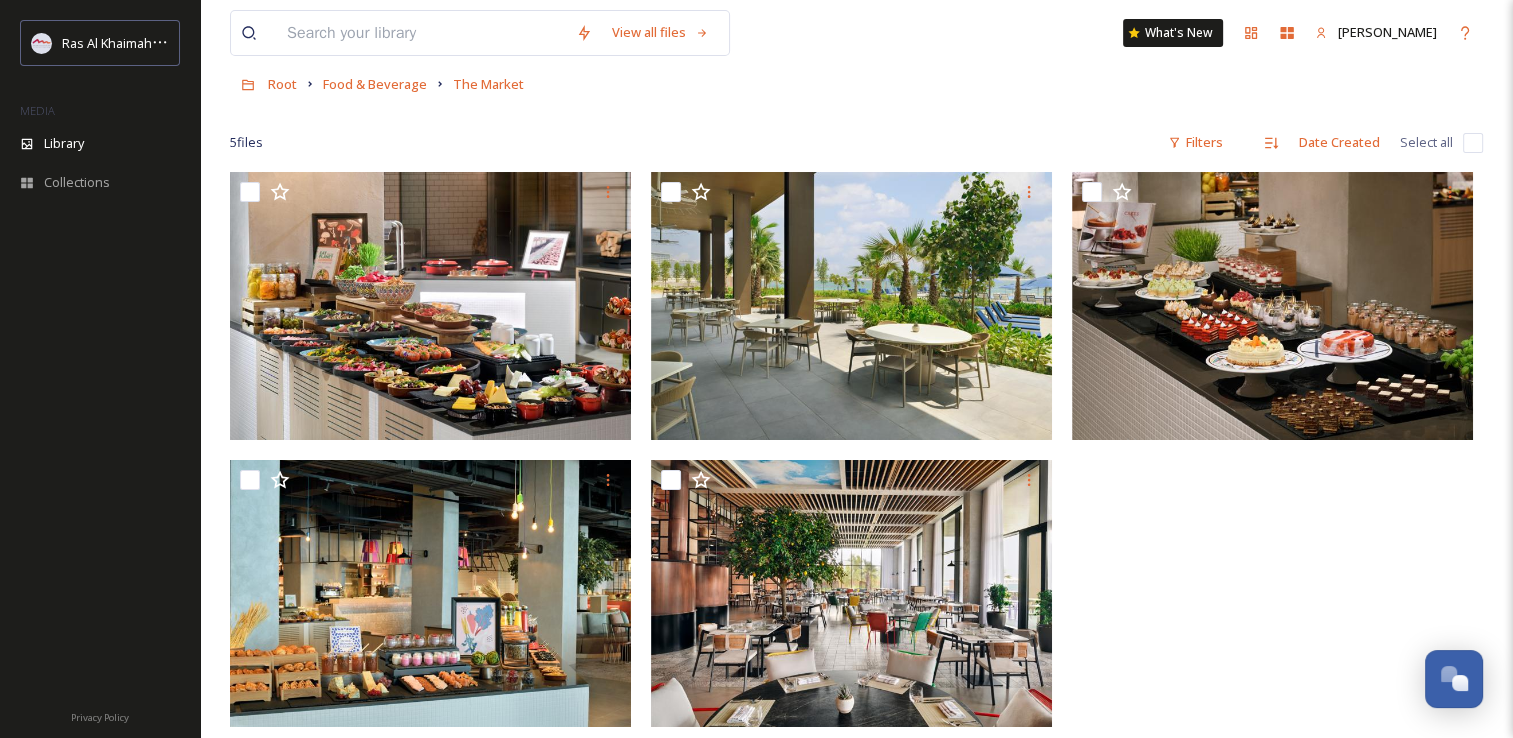scroll, scrollTop: 0, scrollLeft: 0, axis: both 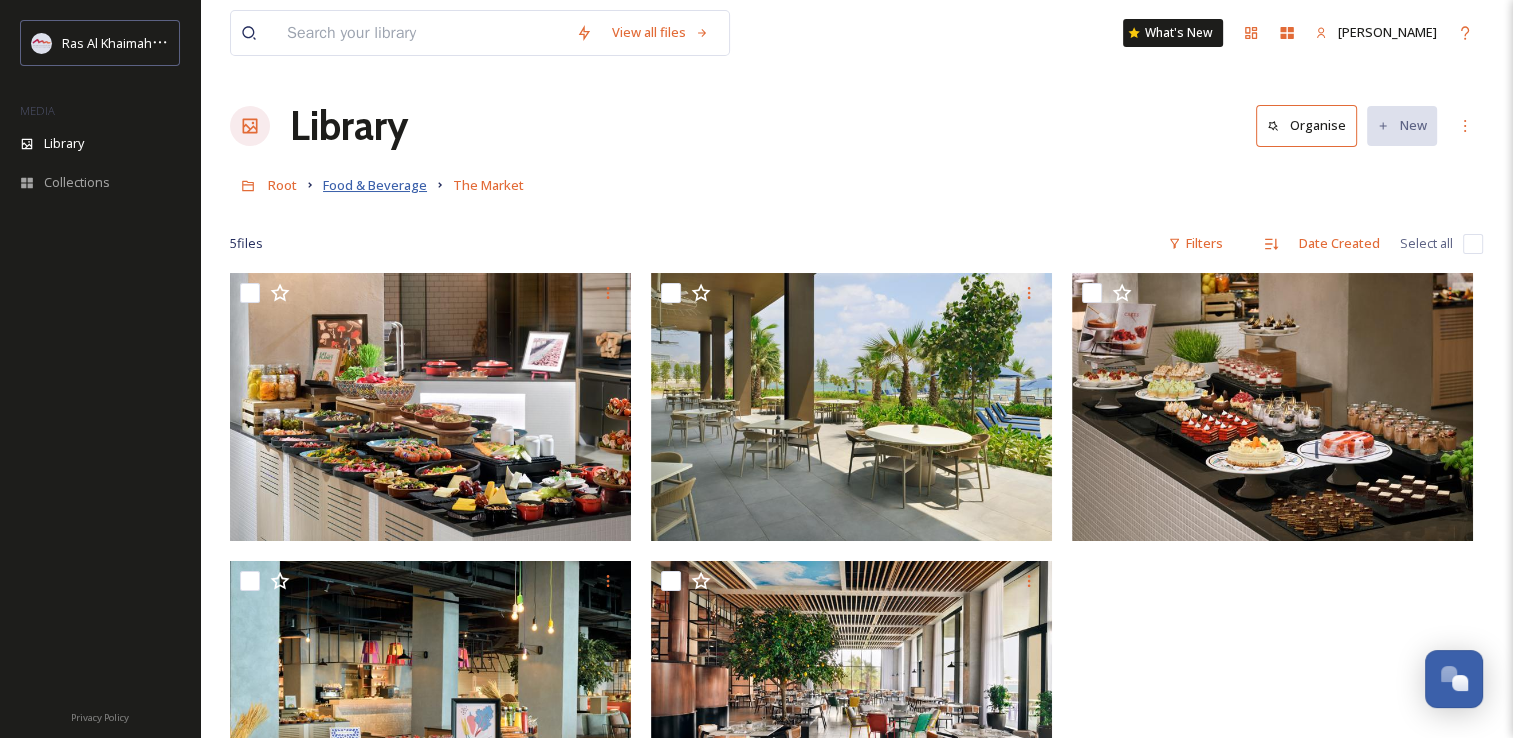 click on "Food & Beverage" at bounding box center (375, 185) 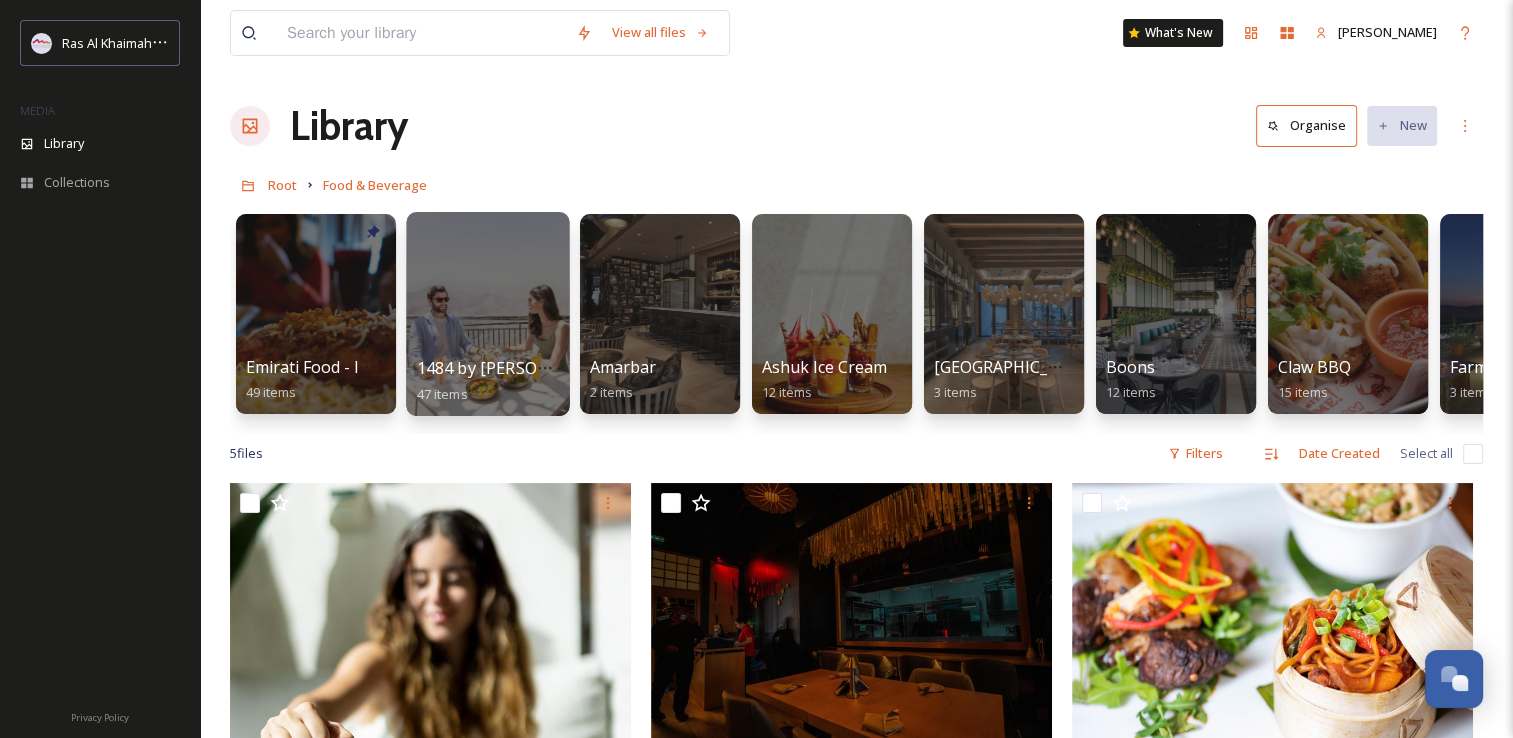 click at bounding box center [487, 314] 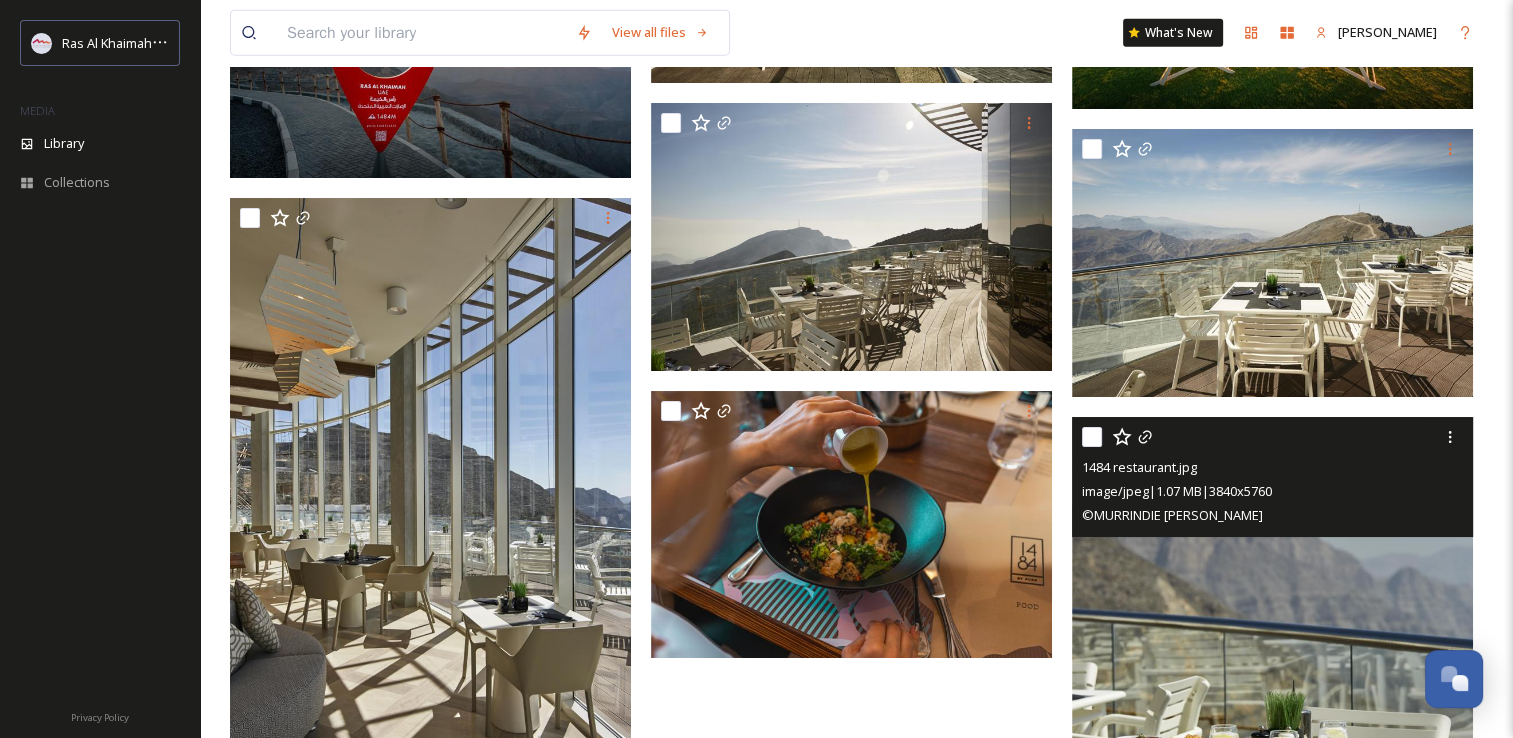 scroll, scrollTop: 5300, scrollLeft: 0, axis: vertical 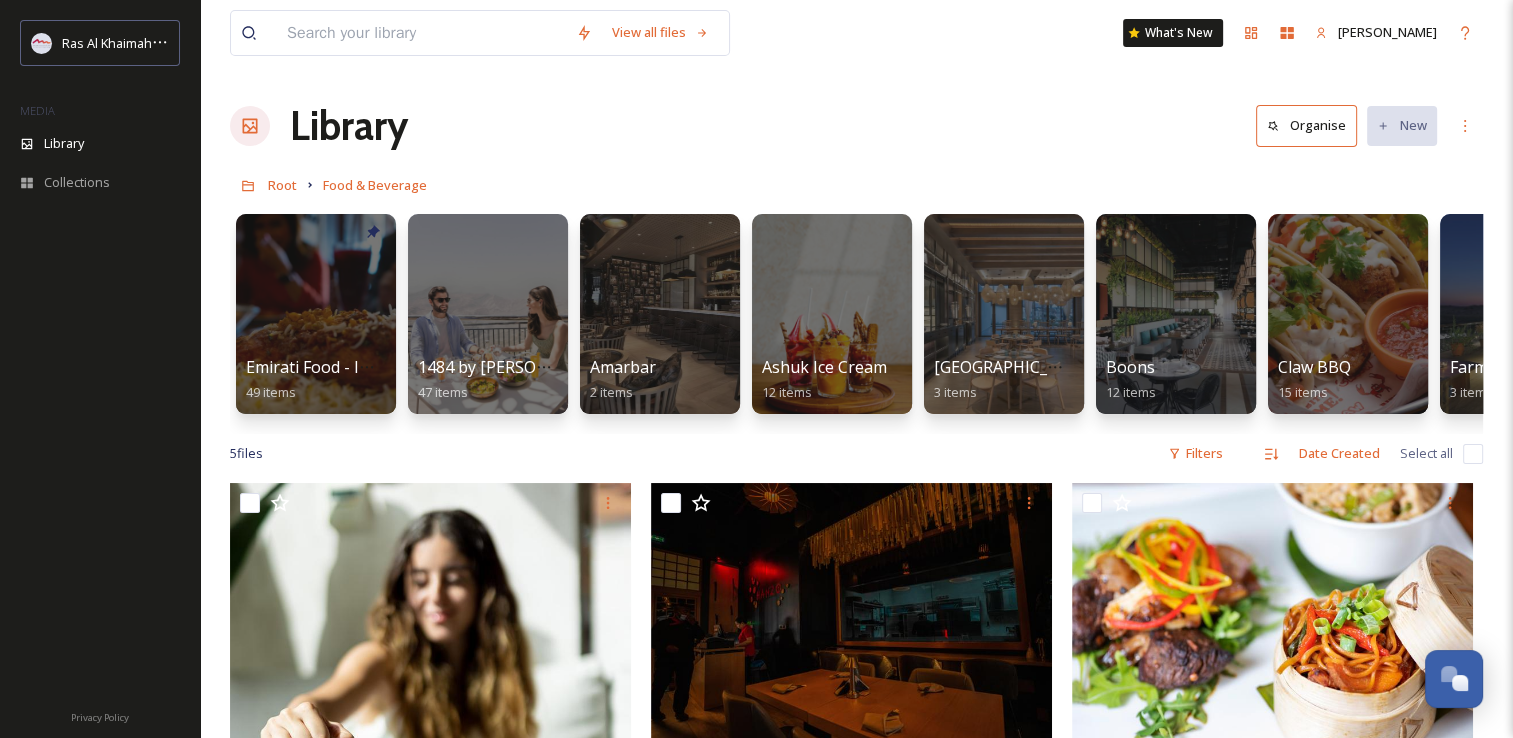 click on "Root" at bounding box center [282, 185] 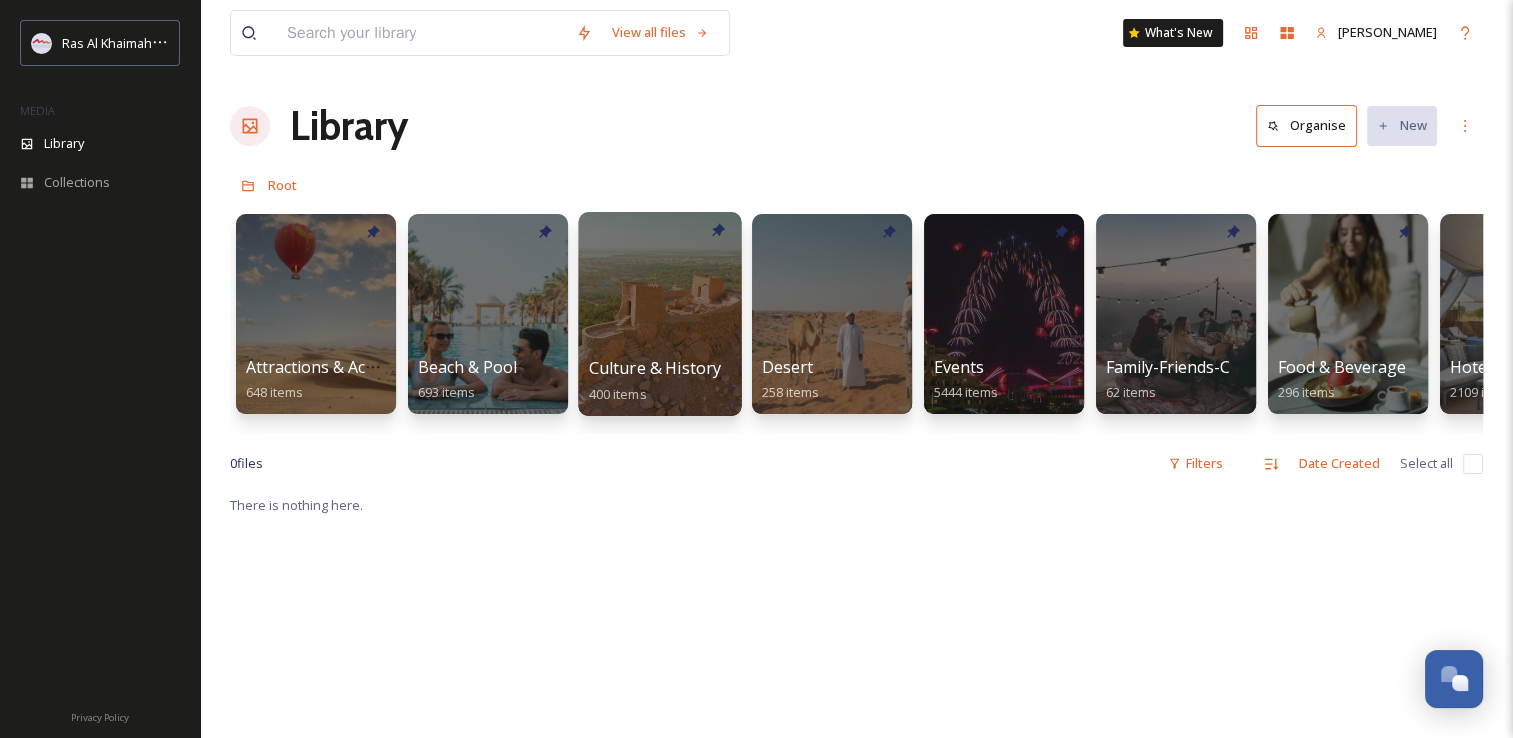 click at bounding box center (659, 314) 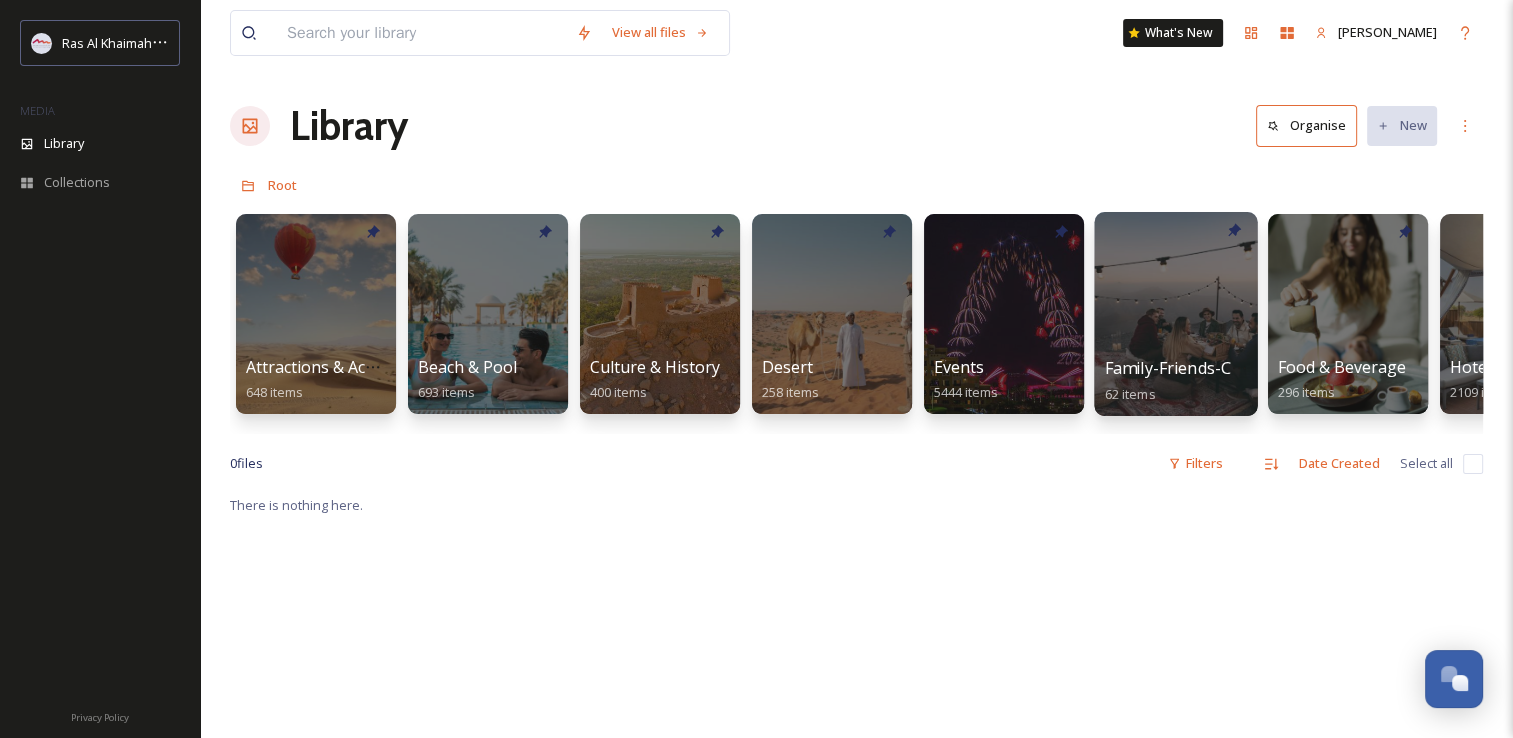 click at bounding box center (1175, 314) 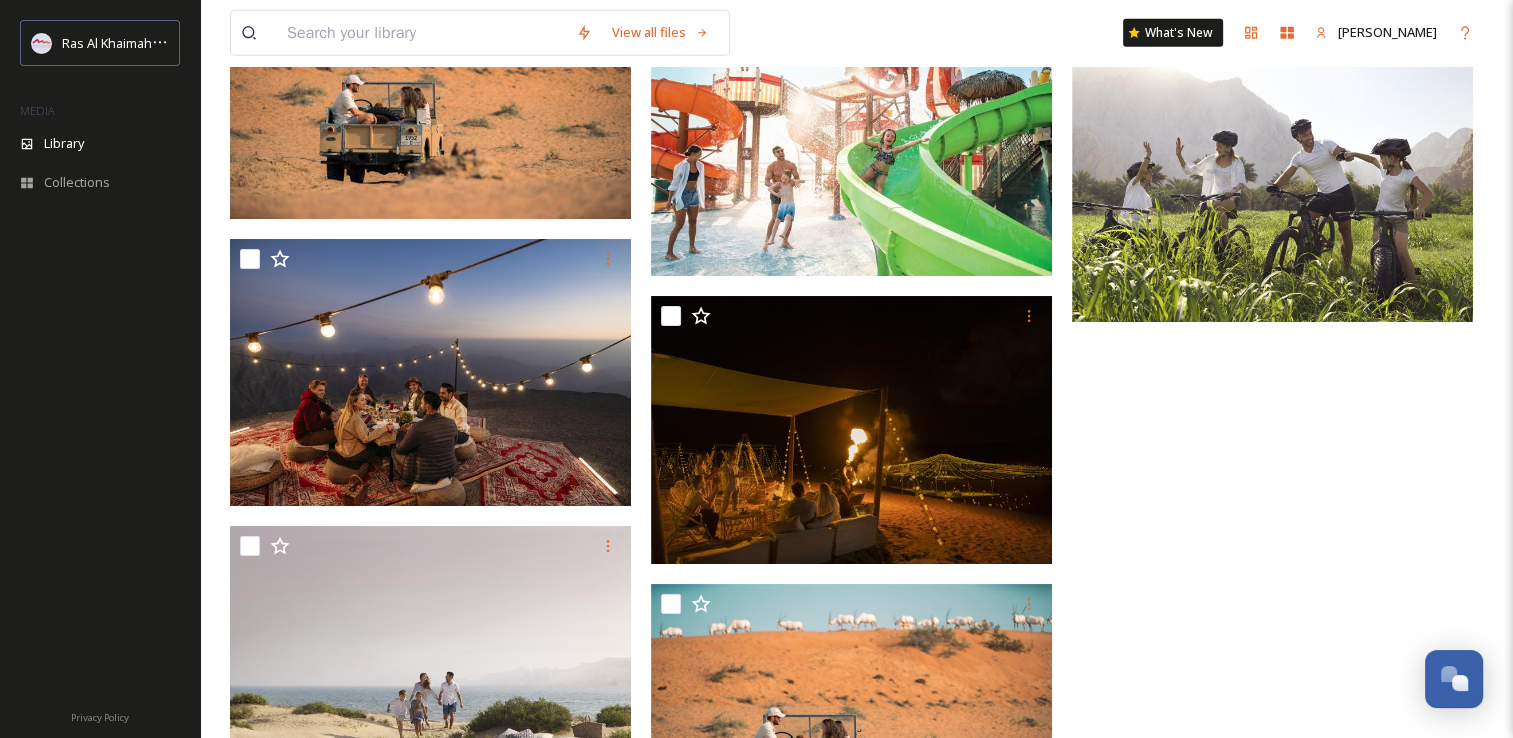 scroll, scrollTop: 6174, scrollLeft: 0, axis: vertical 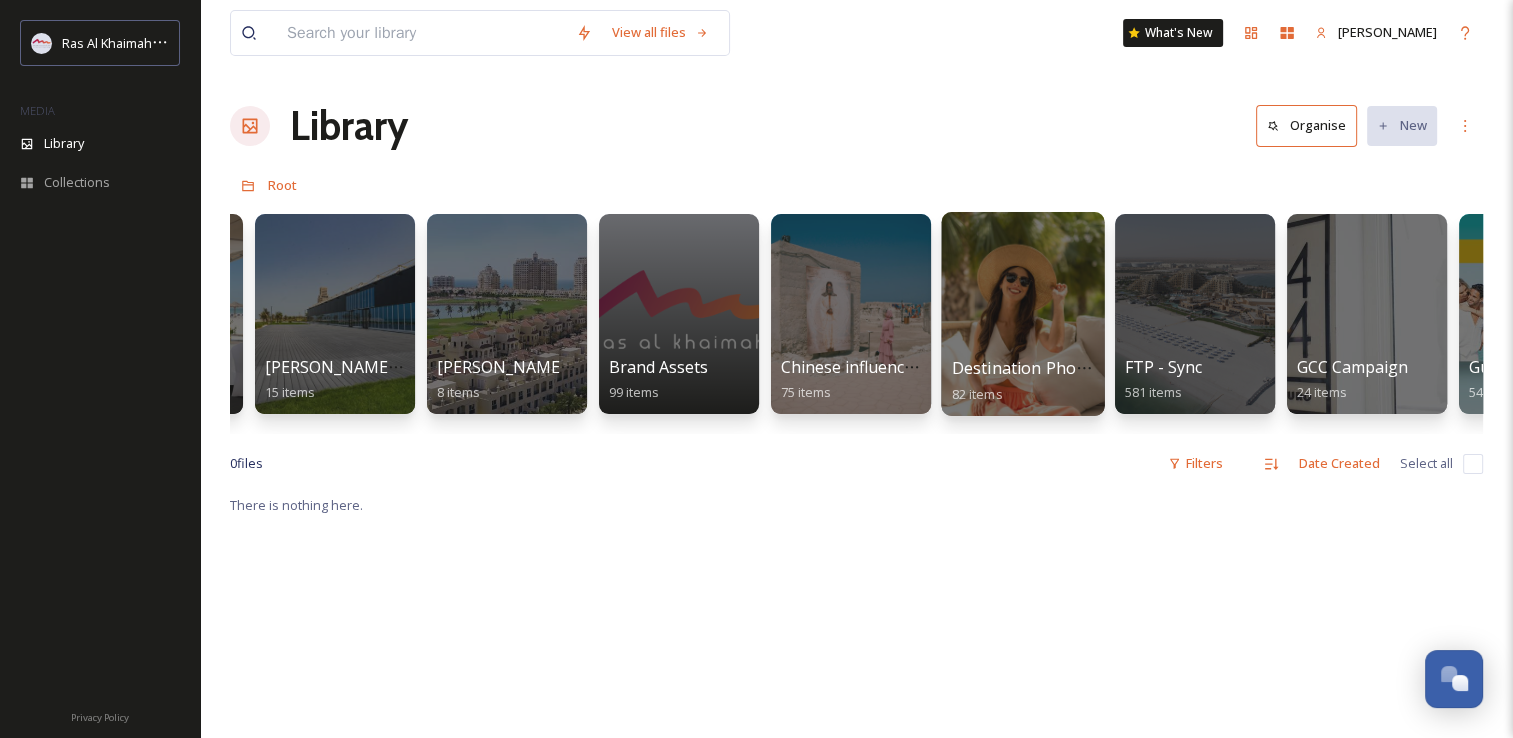 click at bounding box center (1022, 314) 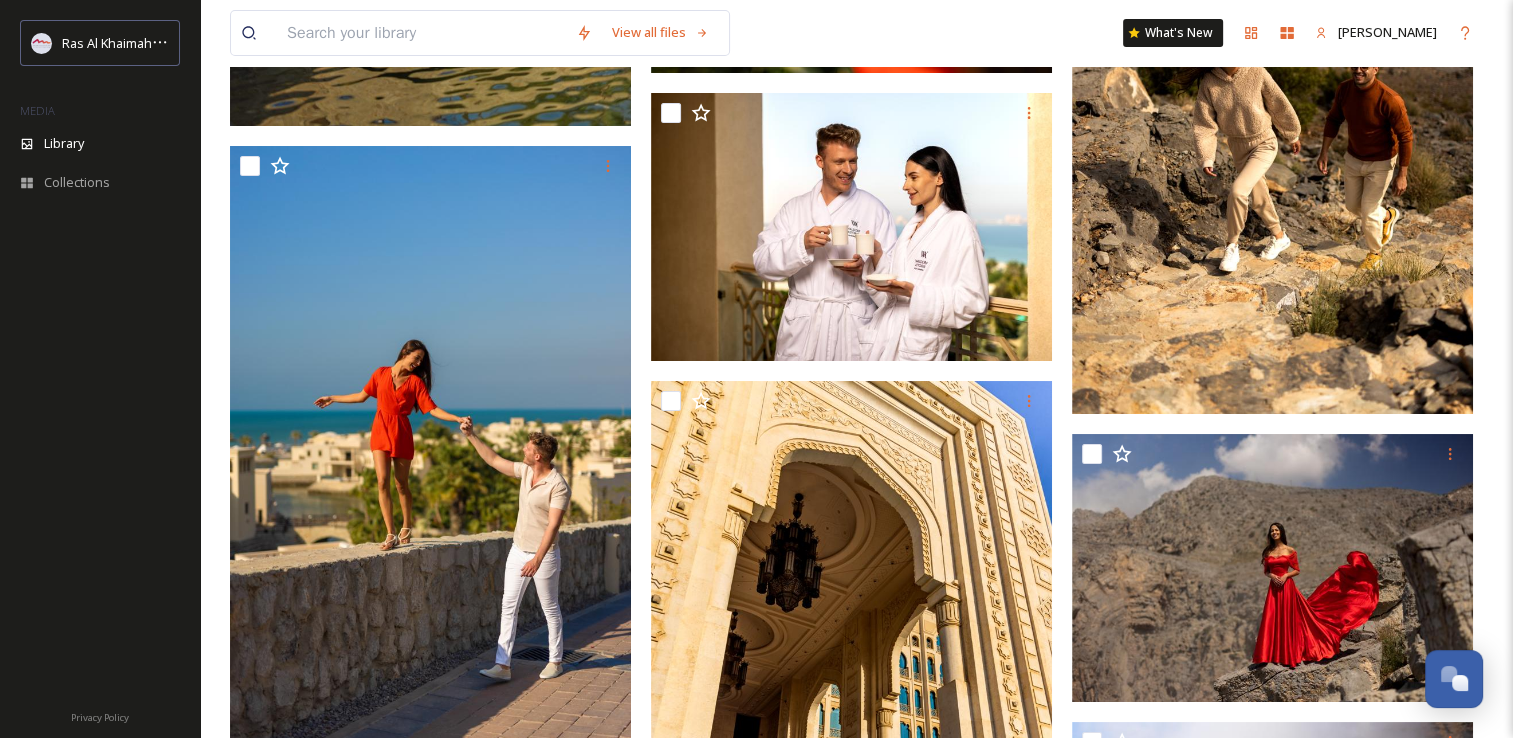 scroll, scrollTop: 7324, scrollLeft: 0, axis: vertical 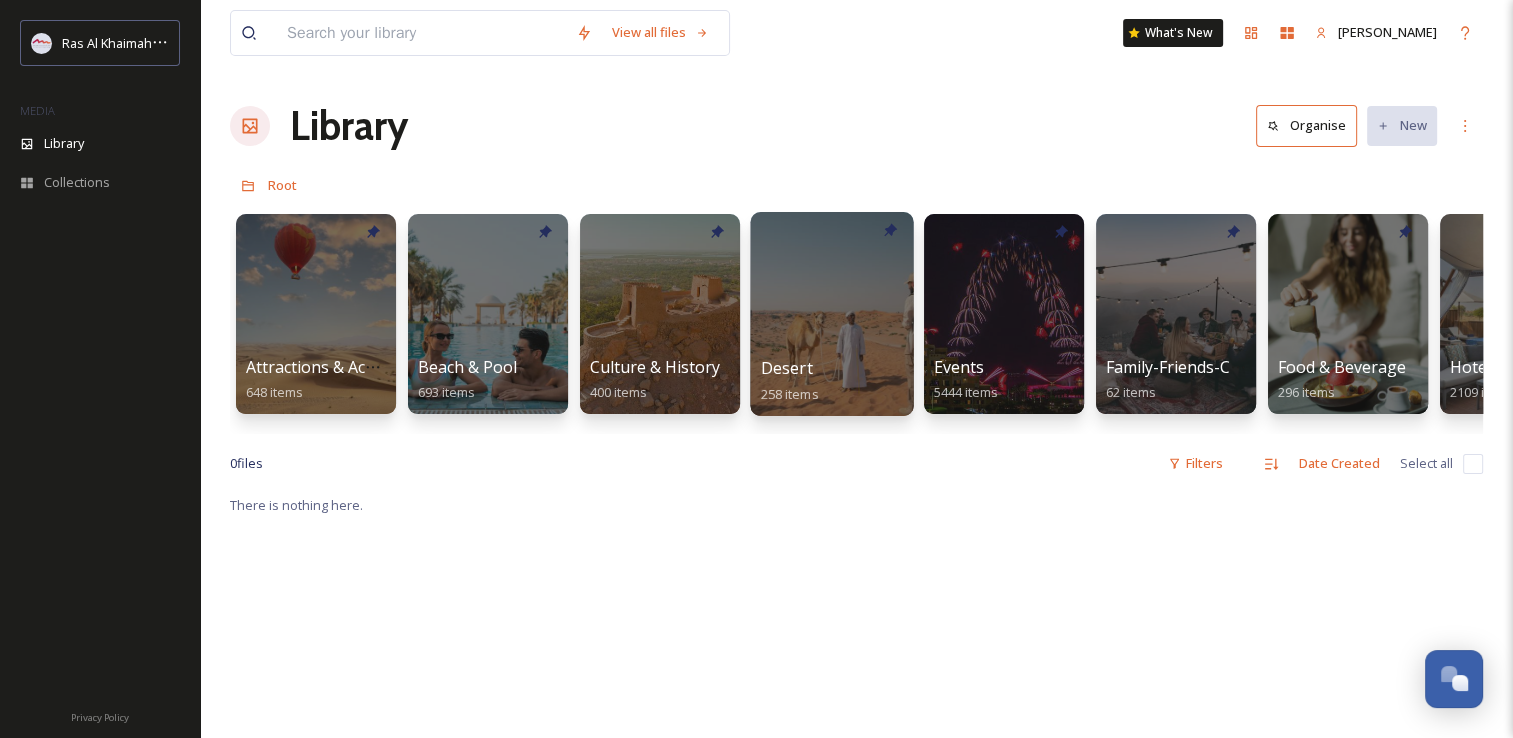 click at bounding box center (831, 314) 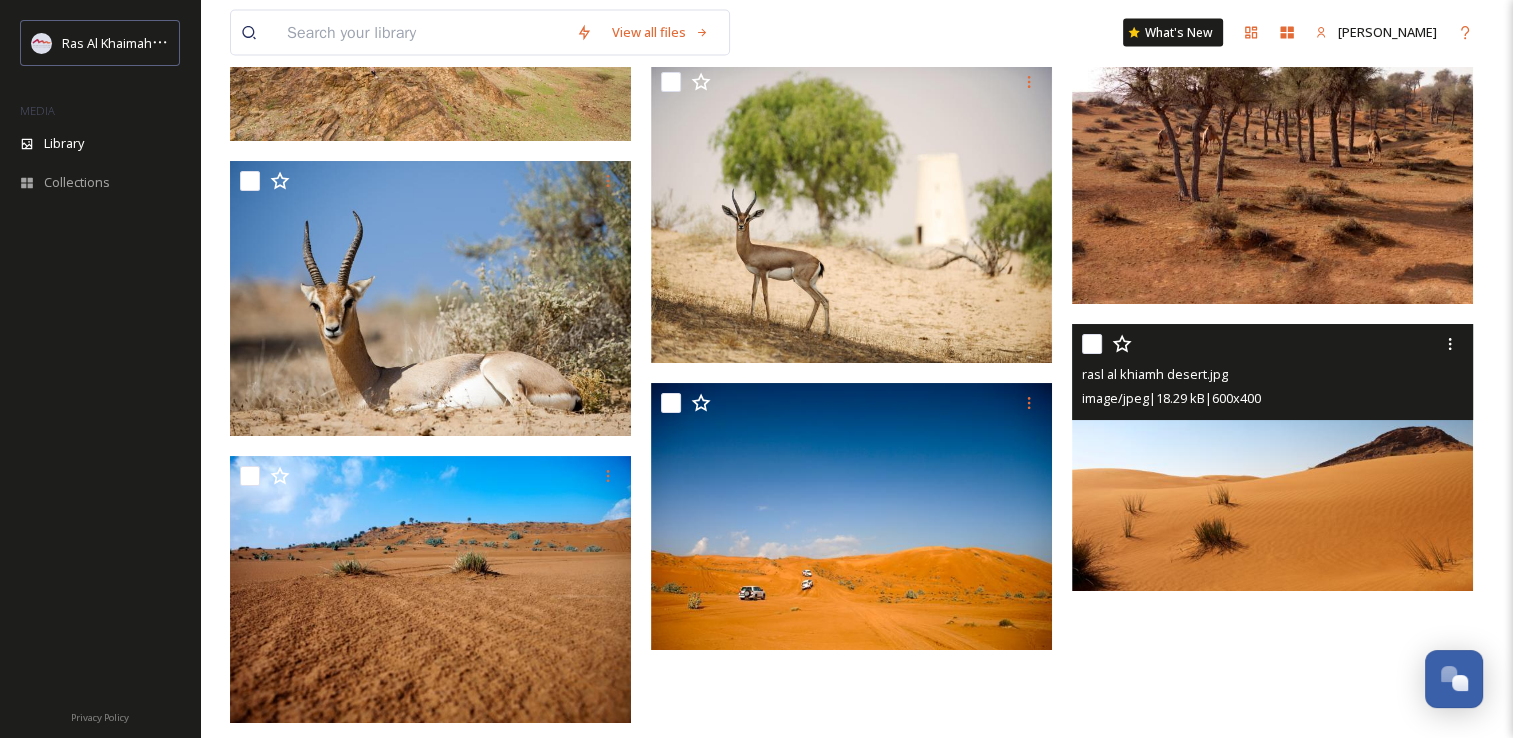 scroll, scrollTop: 4248, scrollLeft: 0, axis: vertical 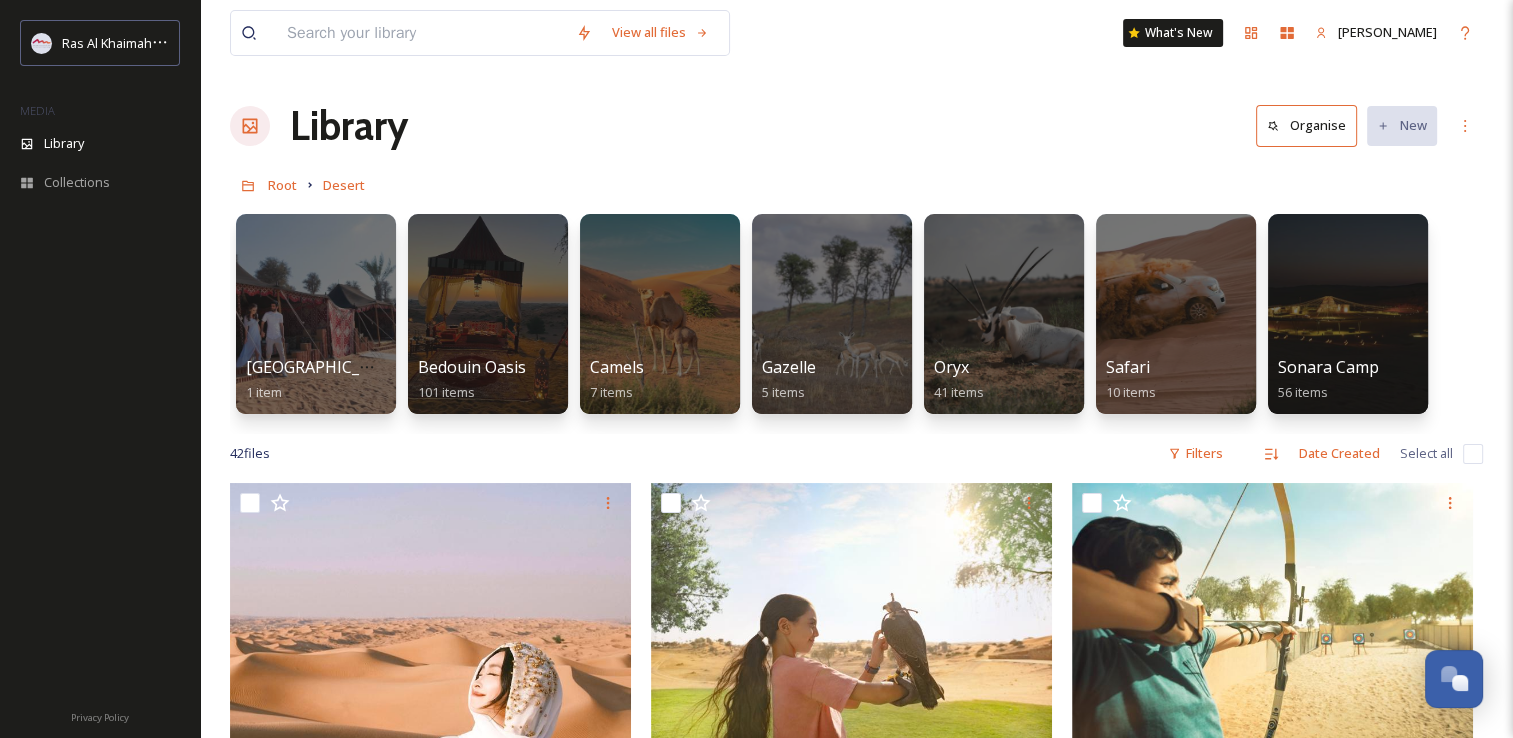 click on "Root" at bounding box center [282, 185] 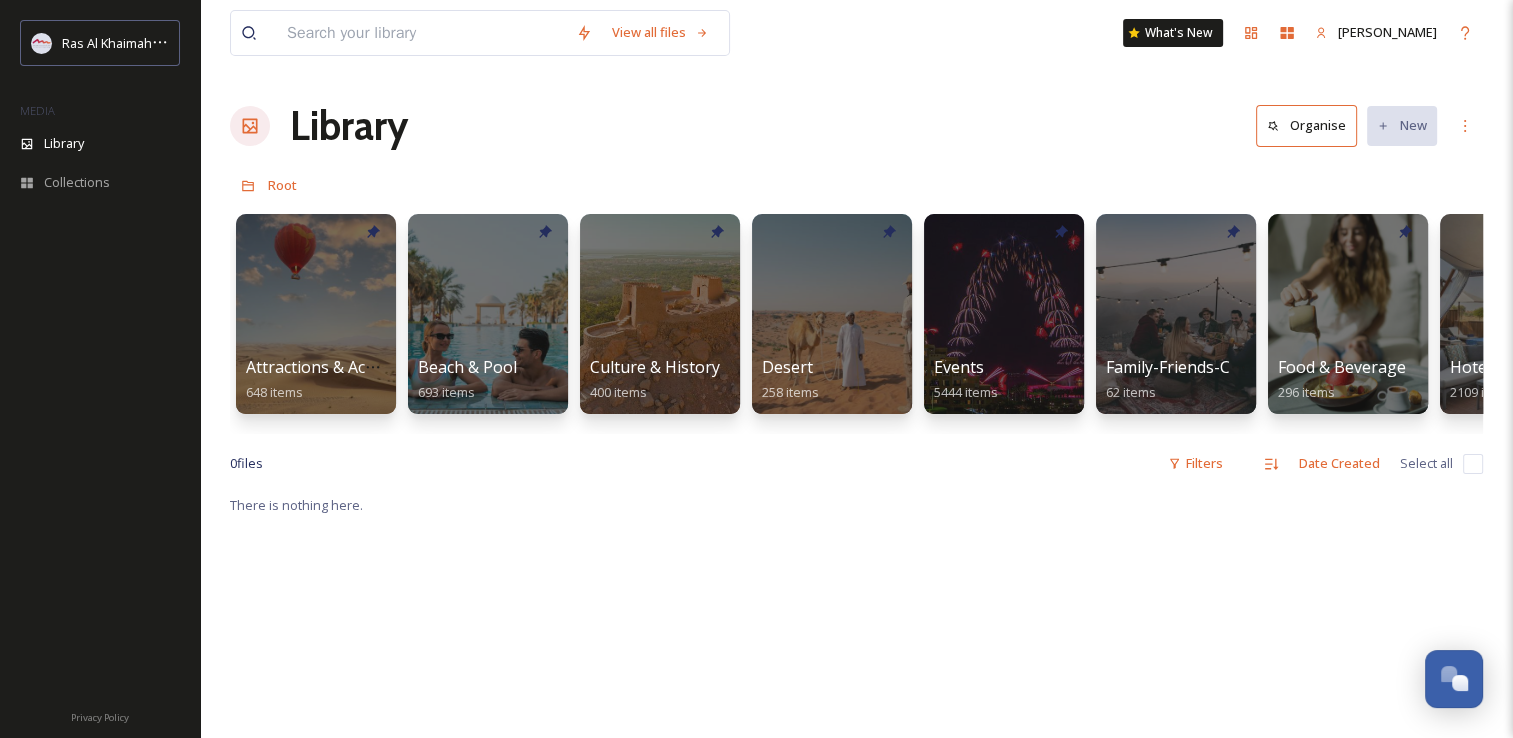 click on "Attractions & Activities" at bounding box center (330, 367) 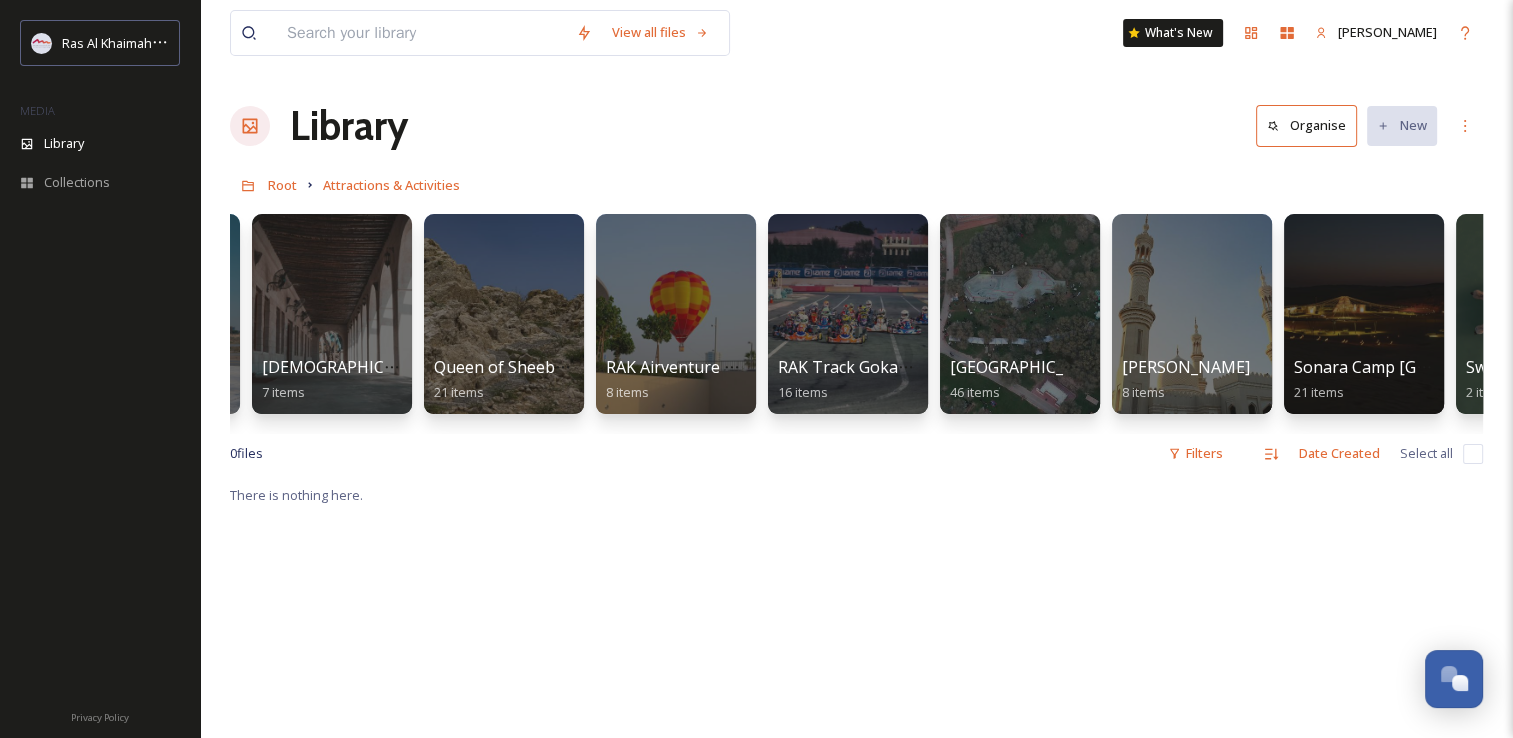 scroll, scrollTop: 0, scrollLeft: 2359, axis: horizontal 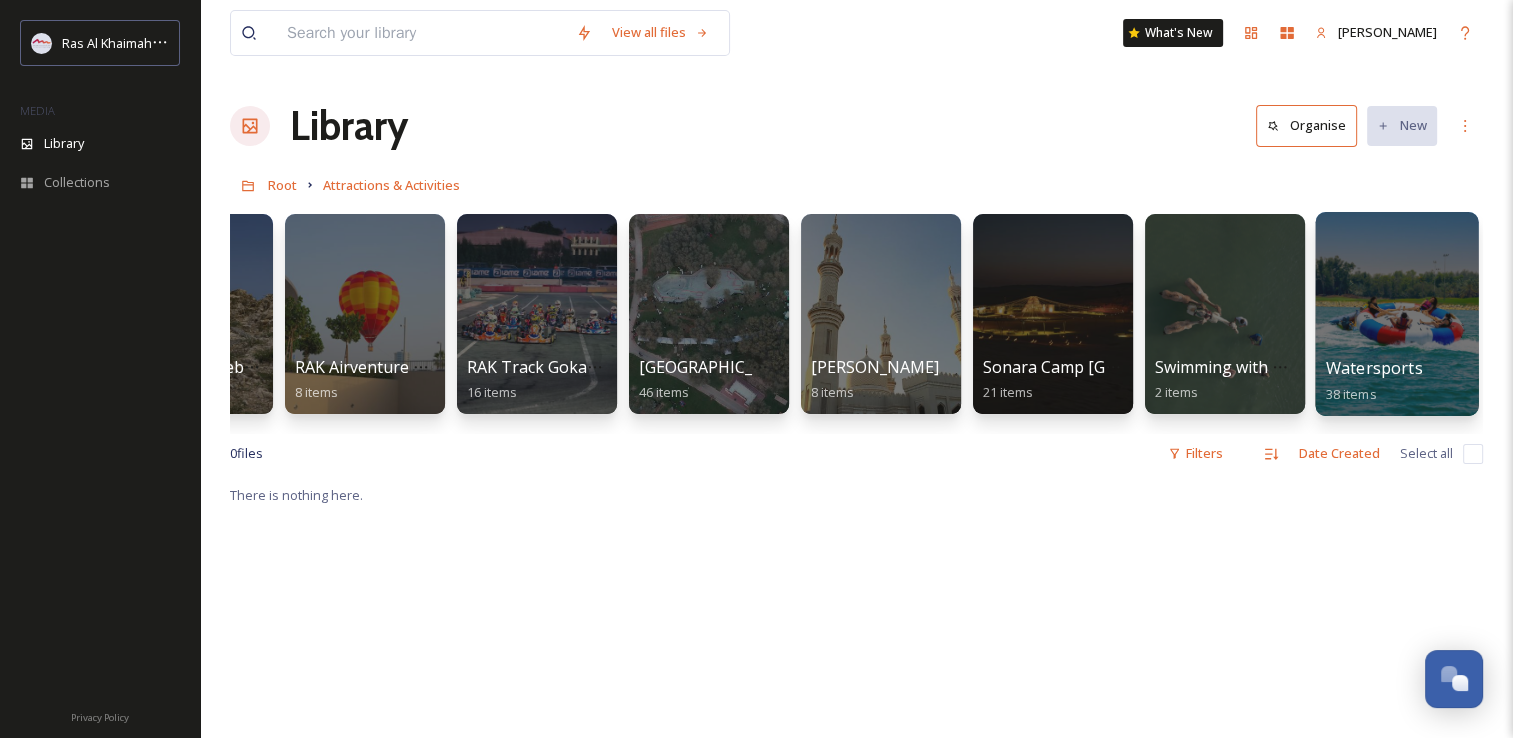 click at bounding box center (1396, 314) 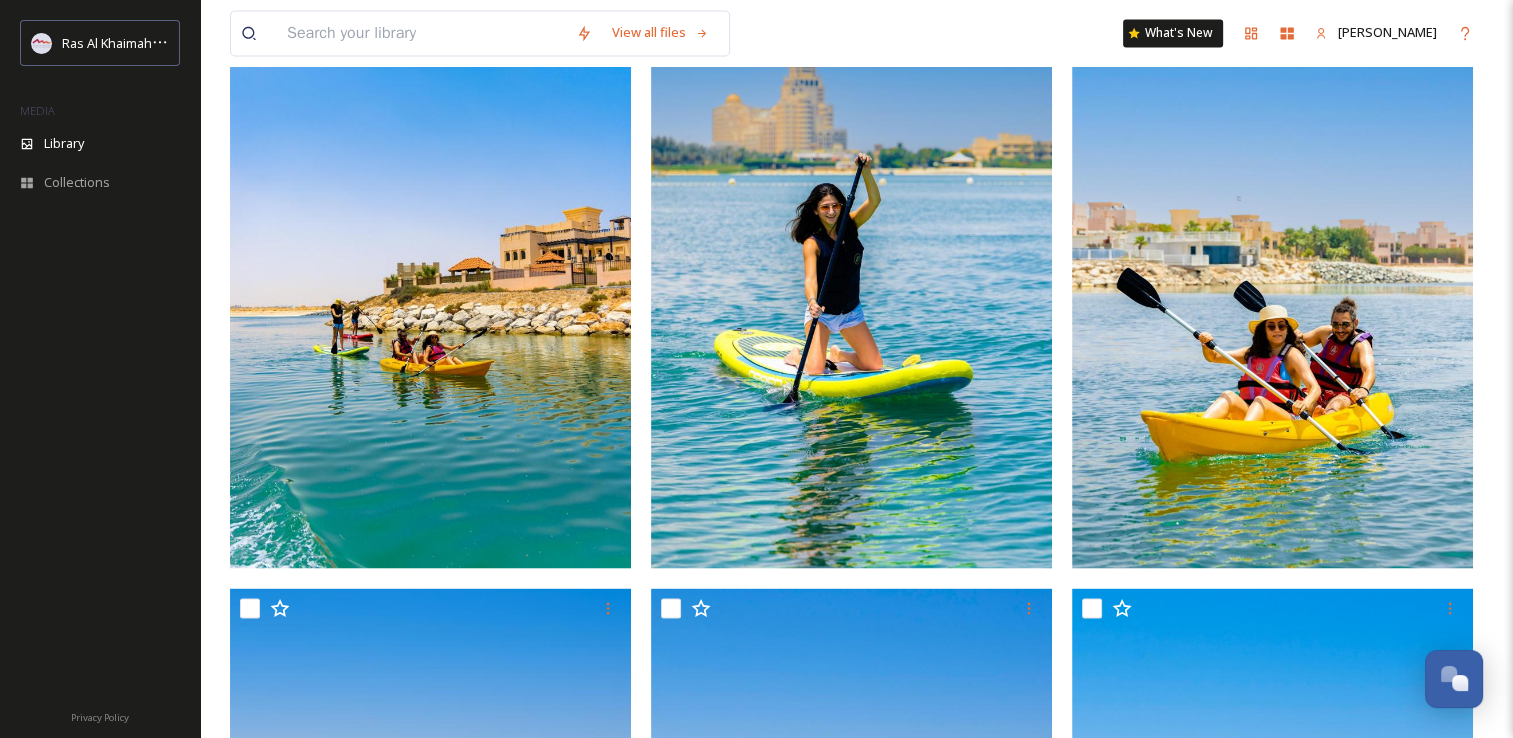 scroll, scrollTop: 4100, scrollLeft: 0, axis: vertical 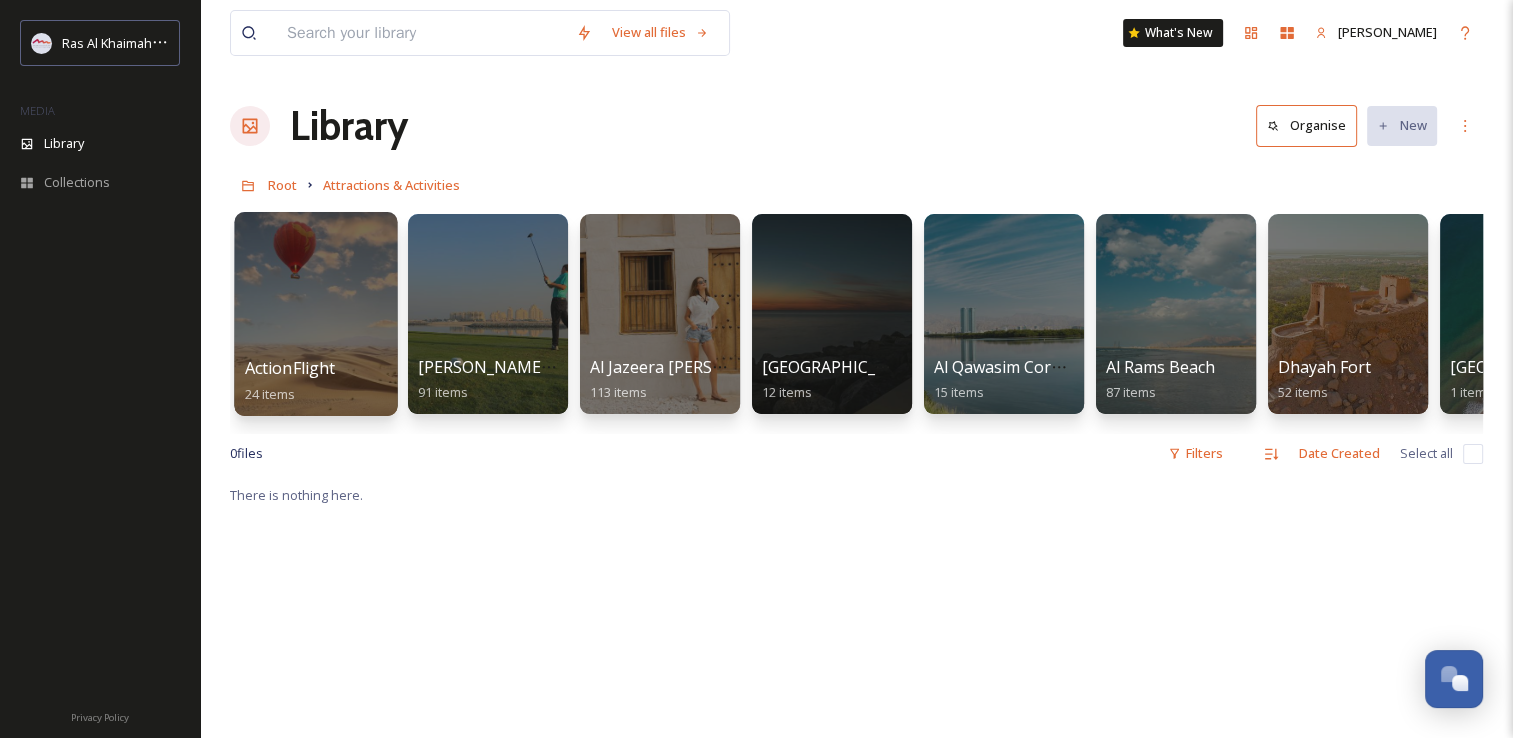 click at bounding box center (315, 314) 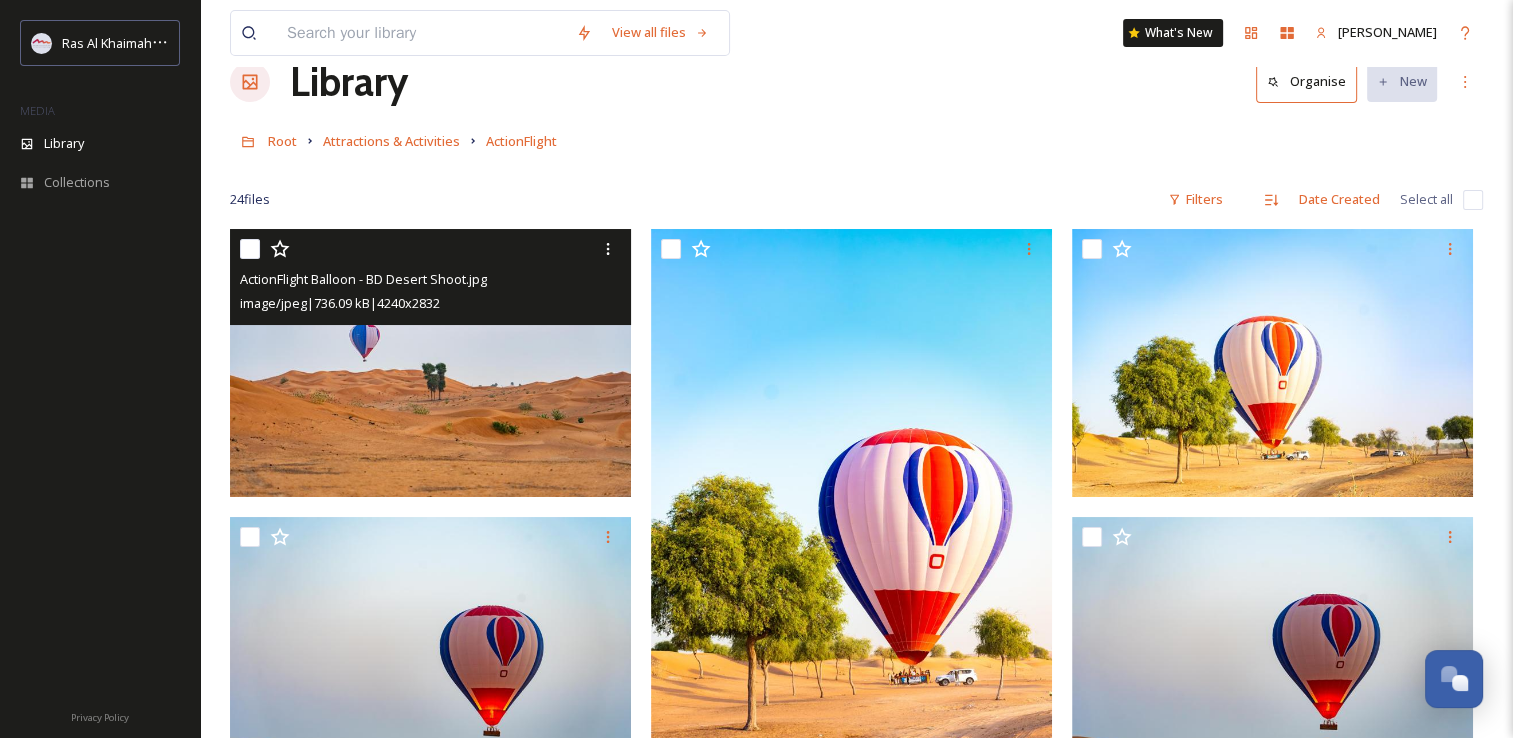 scroll, scrollTop: 0, scrollLeft: 0, axis: both 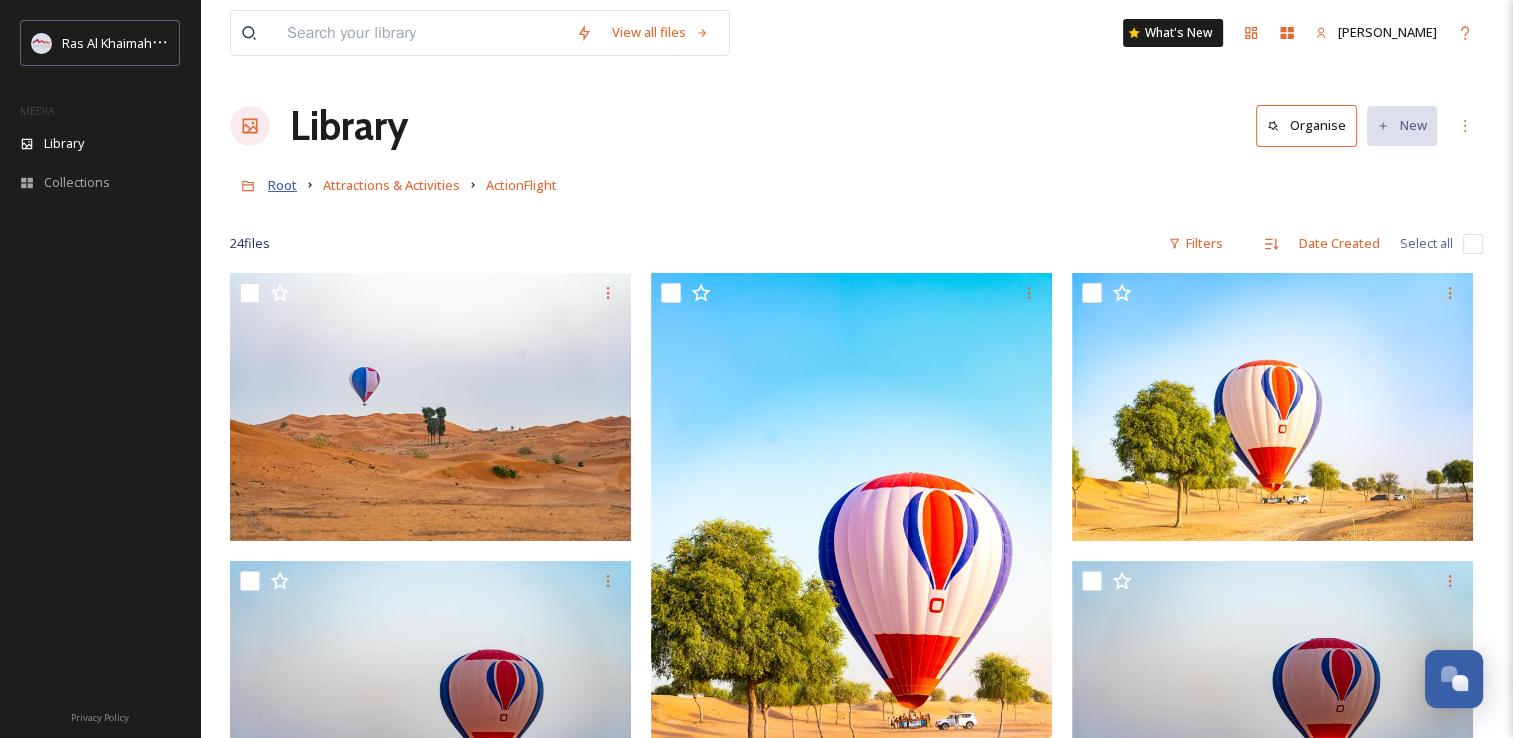 click on "Root" at bounding box center [282, 185] 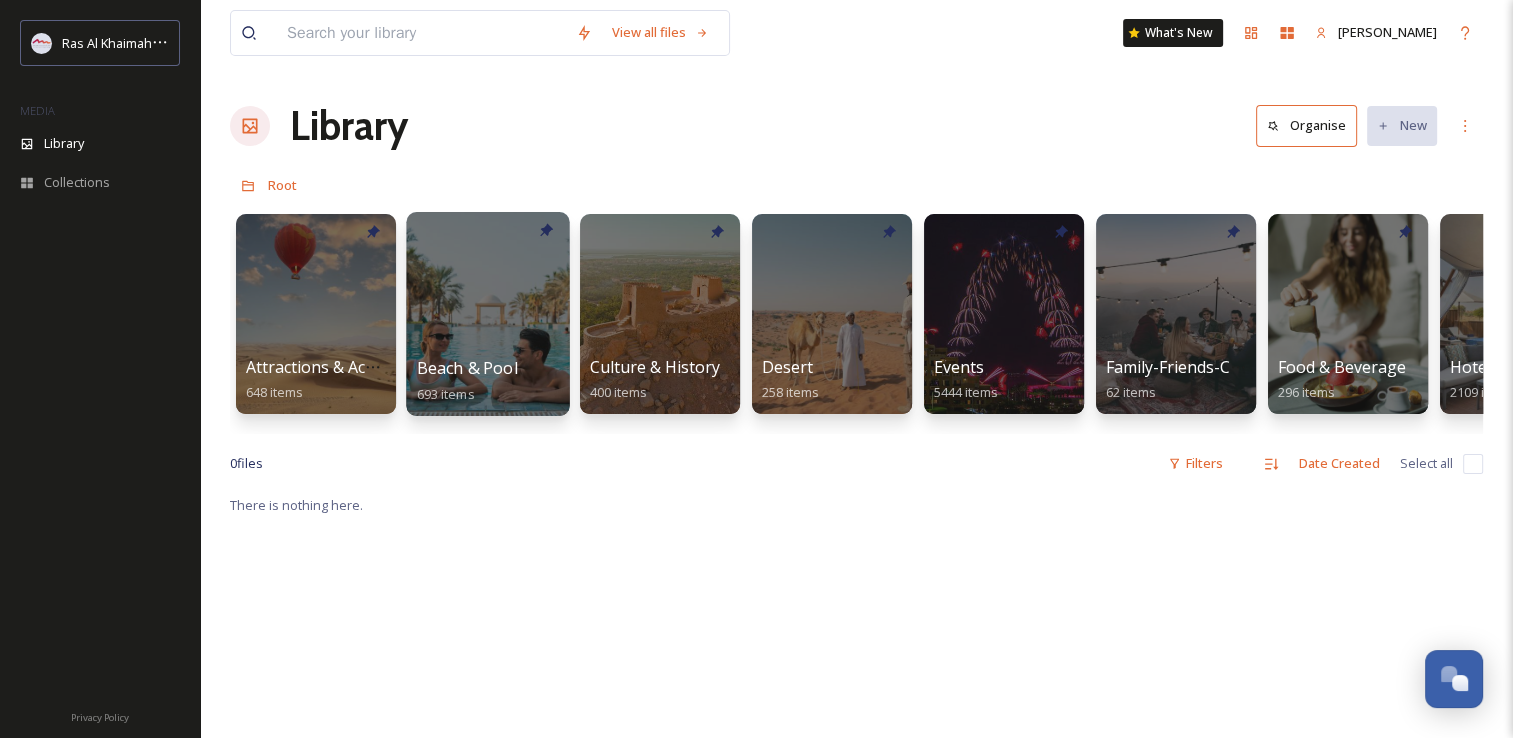 click at bounding box center [487, 314] 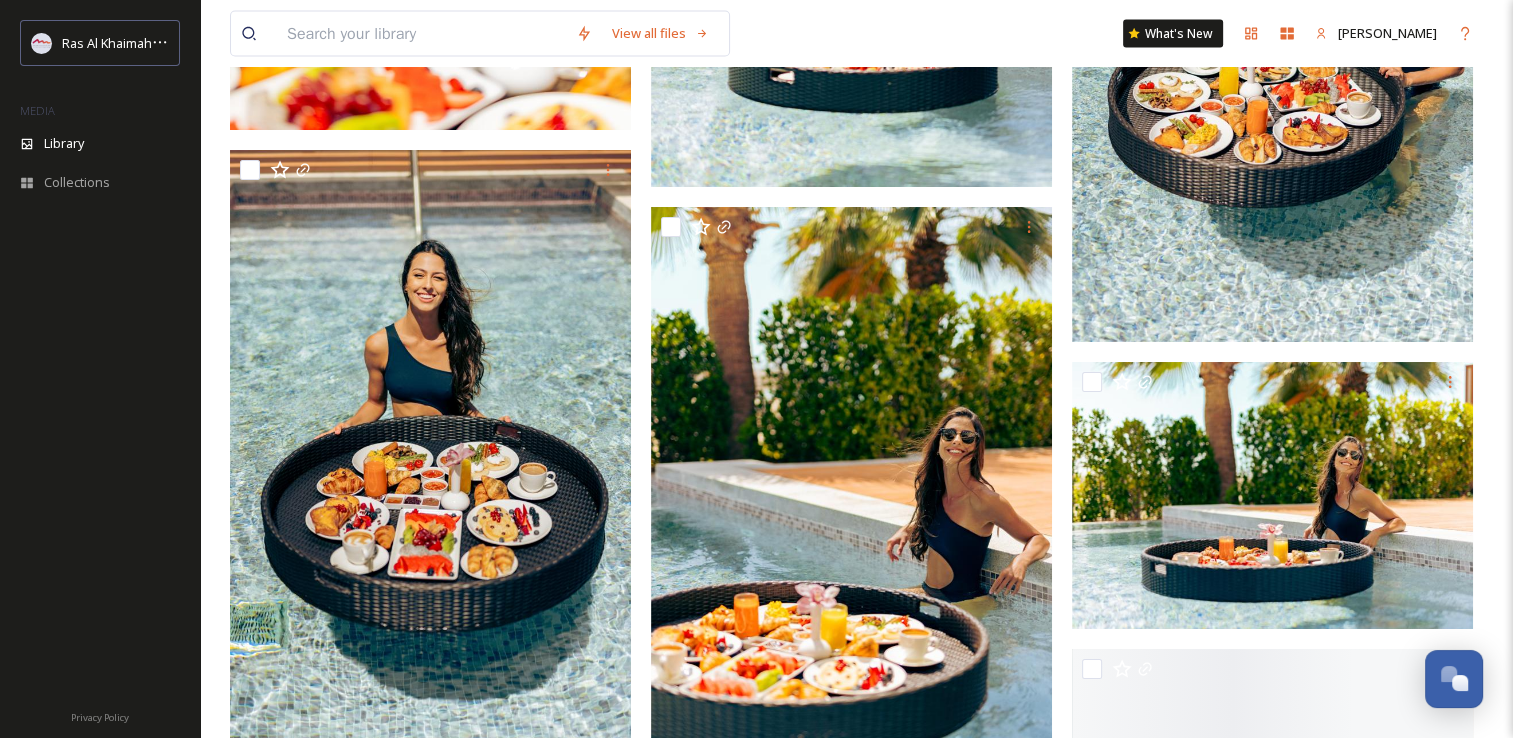 scroll, scrollTop: 11369, scrollLeft: 0, axis: vertical 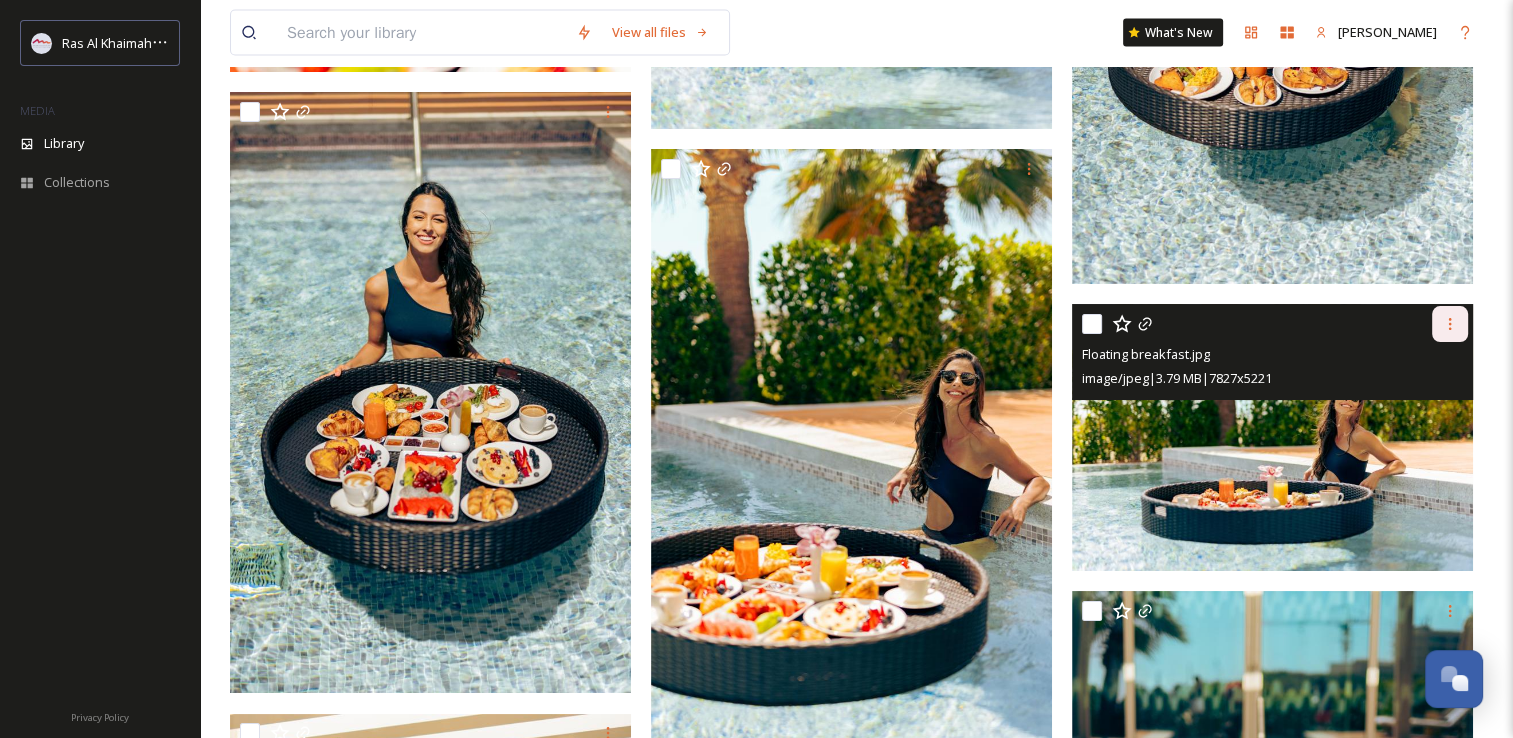 click 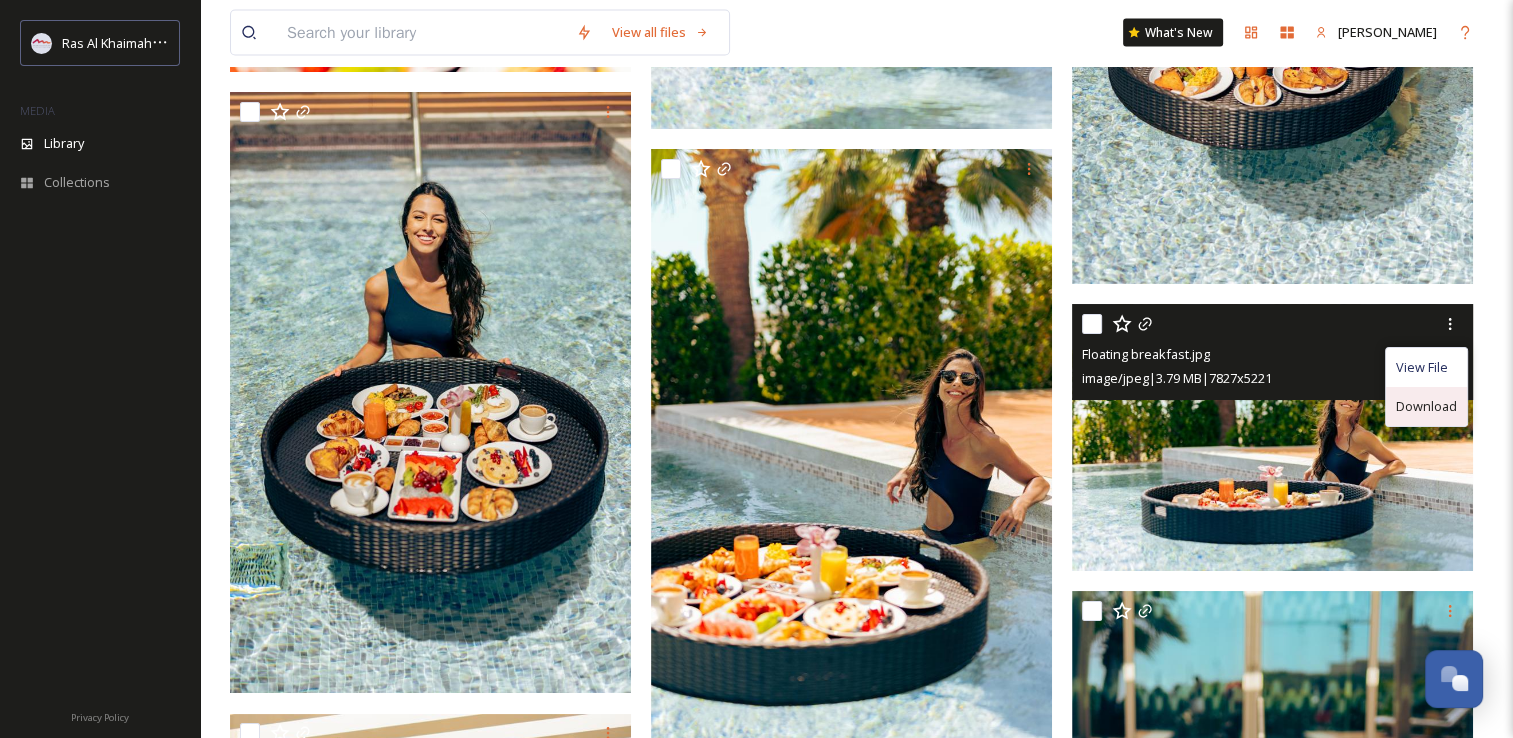 click on "Download" at bounding box center [1426, 406] 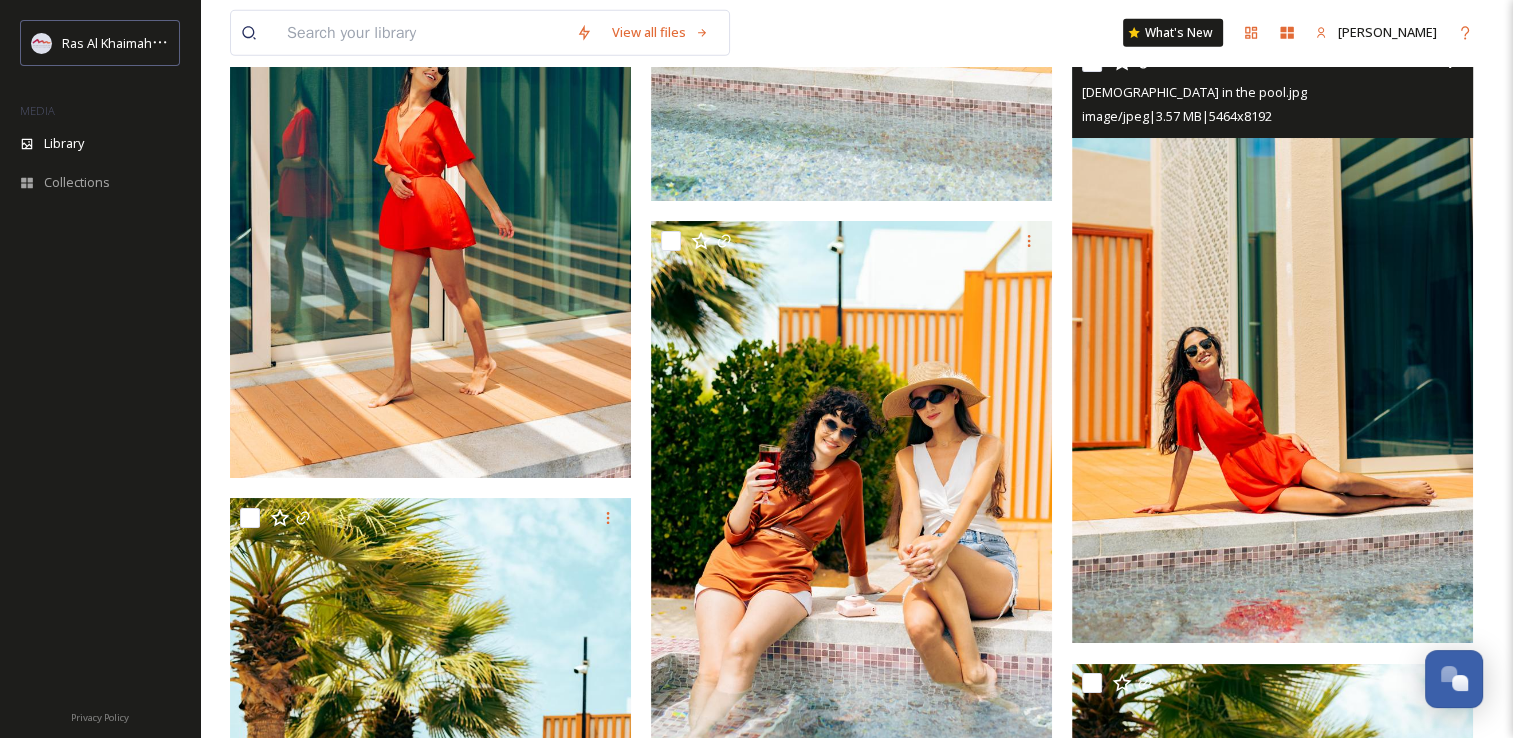 scroll, scrollTop: 14469, scrollLeft: 0, axis: vertical 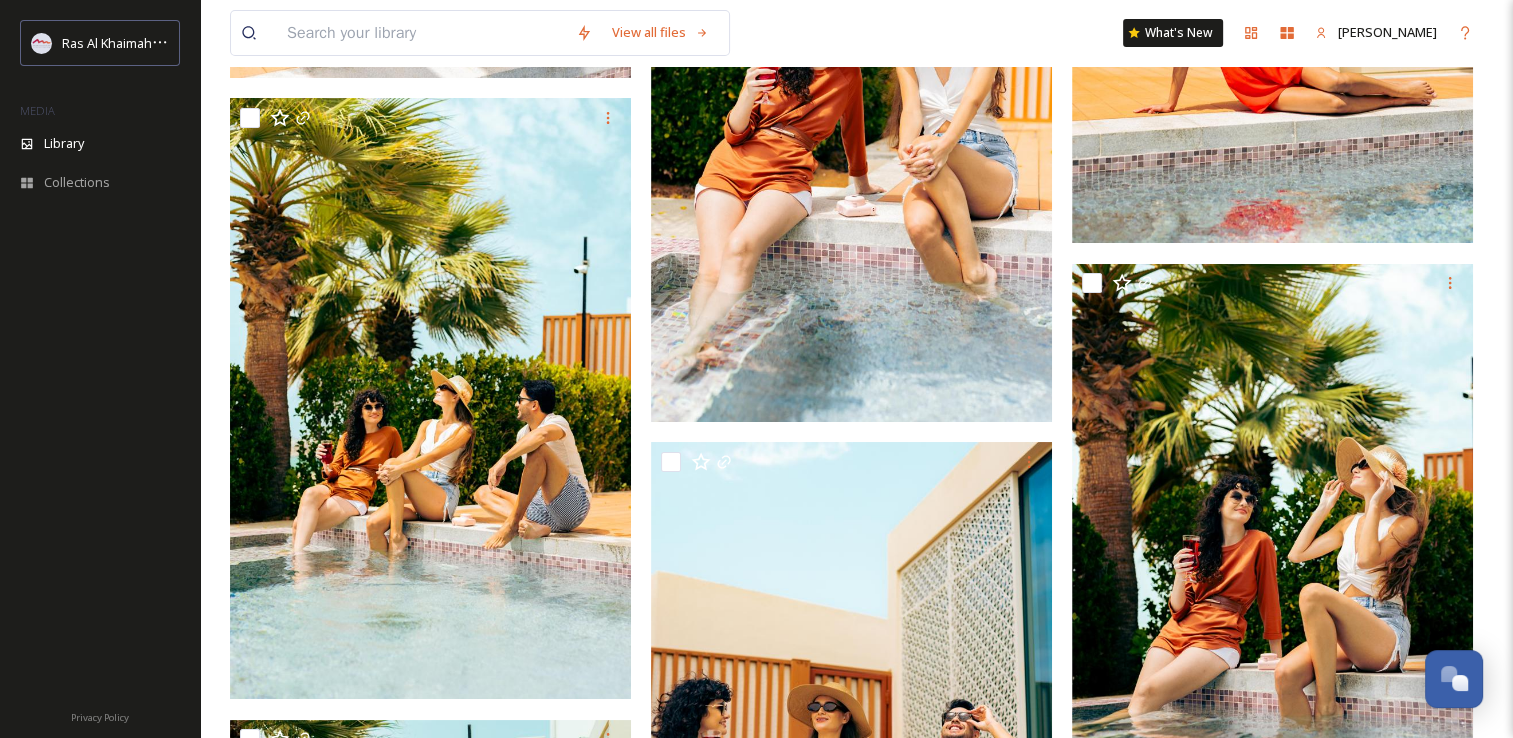 click on "View all files What's New [PERSON_NAME] Library Organise New Root Beach & Pool Your Selections There is nothing here. 693  file s Filters Date Created Select all Unlink" at bounding box center (856, 2784) 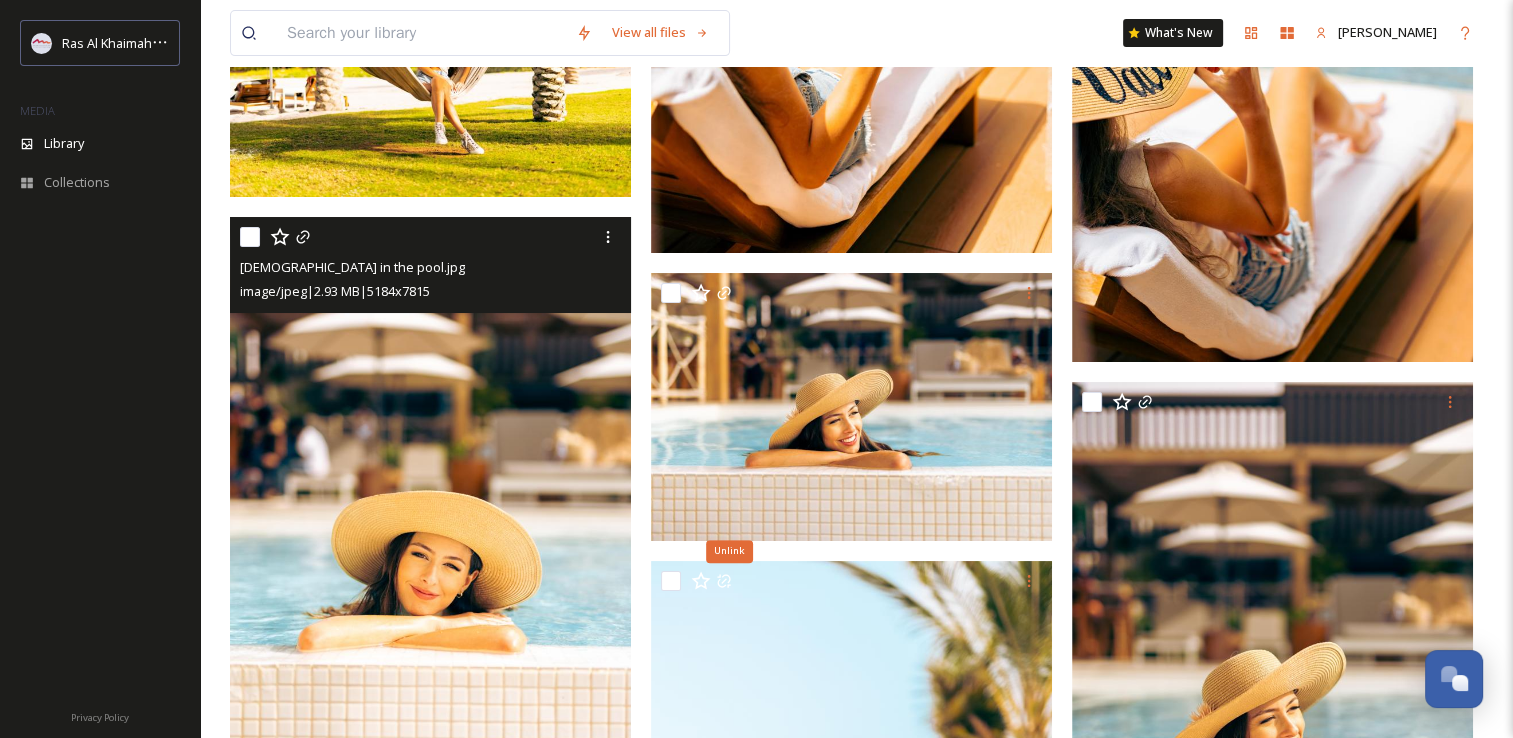 scroll, scrollTop: 15769, scrollLeft: 0, axis: vertical 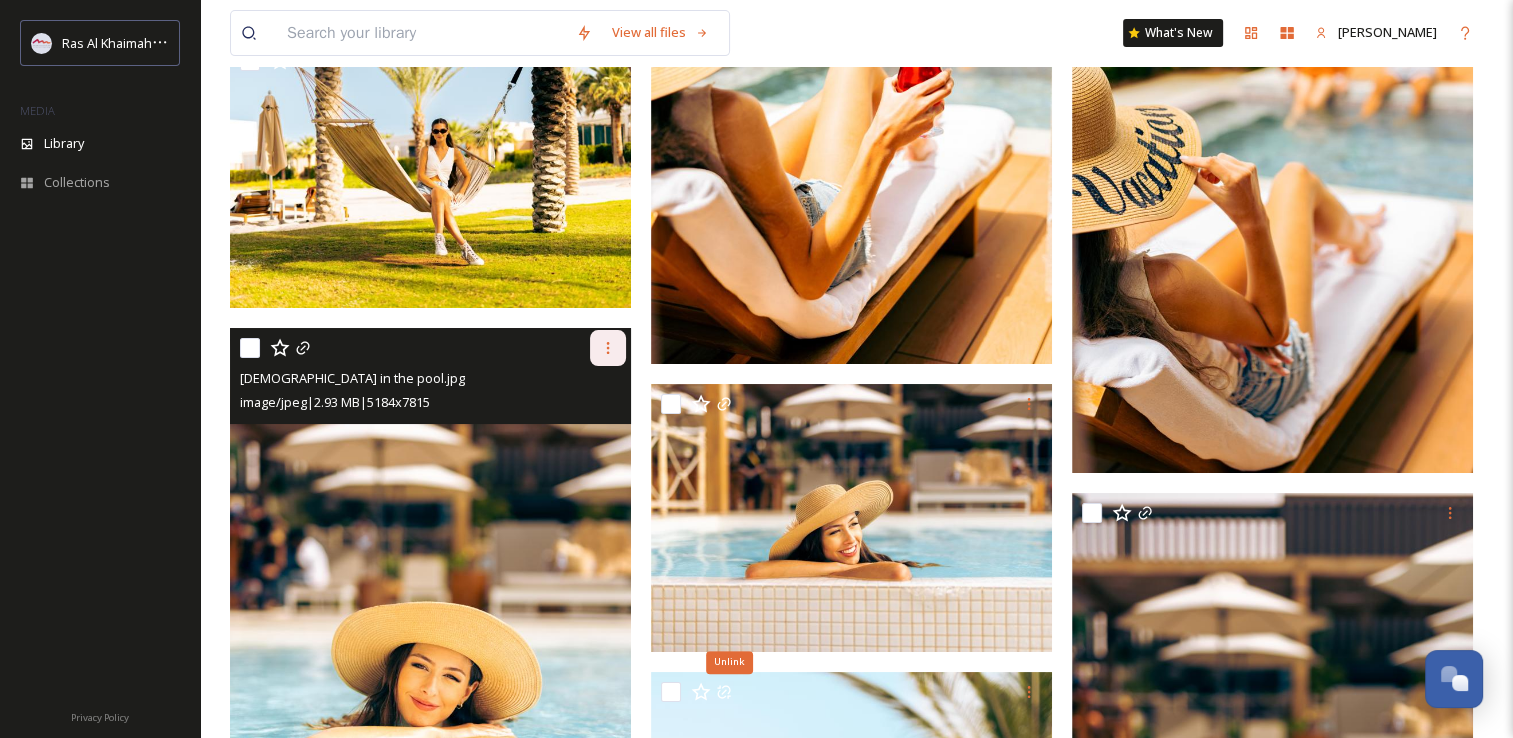 click 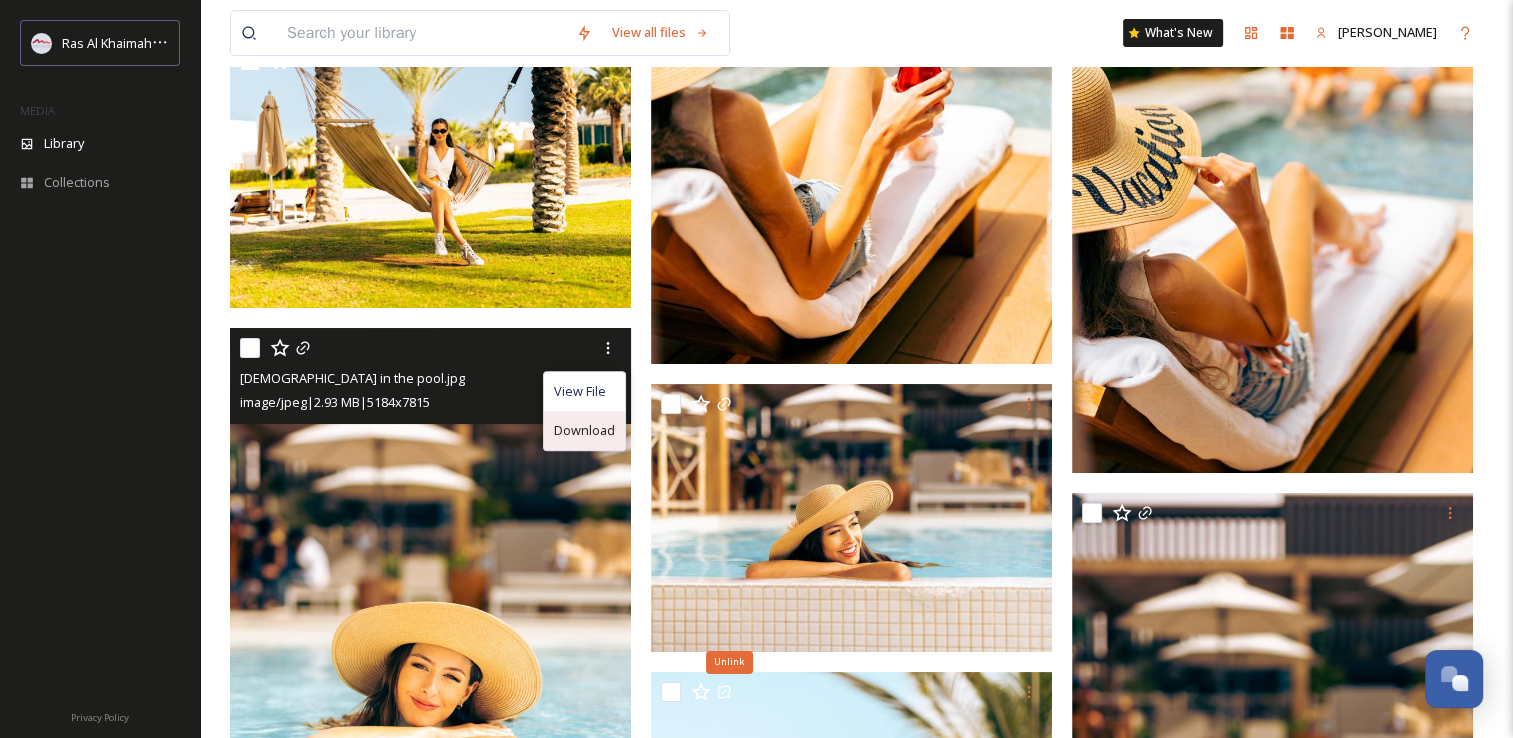 click on "Download" at bounding box center [584, 430] 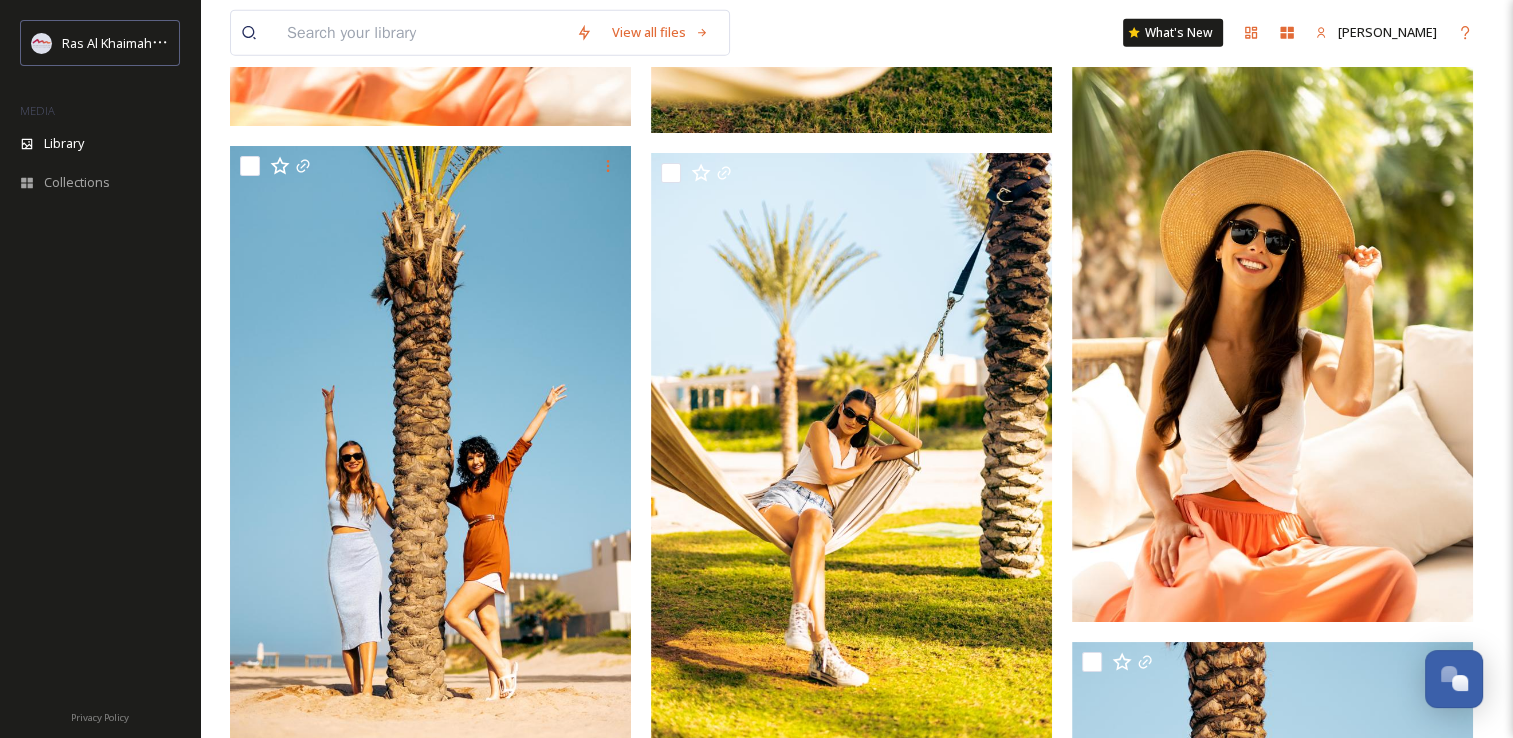 scroll, scrollTop: 19469, scrollLeft: 0, axis: vertical 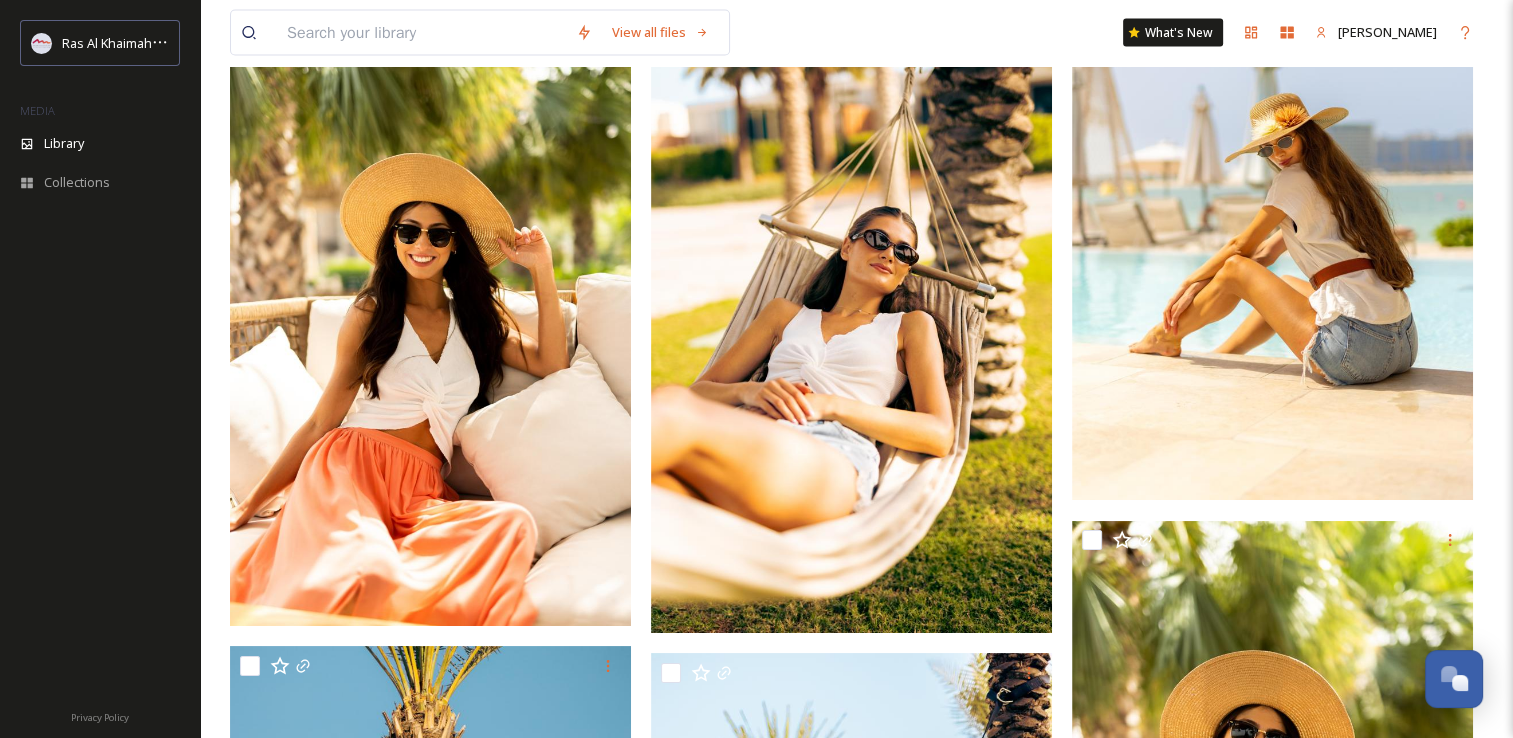 click at bounding box center [430, 325] 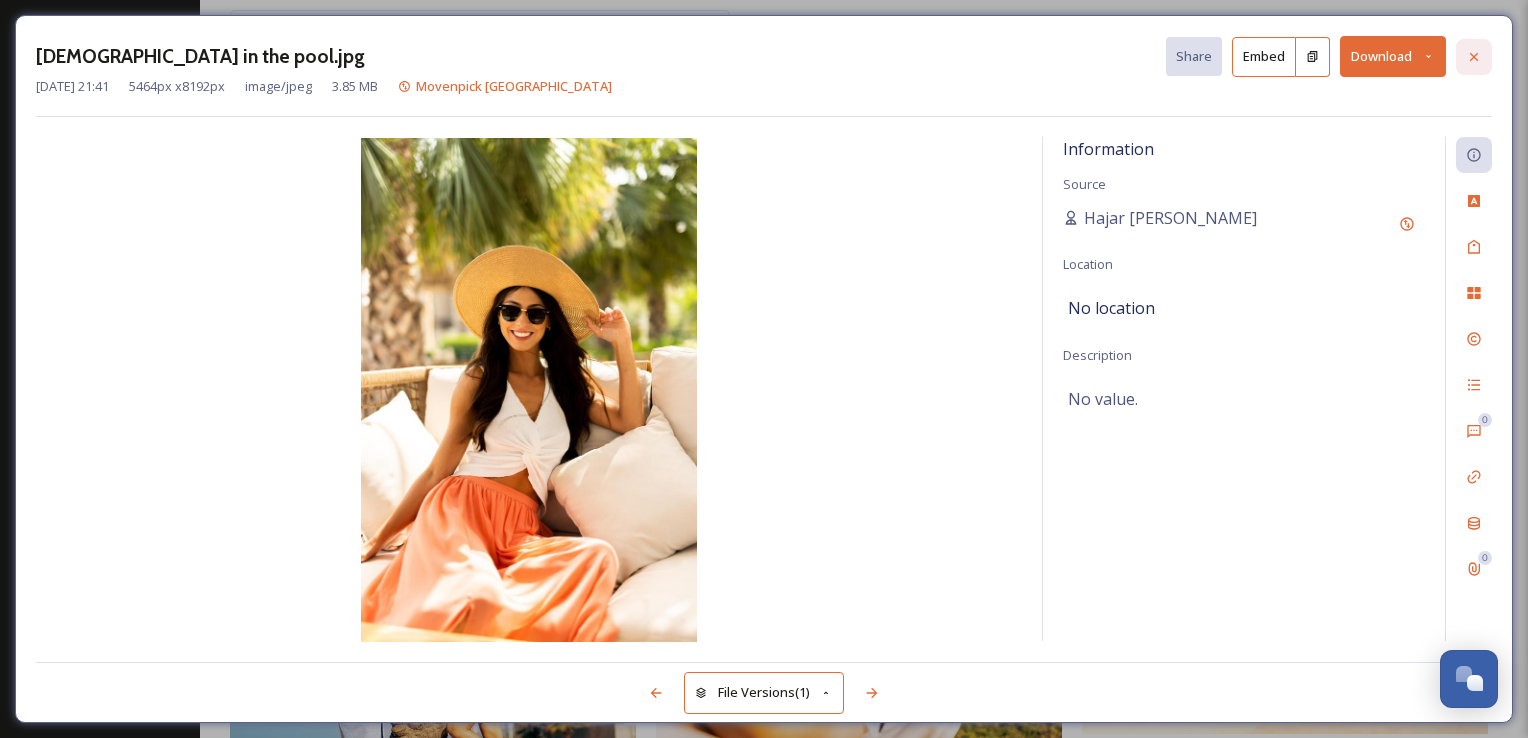 click 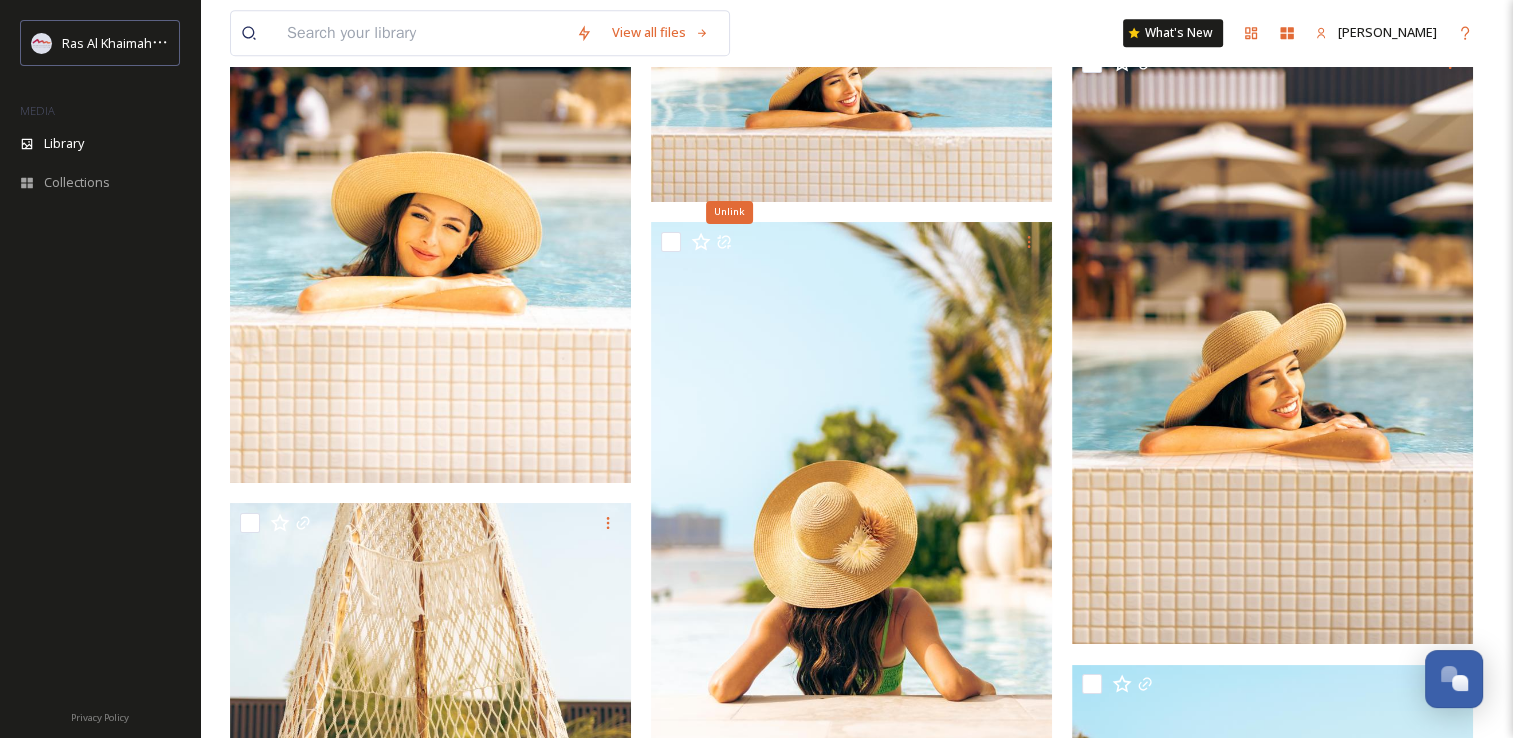 scroll, scrollTop: 16069, scrollLeft: 0, axis: vertical 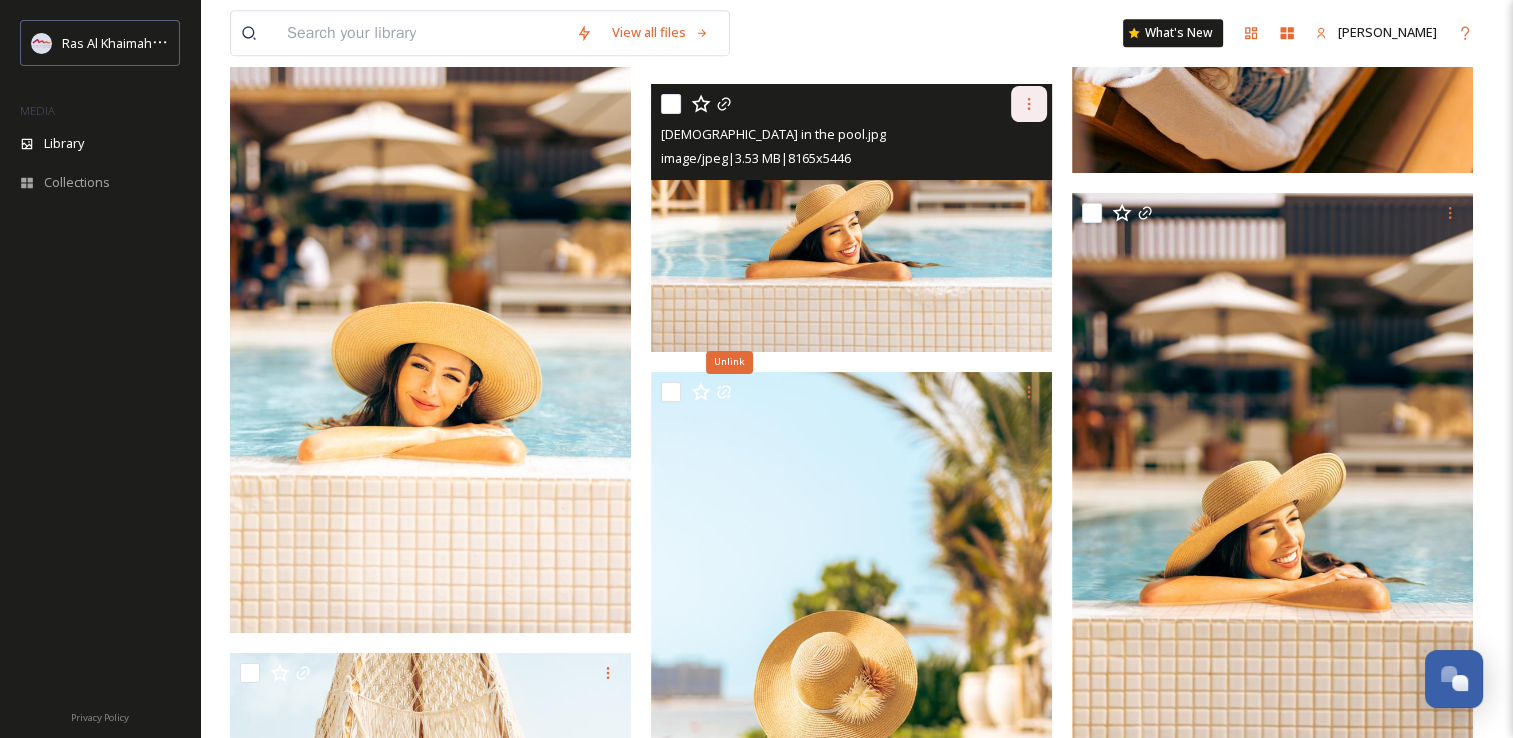 click 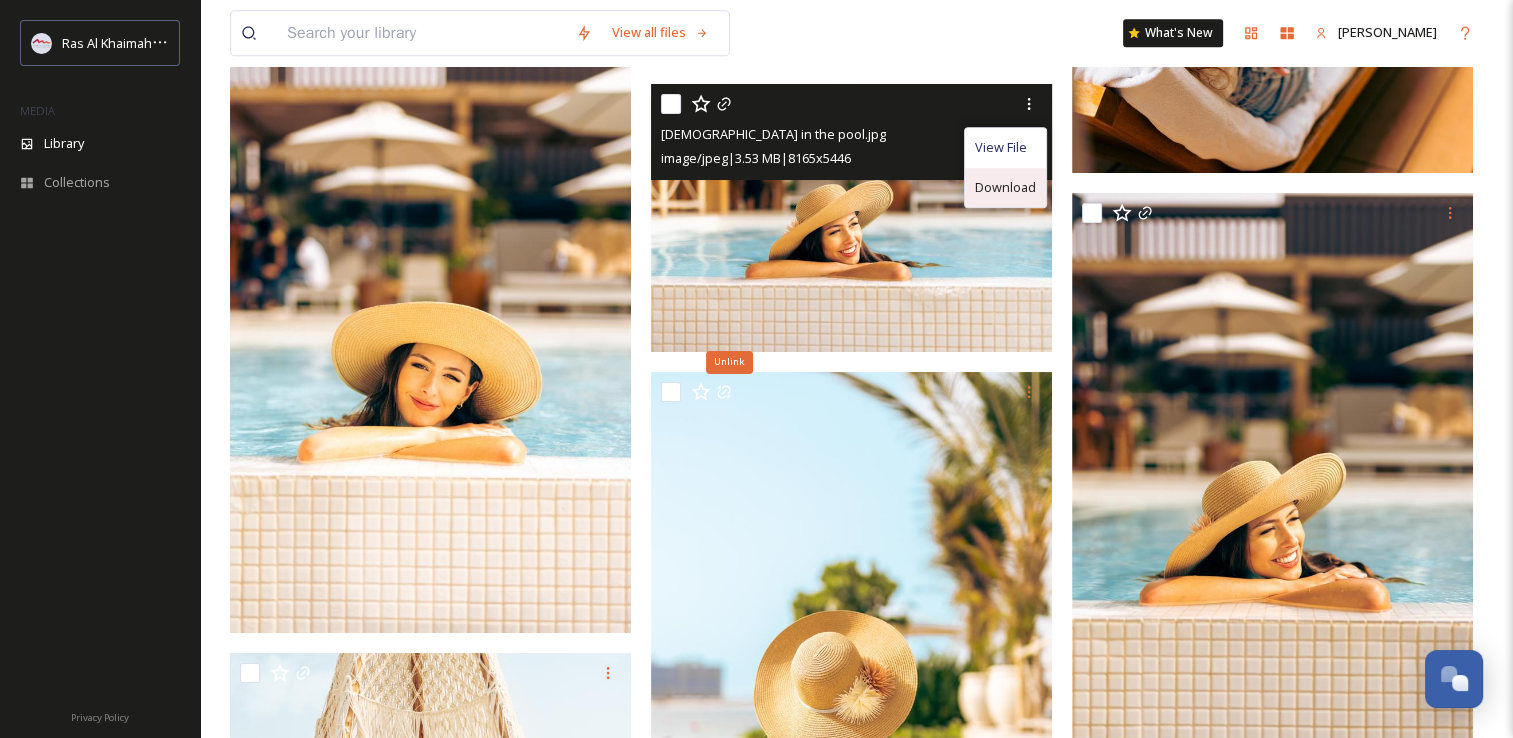 click on "Download" at bounding box center (1005, 187) 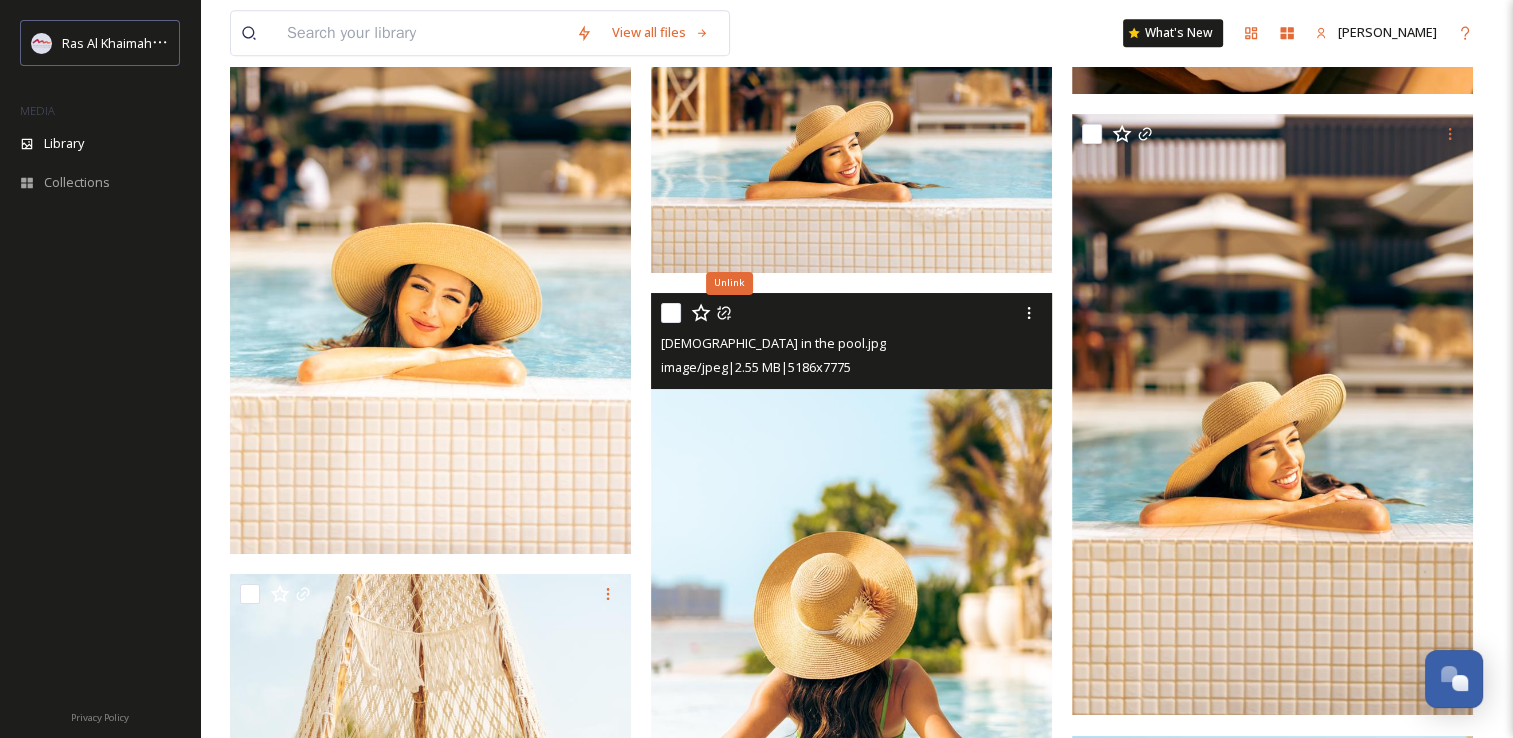 scroll, scrollTop: 16169, scrollLeft: 0, axis: vertical 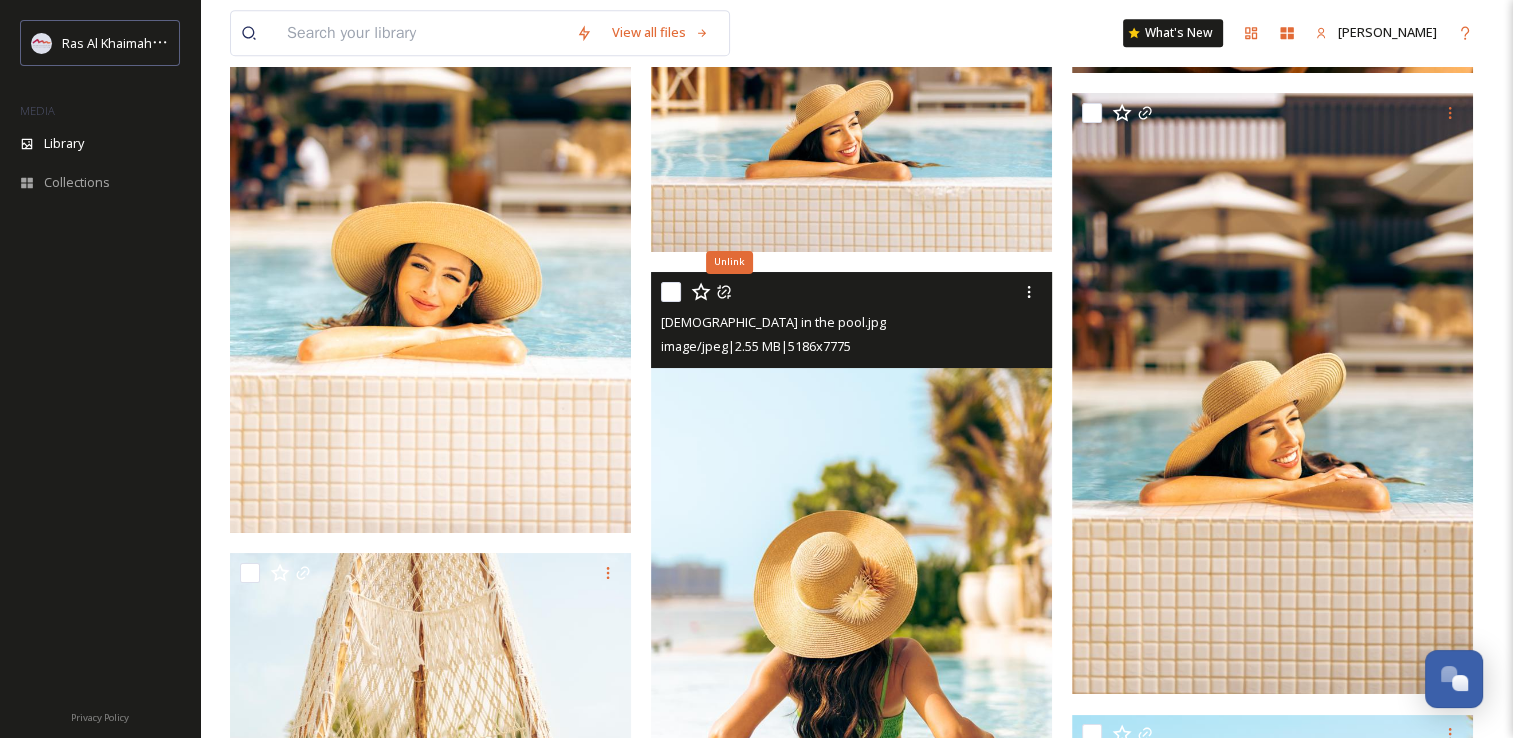 click at bounding box center [851, 572] 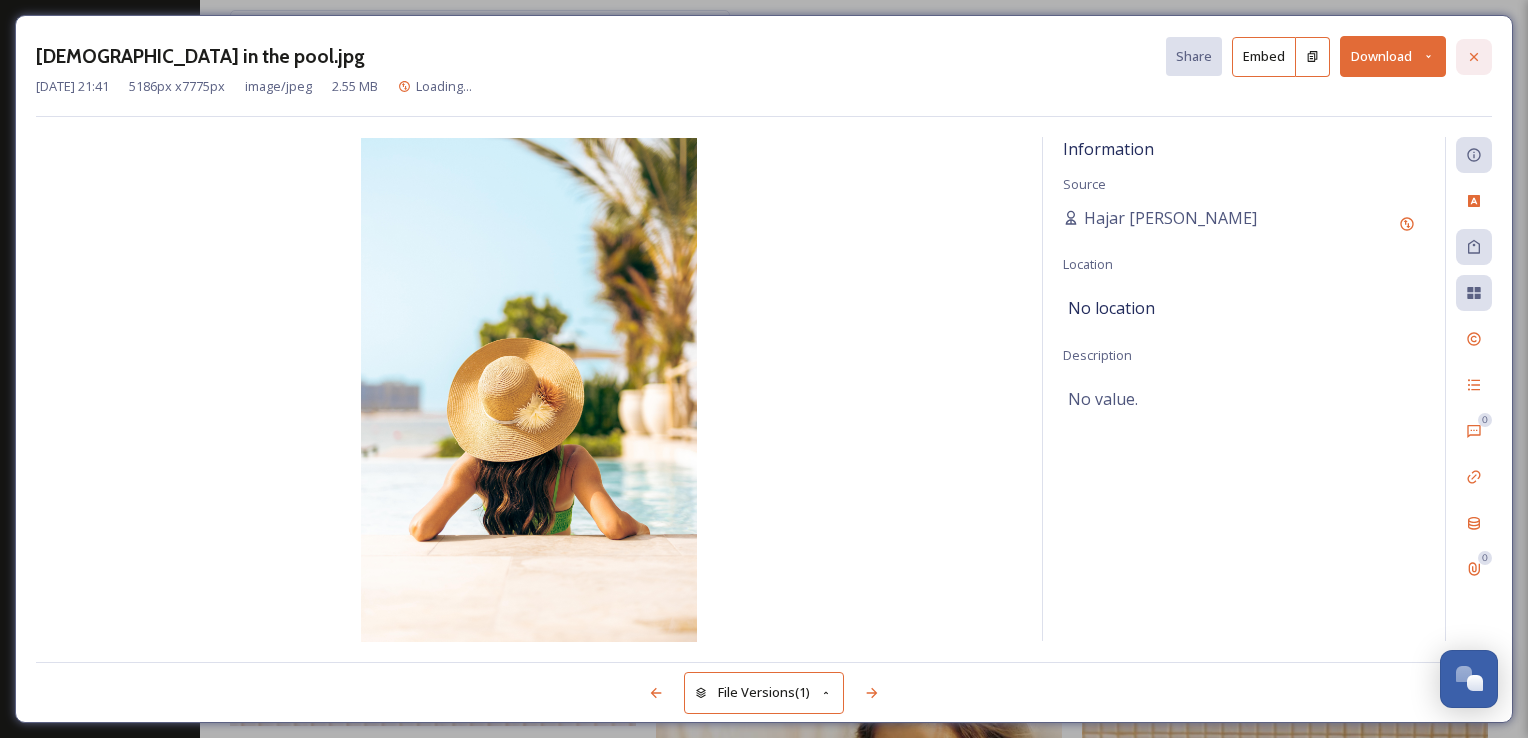 click at bounding box center (1474, 57) 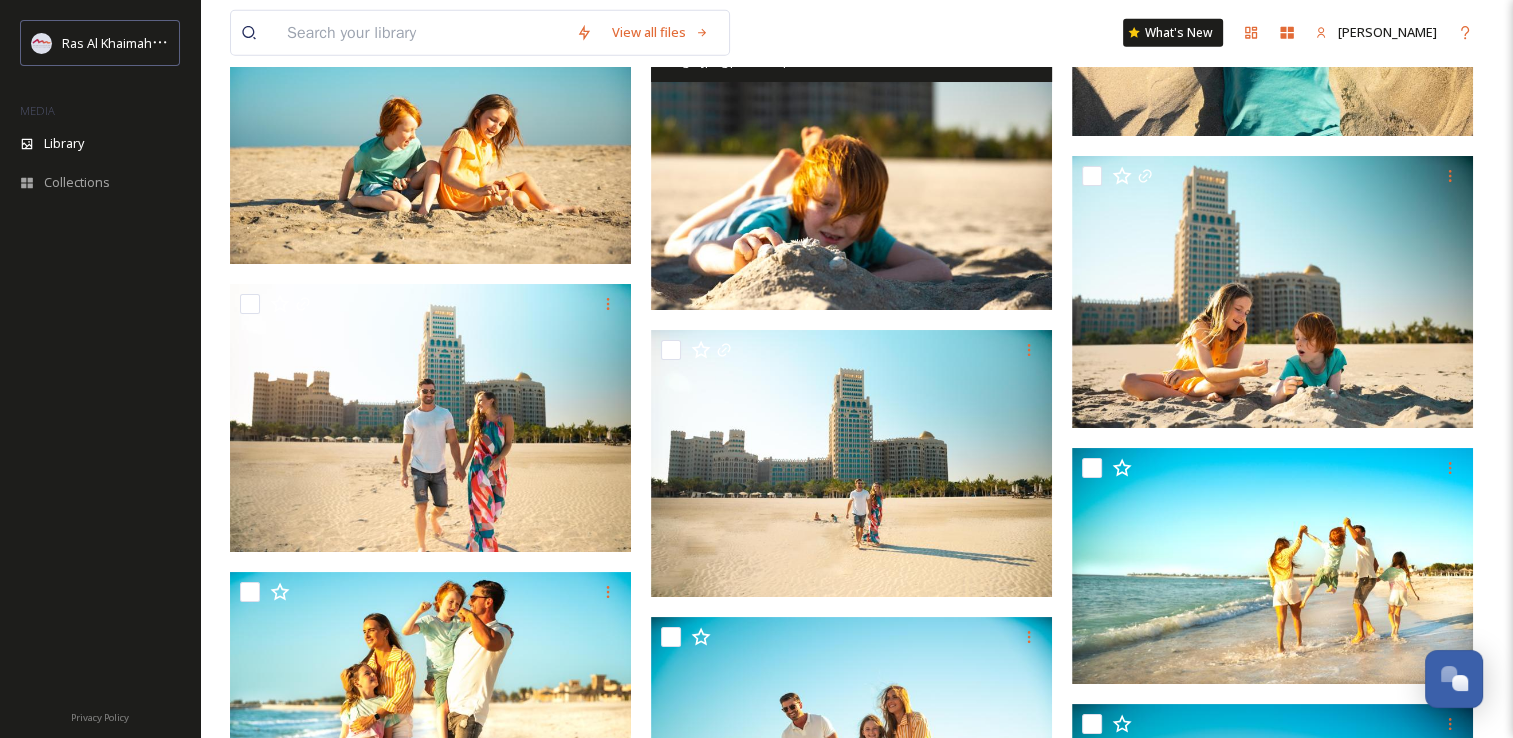 scroll, scrollTop: 27669, scrollLeft: 0, axis: vertical 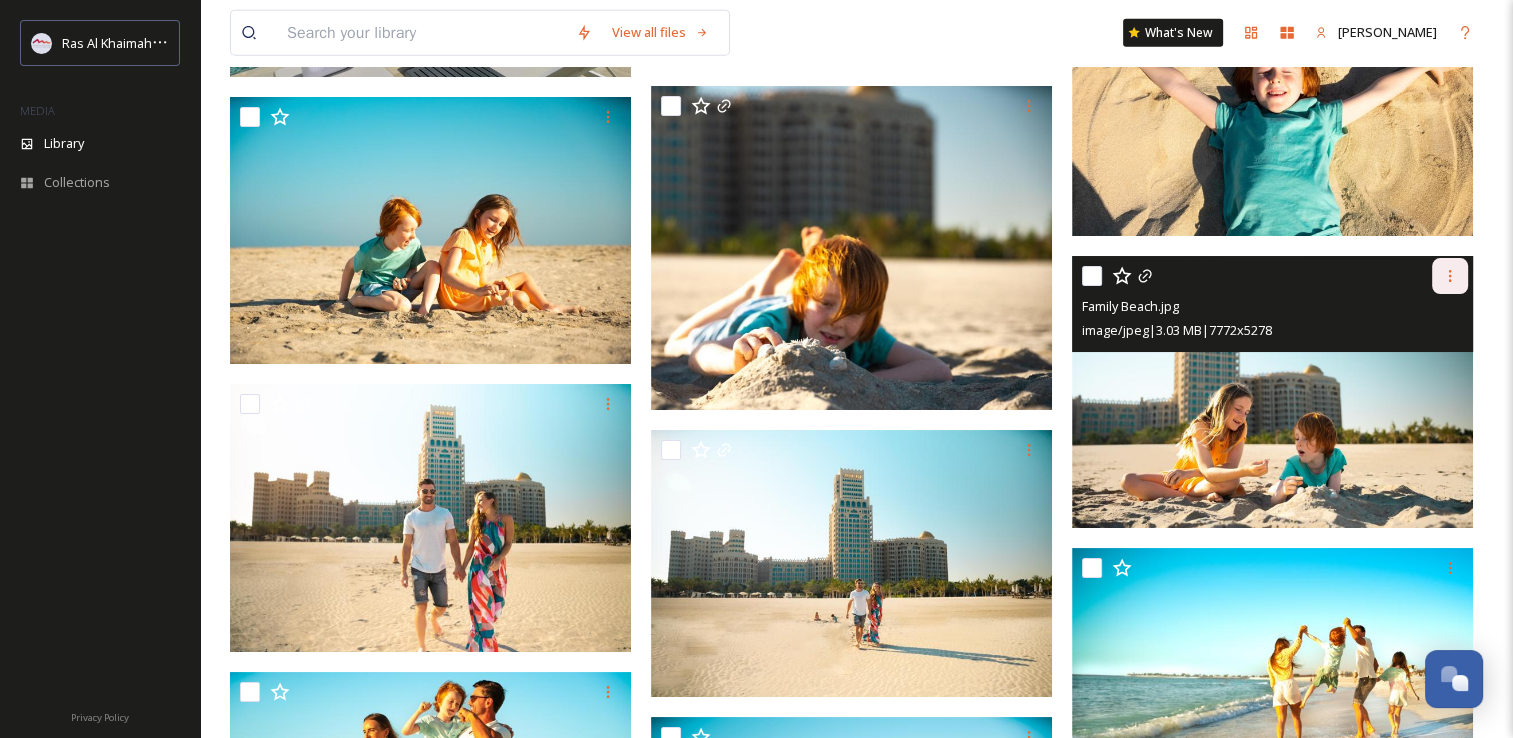 click 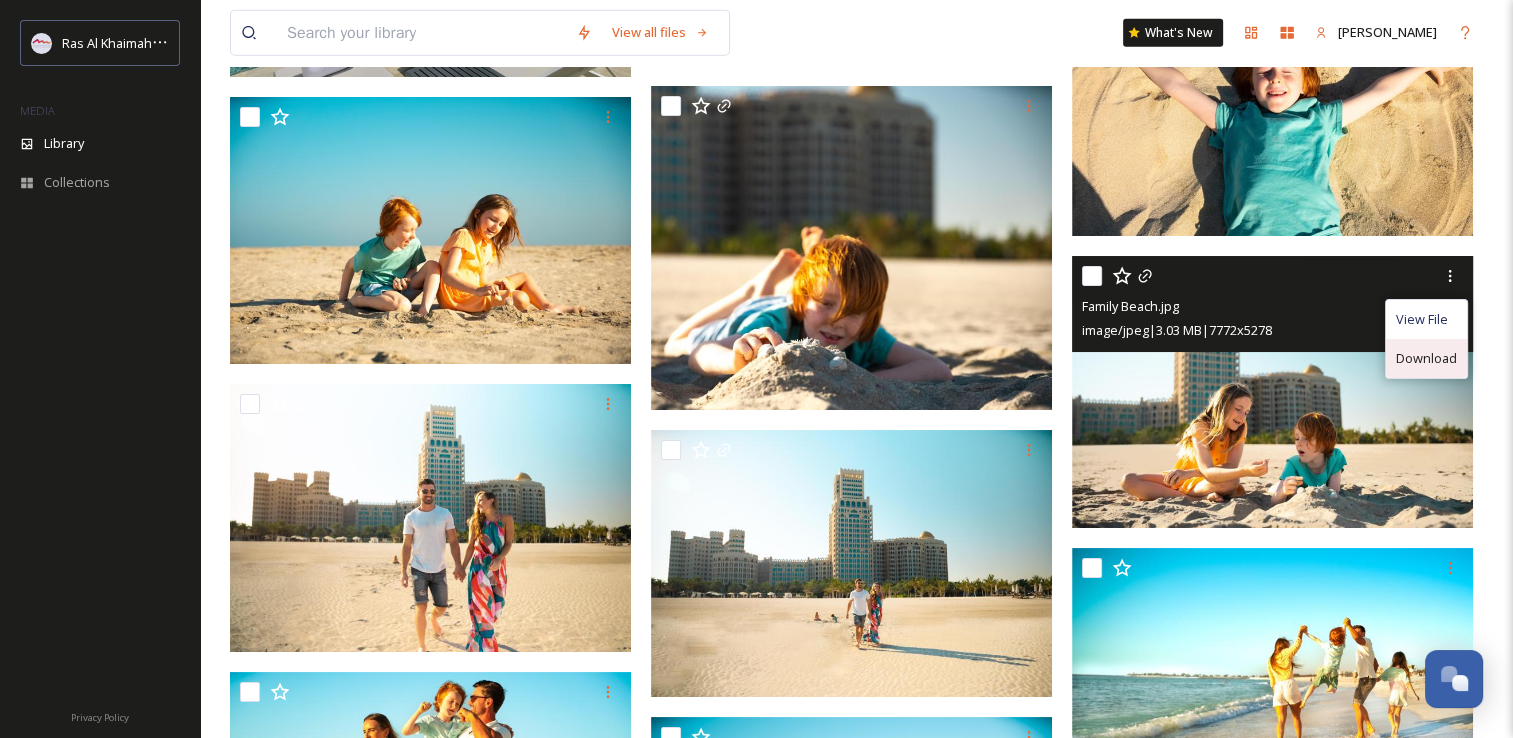 click on "Download" at bounding box center [1426, 358] 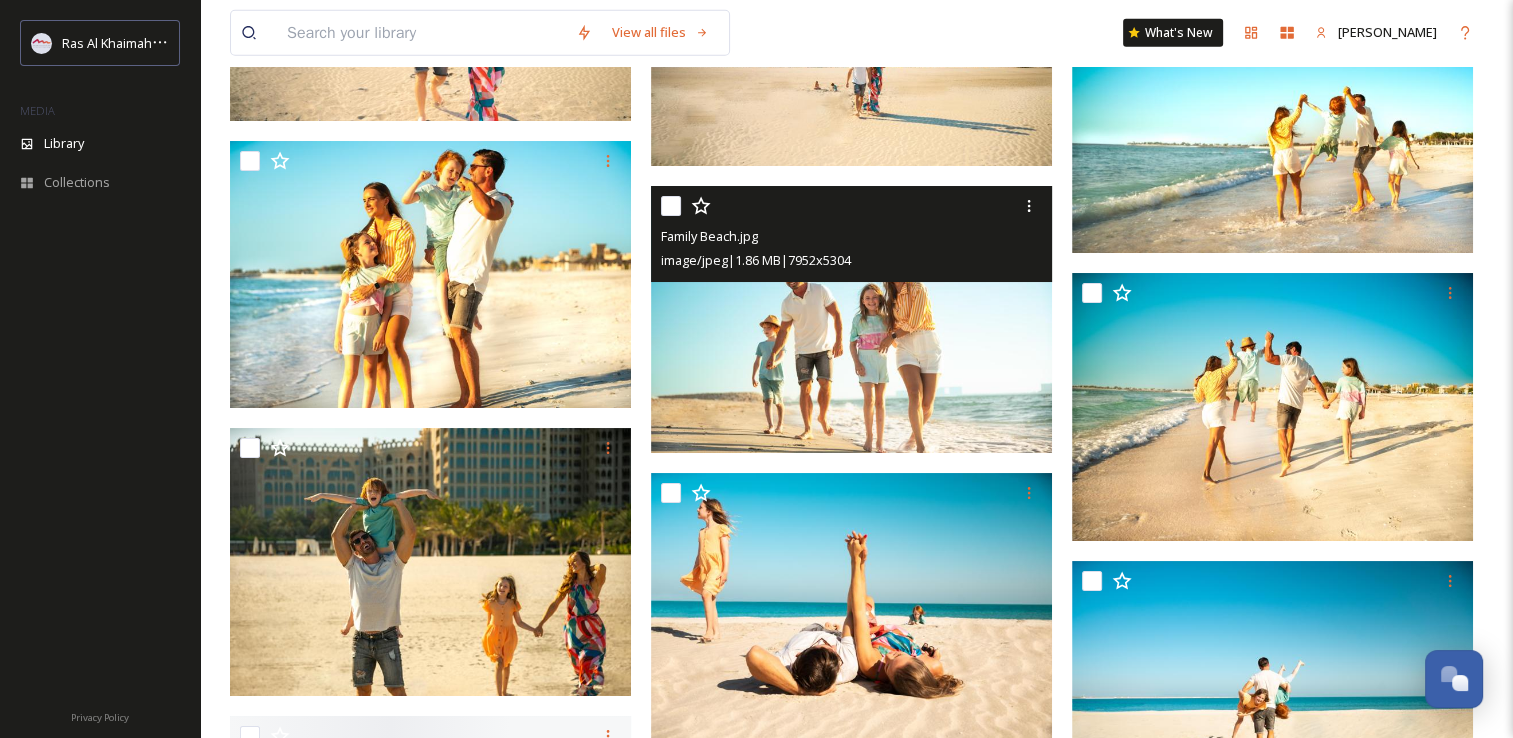scroll, scrollTop: 28469, scrollLeft: 0, axis: vertical 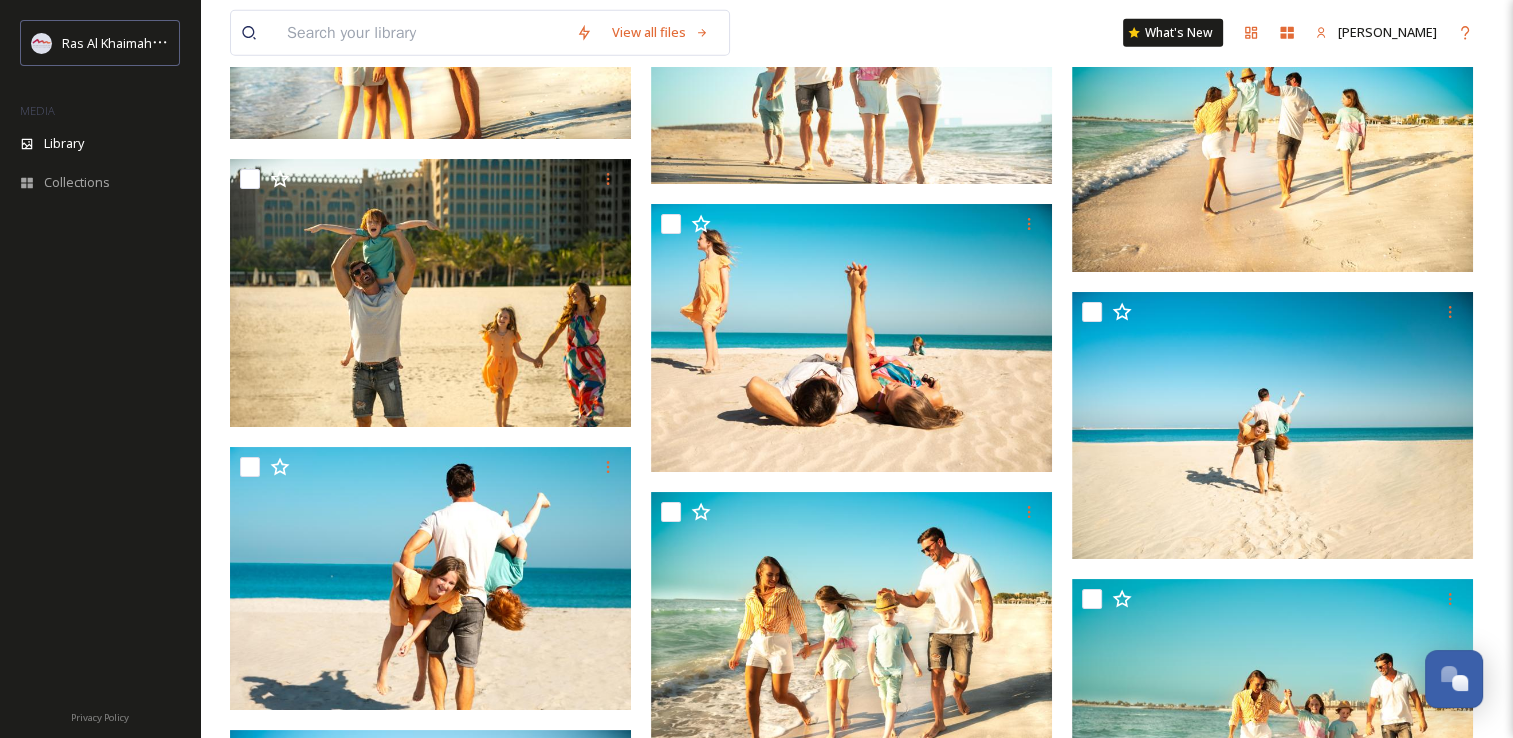 click on "View all files What's New [PERSON_NAME] Library Organise New Root Beach & Pool Your Selections There is nothing here. 693  file s Filters Date Created Select all [DEMOGRAPHIC_DATA] in the pool.jpg image/jpeg  |  3.85 MB  |  5464  x  8192 Unlink Unlink You've reached the end" at bounding box center [856, 11348] 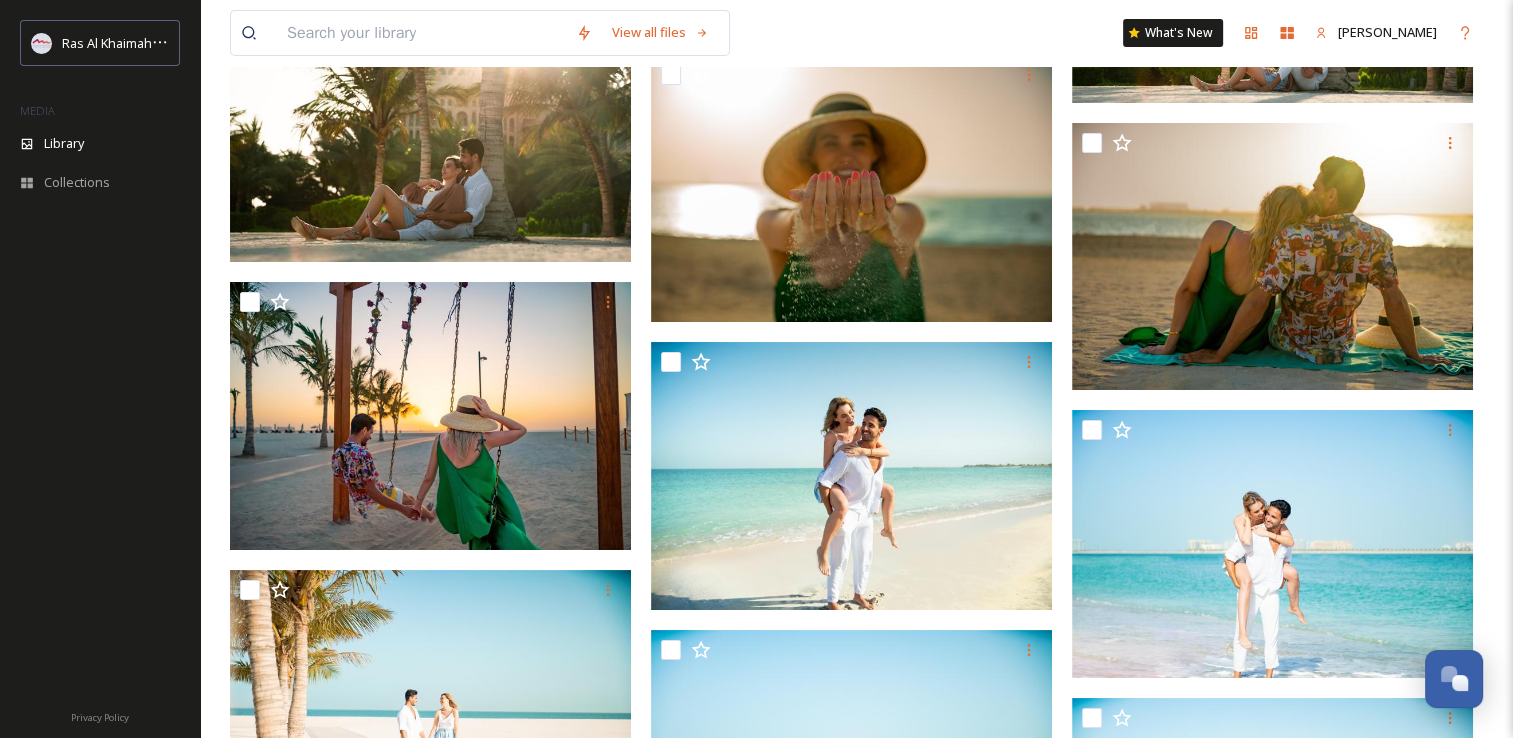scroll, scrollTop: 29469, scrollLeft: 0, axis: vertical 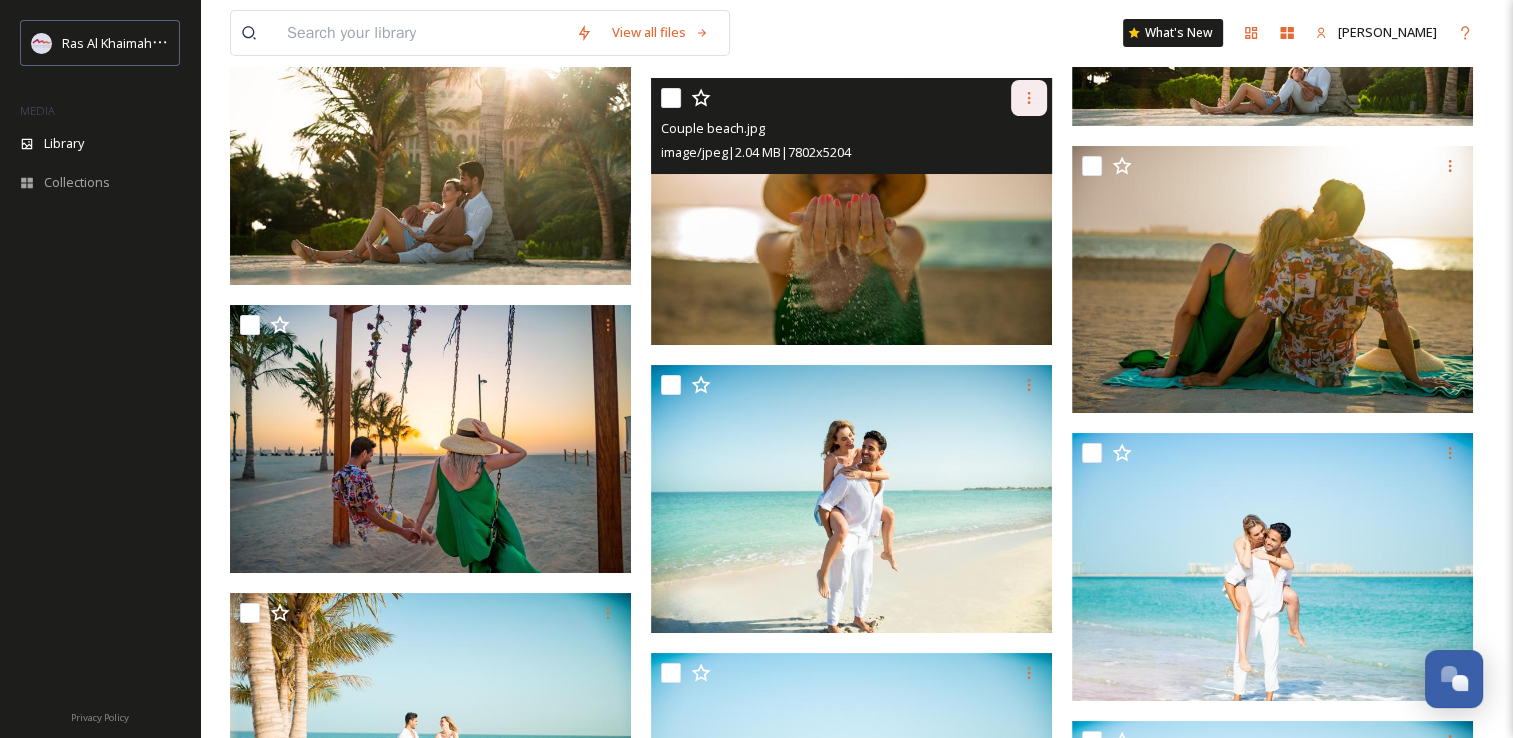click at bounding box center [1029, 98] 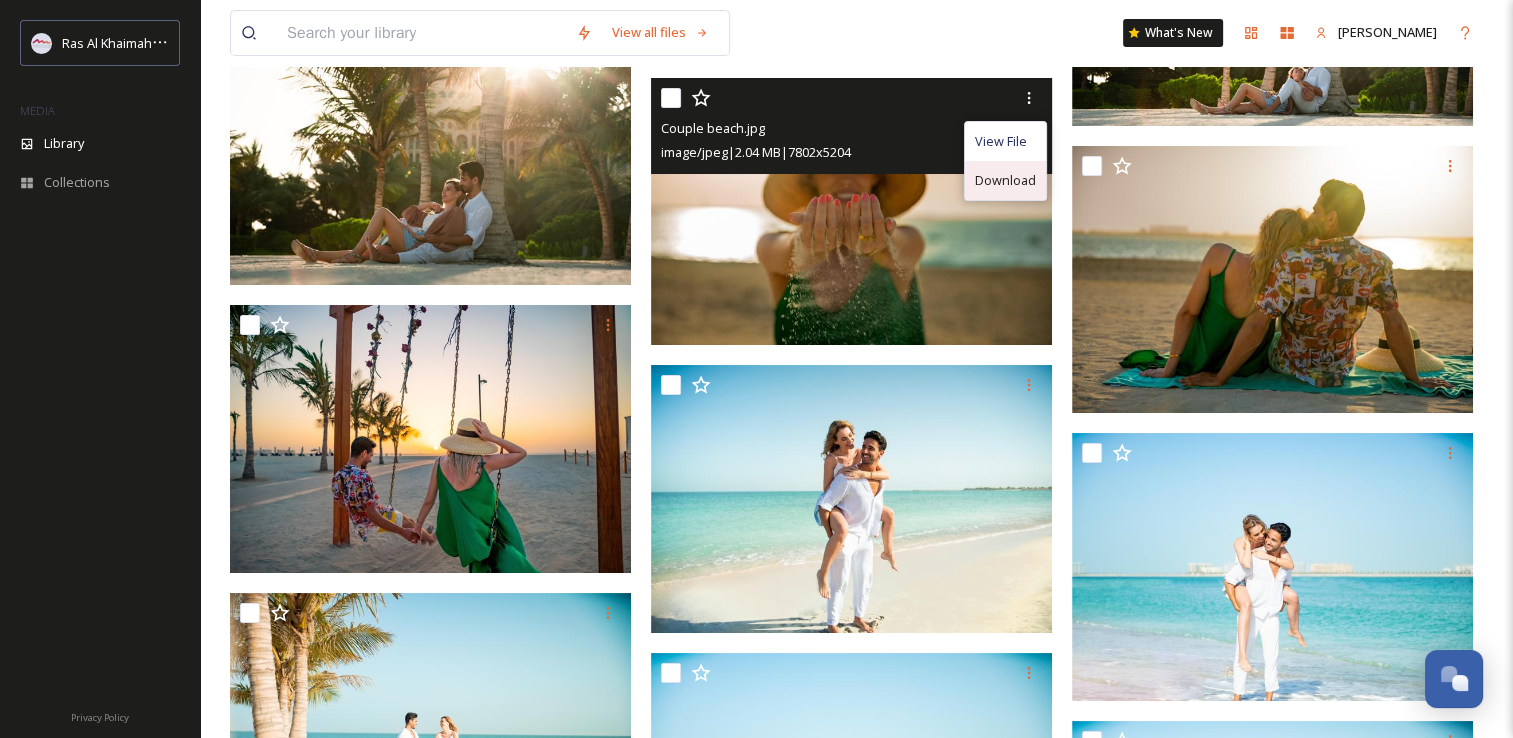 click on "Download" at bounding box center [1005, 180] 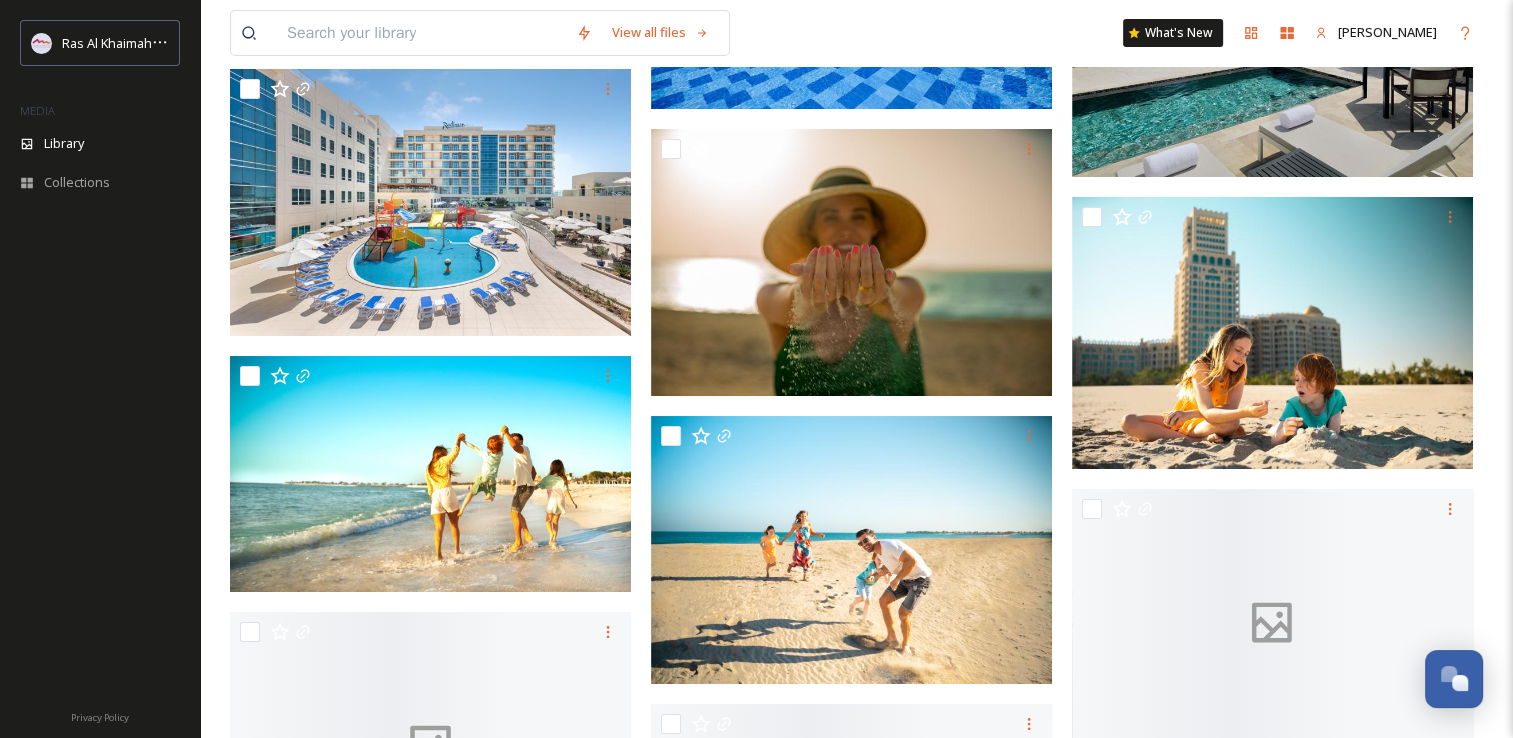 scroll, scrollTop: 30569, scrollLeft: 0, axis: vertical 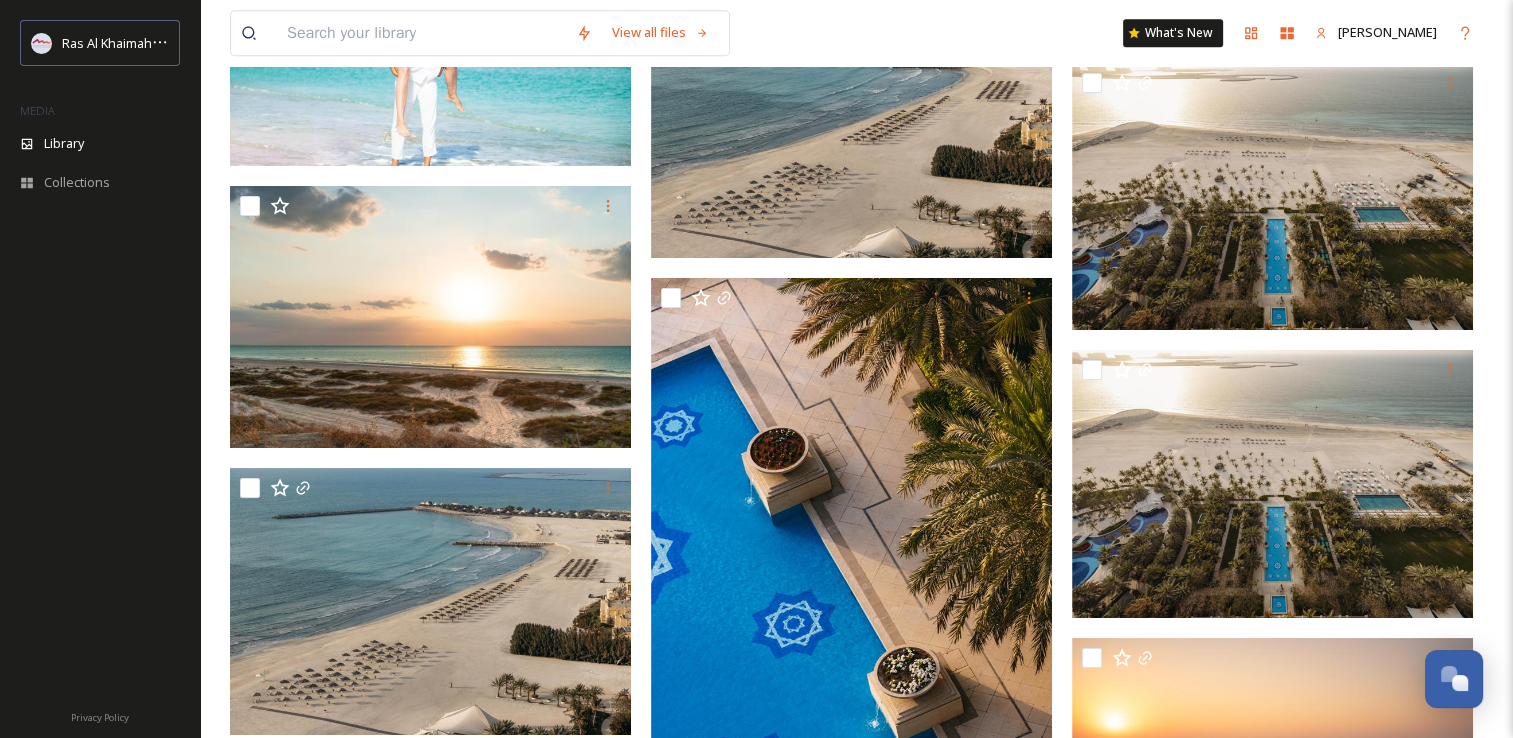 click on "View all files What's New [PERSON_NAME] Library Organise New Root Beach & Pool Your Selections There is nothing here. 693  file s Filters Date Created Select all [DEMOGRAPHIC_DATA] in the pool.jpg image/jpeg  |  3.85 MB  |  5464  x  8192 Unlink Unlink You've reached the end" at bounding box center (856, 8248) 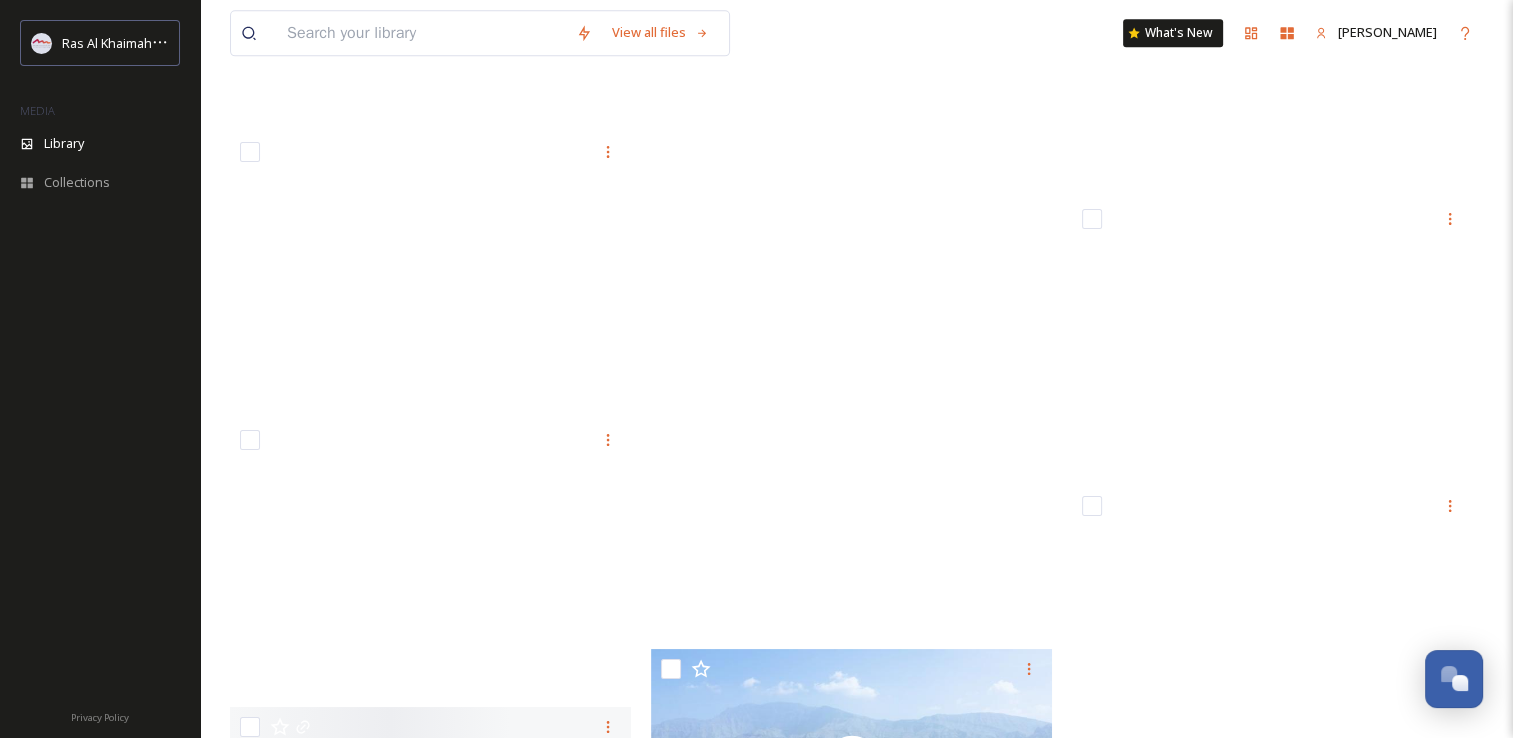 scroll, scrollTop: 55569, scrollLeft: 0, axis: vertical 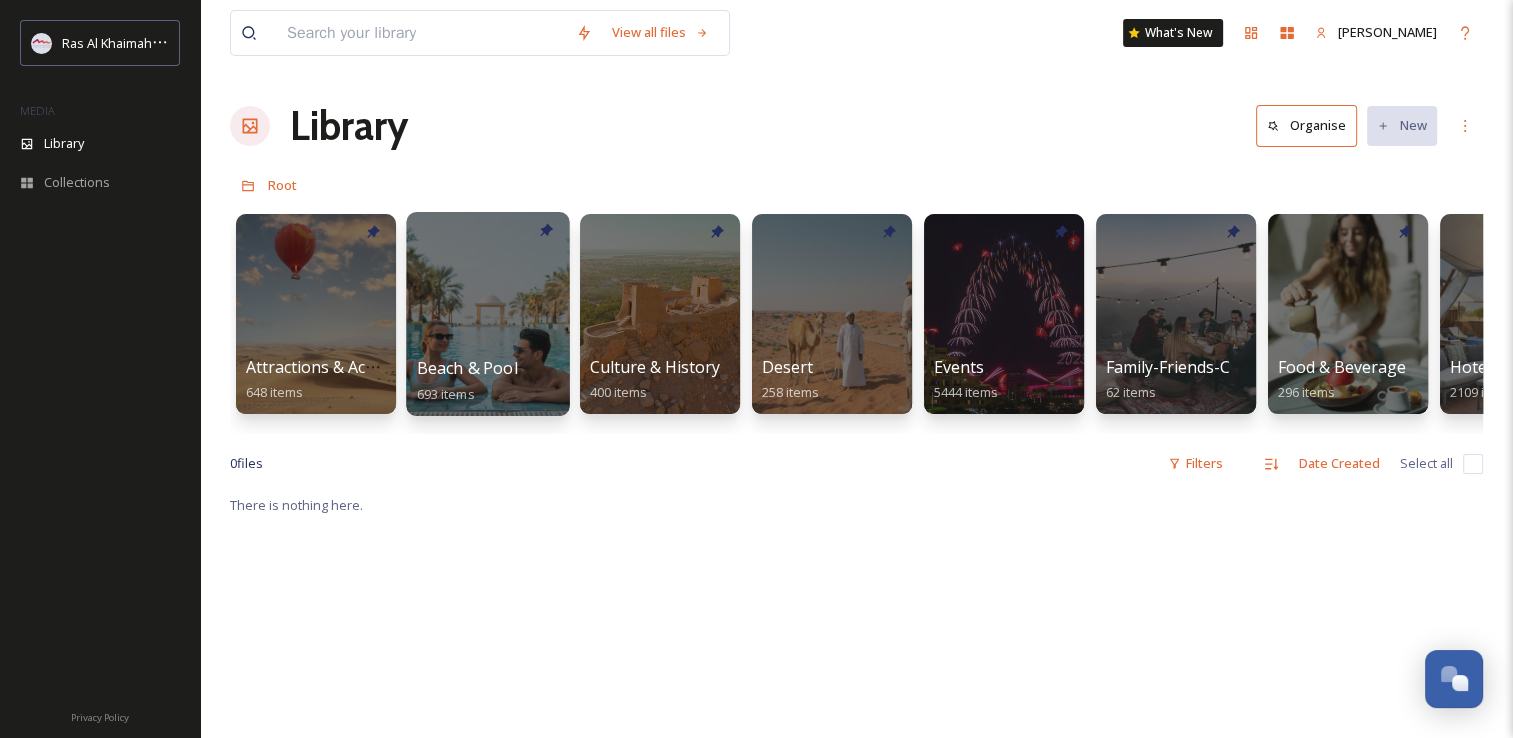 click at bounding box center (487, 314) 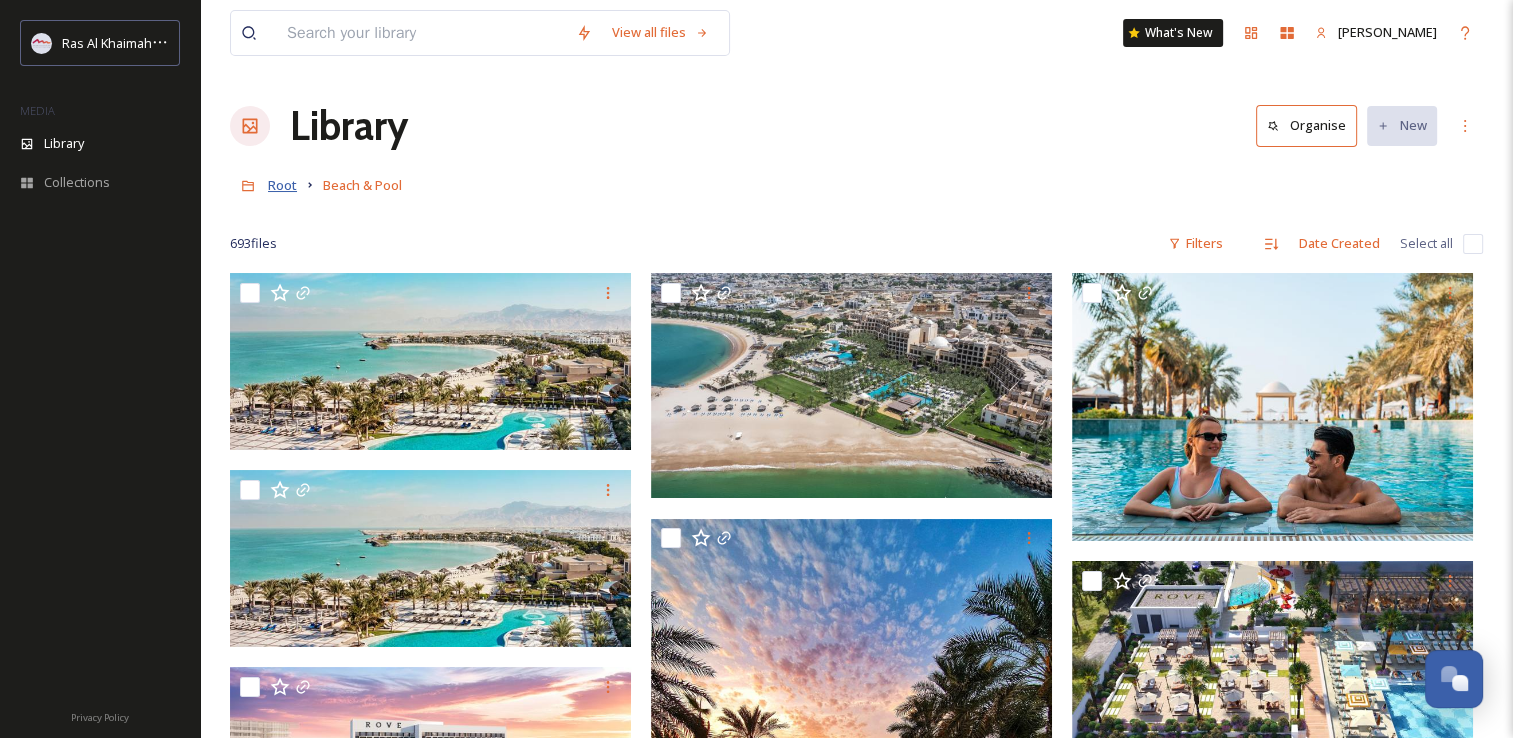 click on "Root" at bounding box center [282, 185] 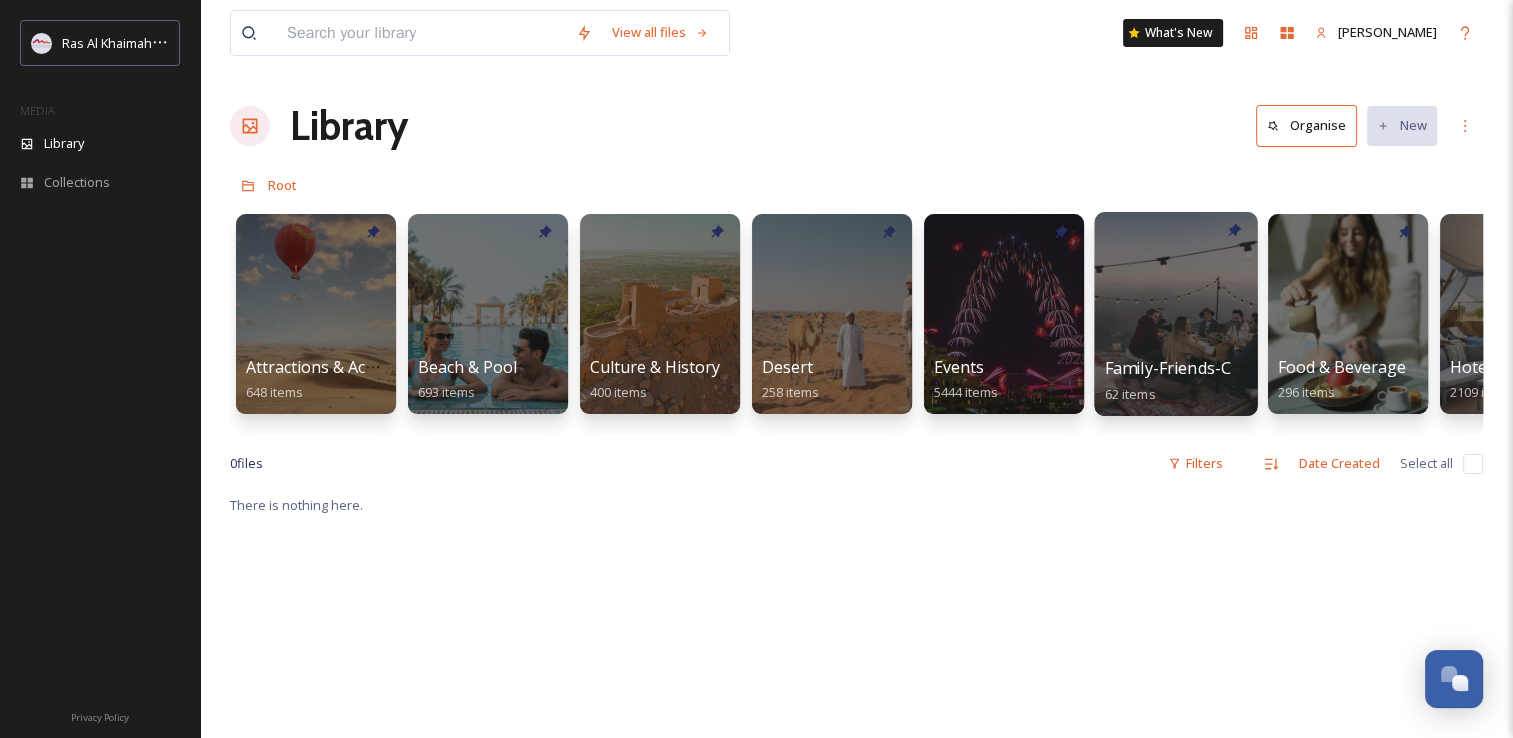 click on "Family-Friends-Couple-Solo" at bounding box center [1210, 368] 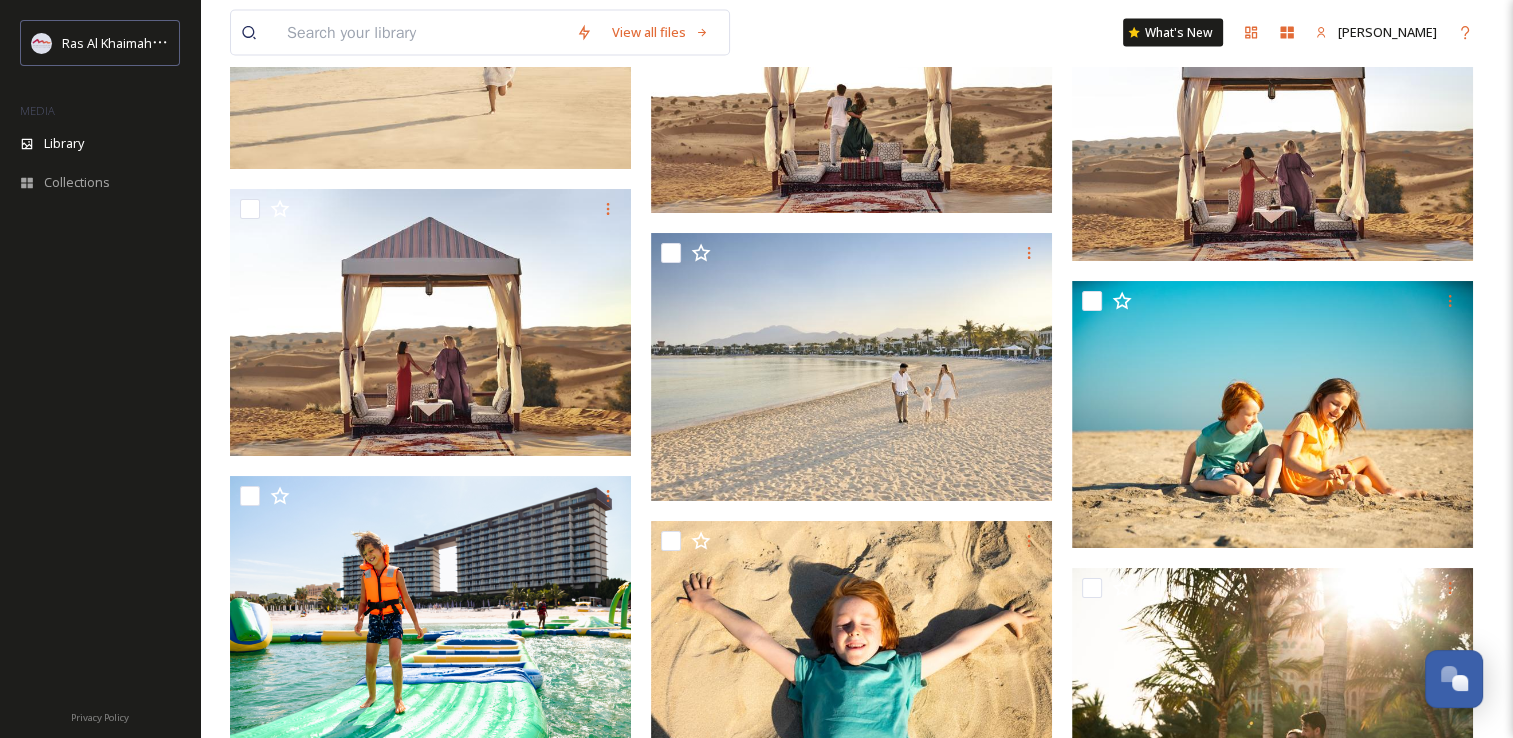 scroll, scrollTop: 4100, scrollLeft: 0, axis: vertical 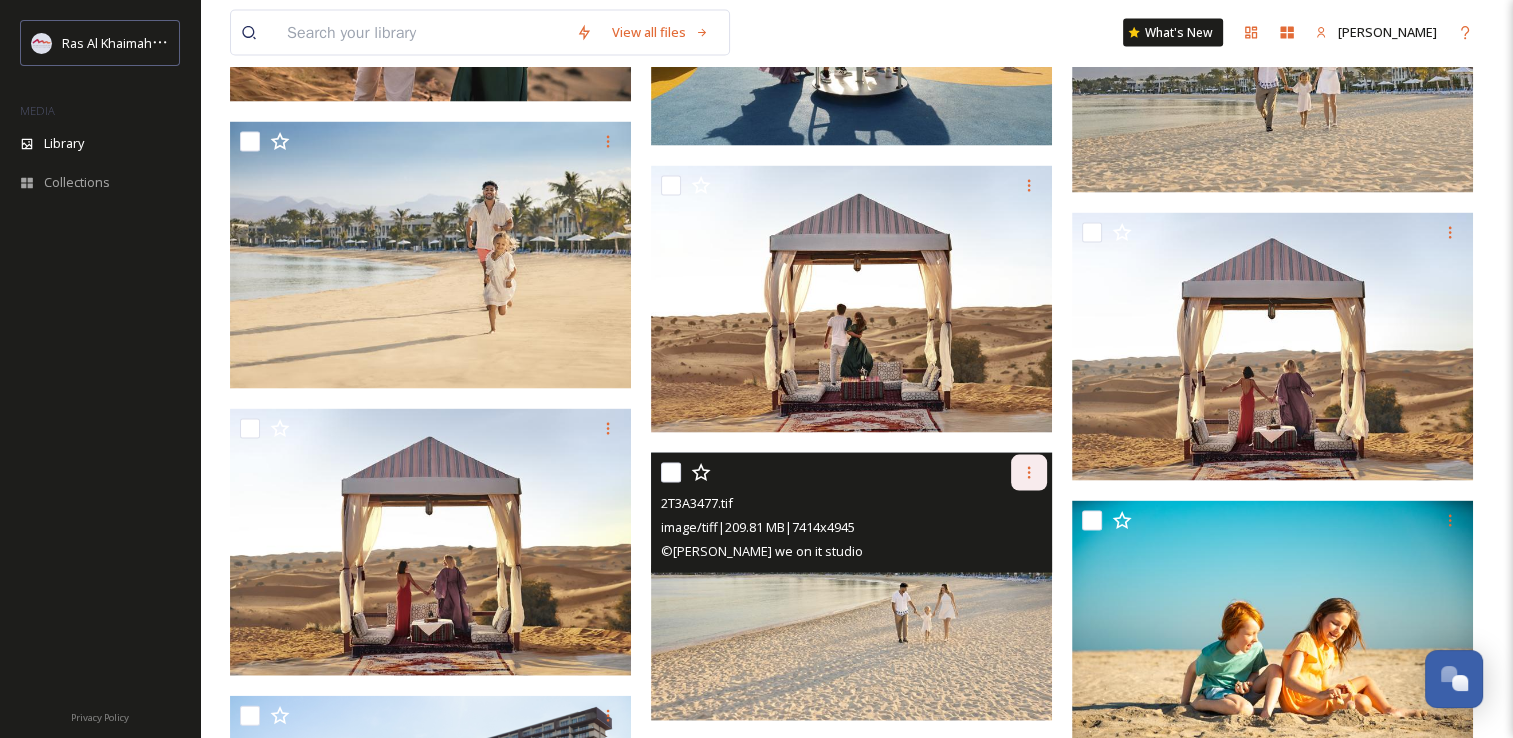 click 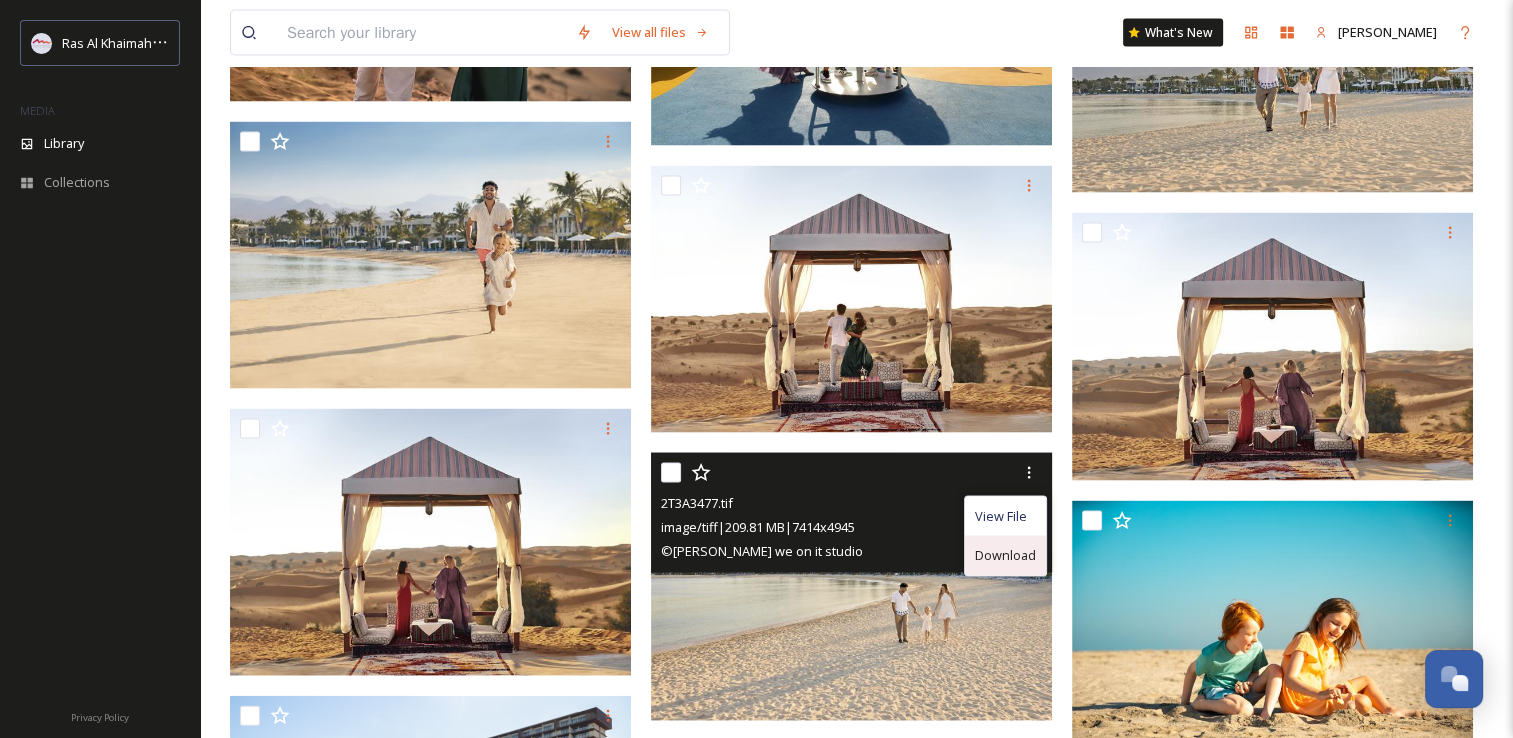 click on "Download" at bounding box center [1005, 555] 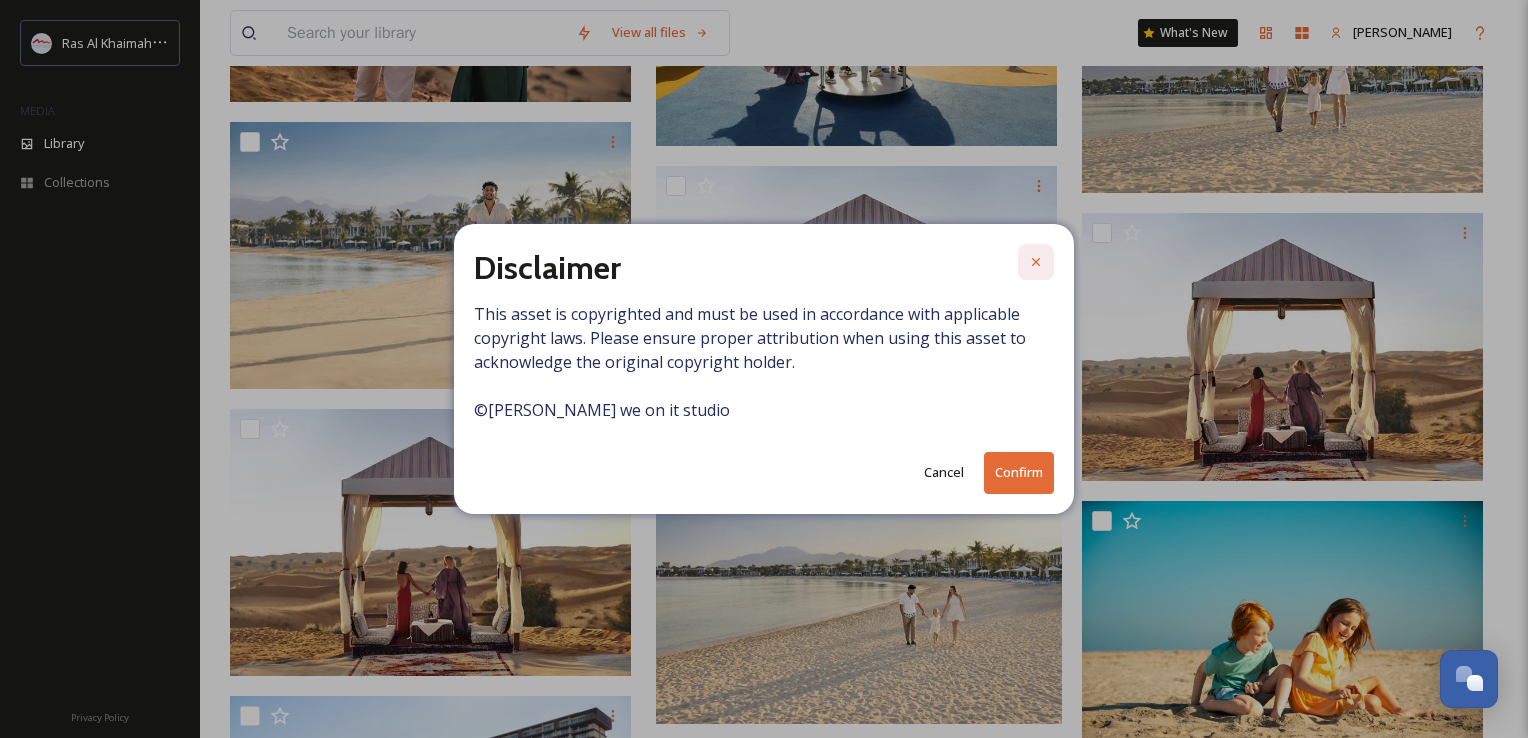 click 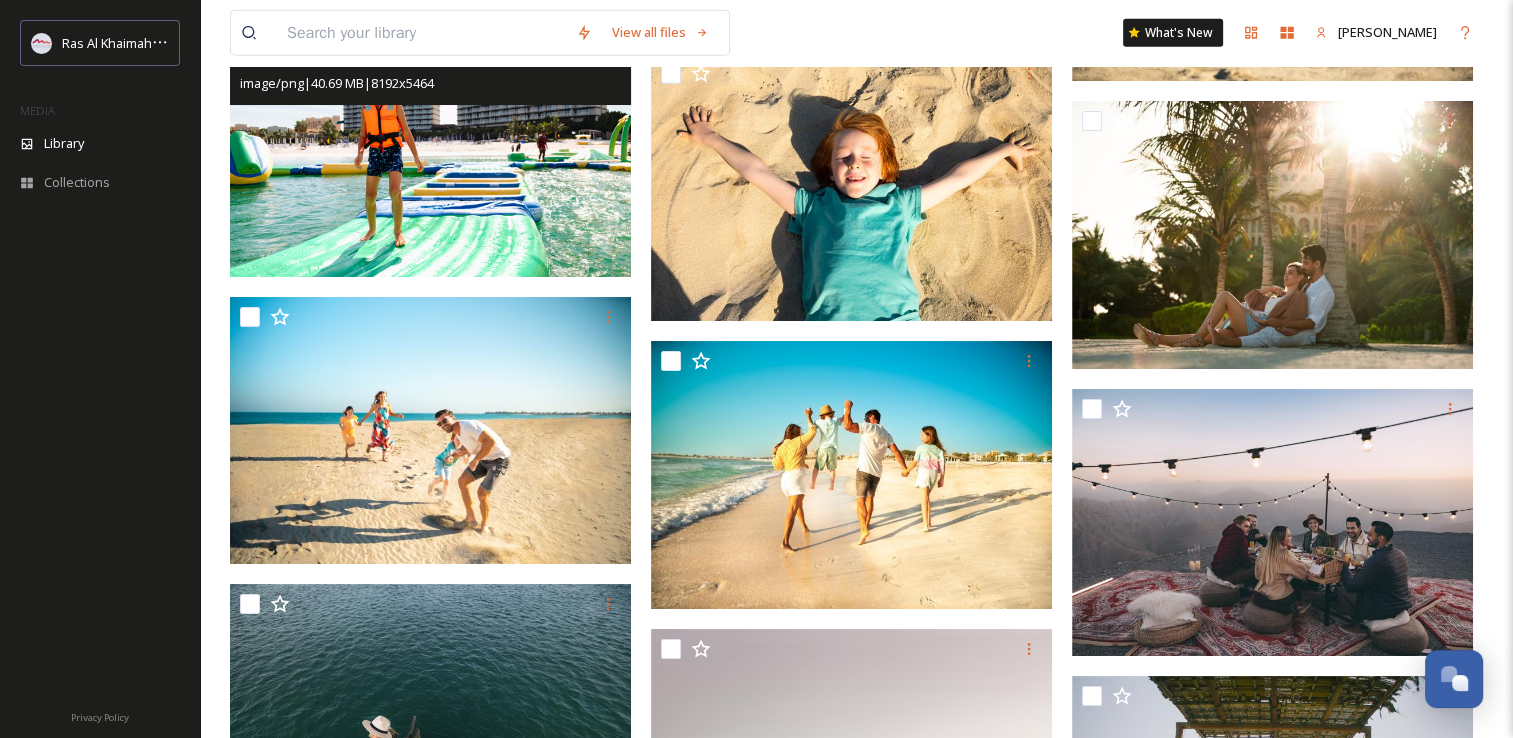 scroll, scrollTop: 4774, scrollLeft: 0, axis: vertical 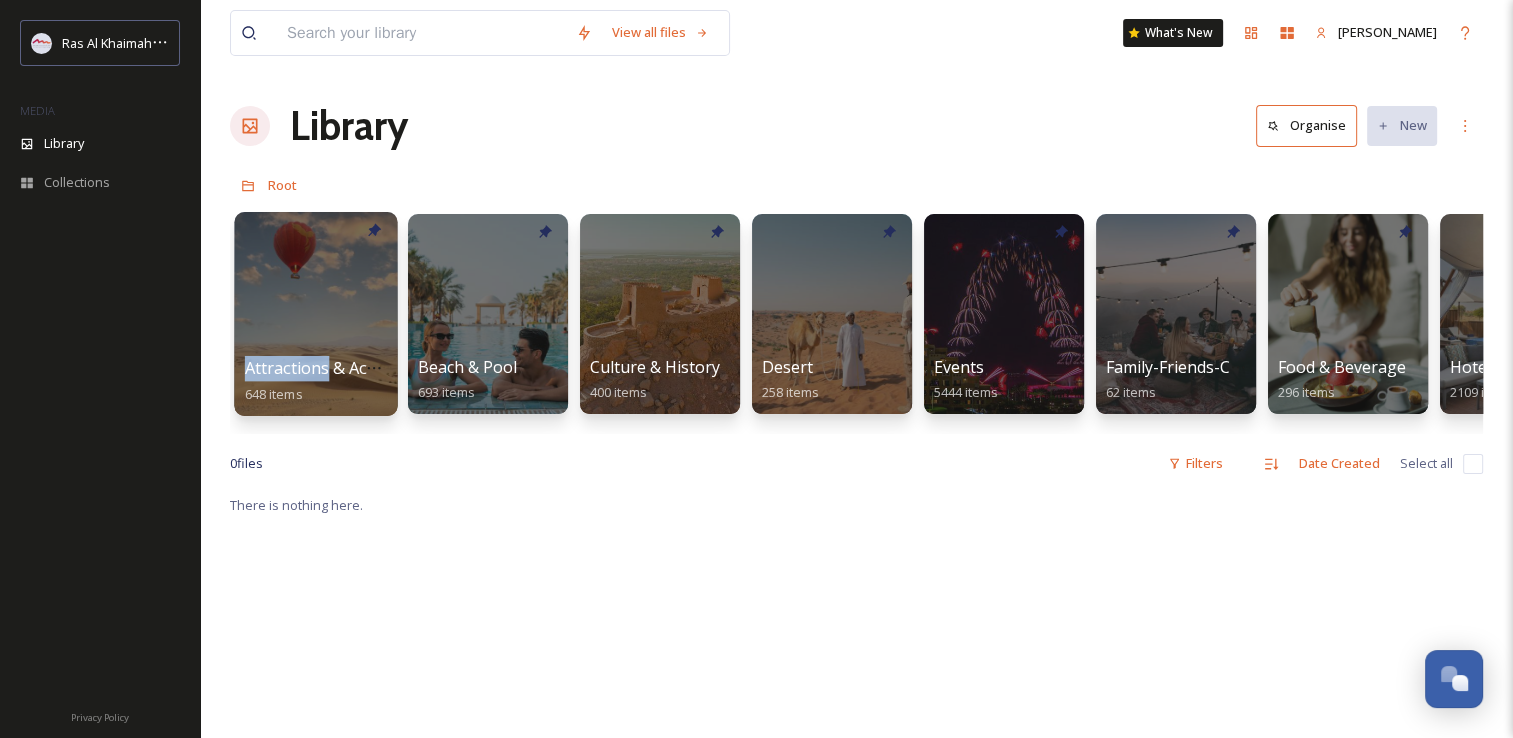 click on "Attractions & Activities 648   items" at bounding box center (315, 314) 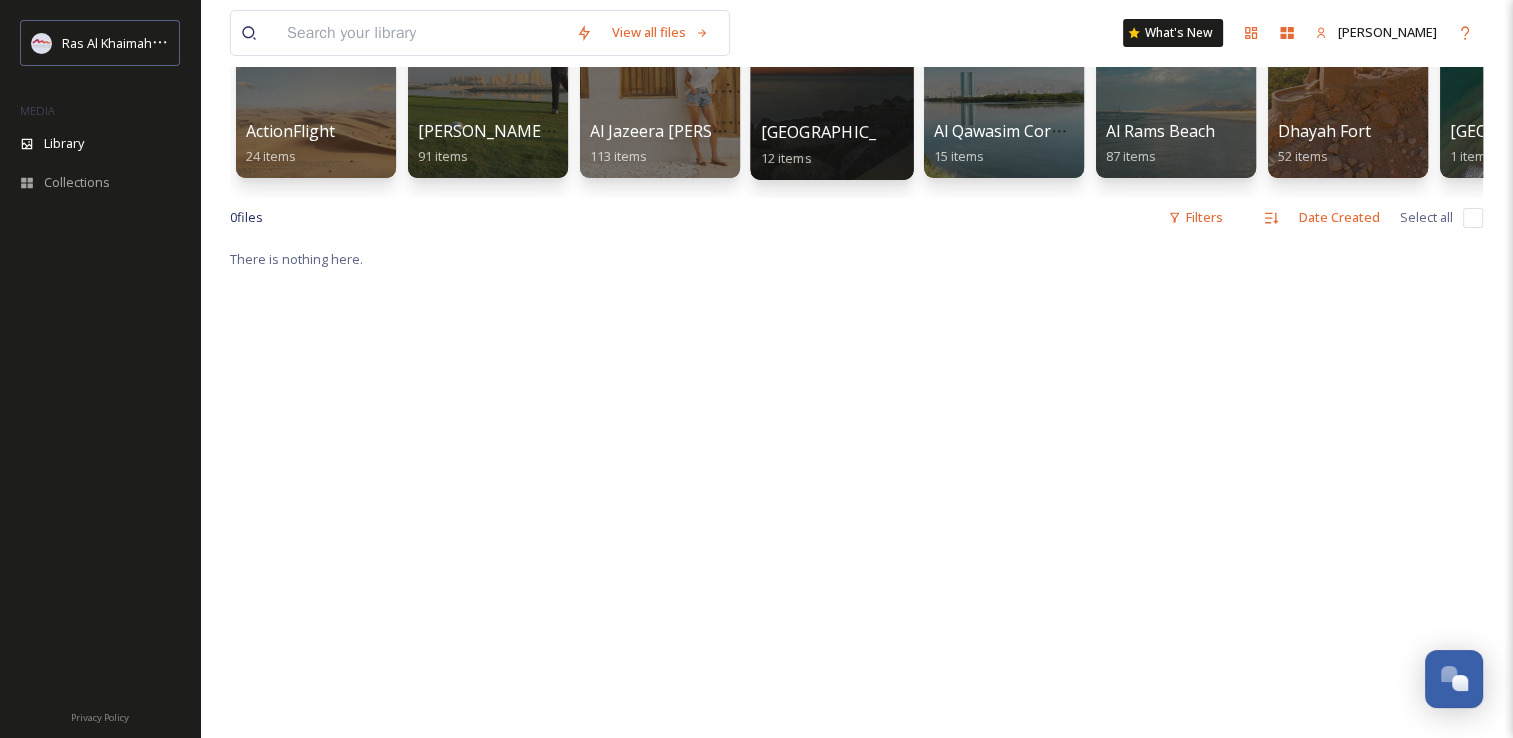 scroll, scrollTop: 0, scrollLeft: 0, axis: both 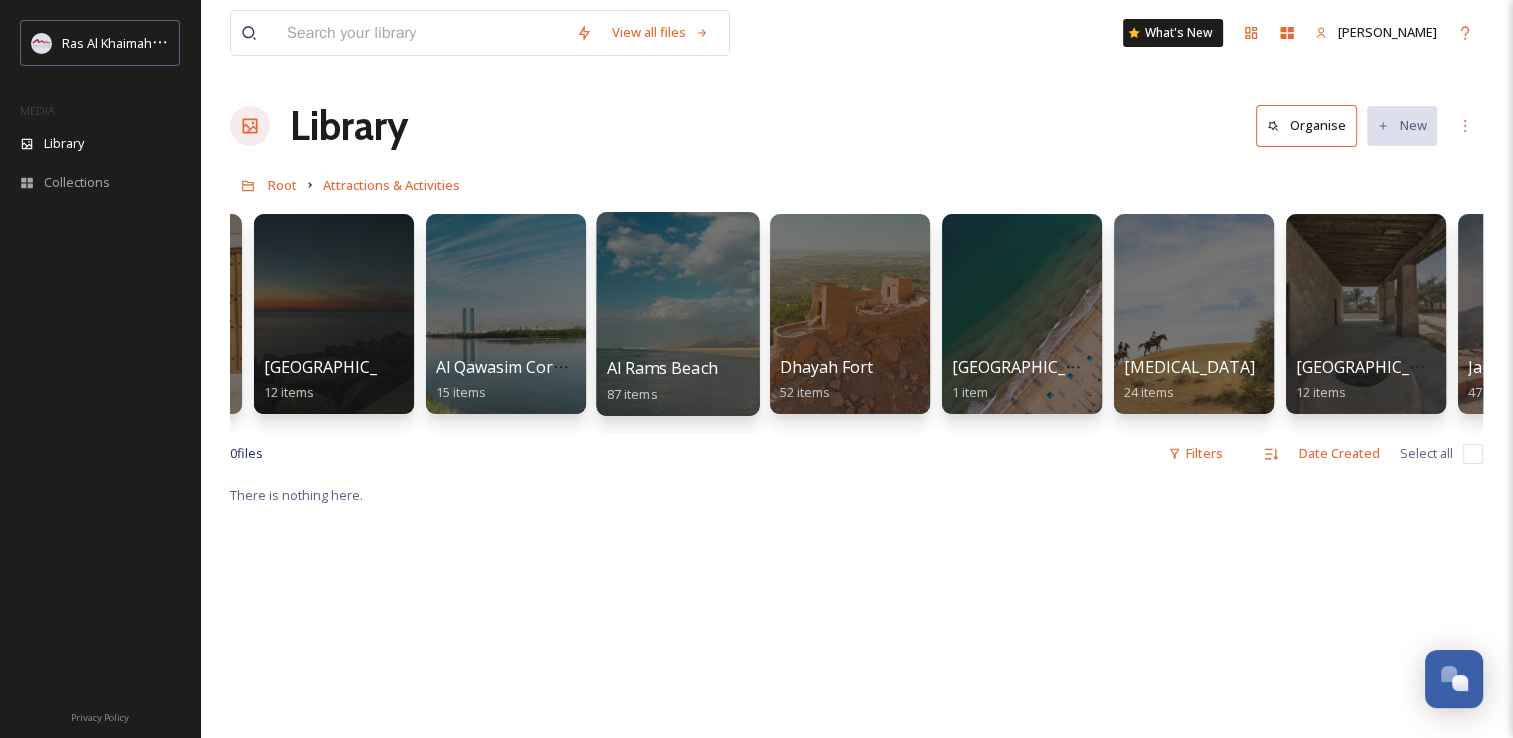click on "Al Rams Beach" at bounding box center (662, 368) 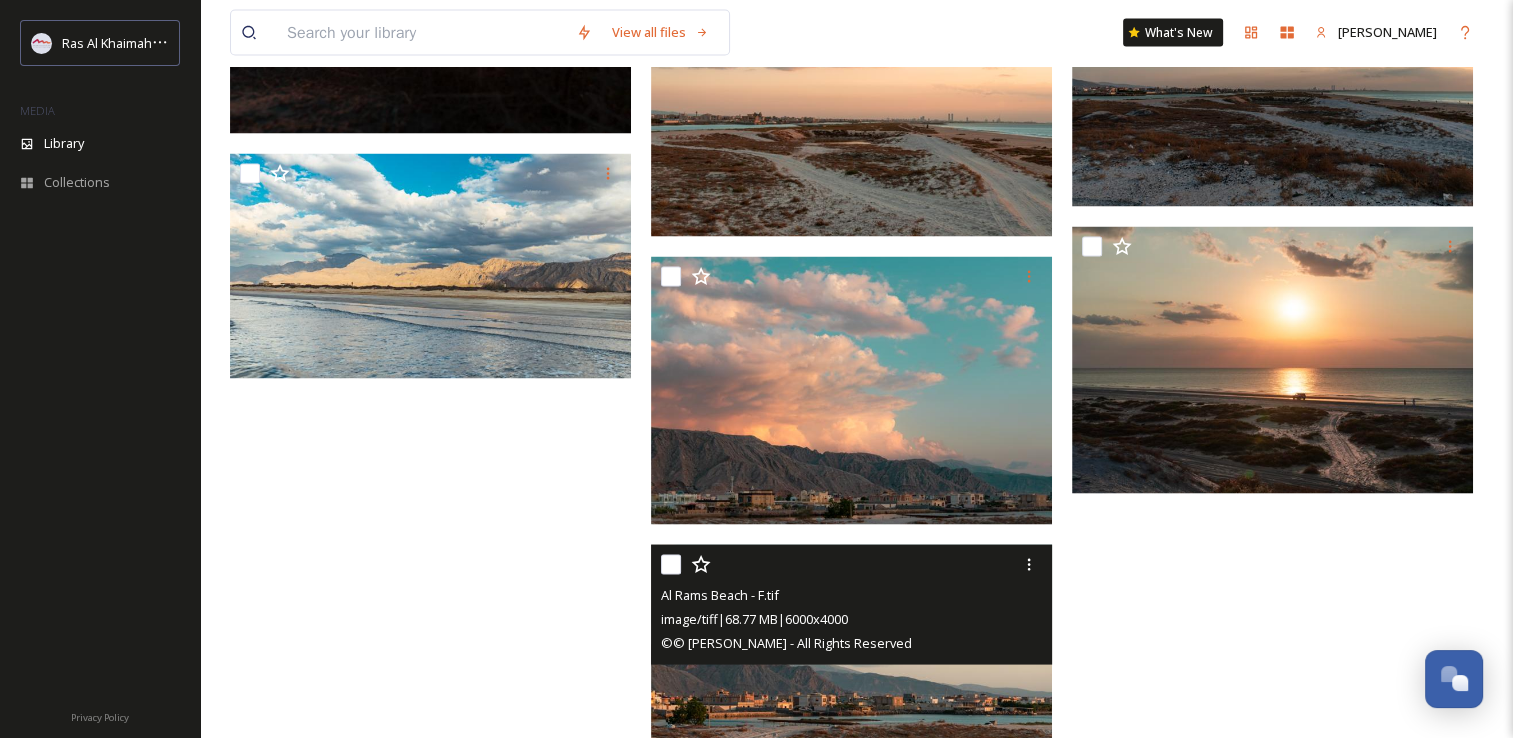 scroll, scrollTop: 4194, scrollLeft: 0, axis: vertical 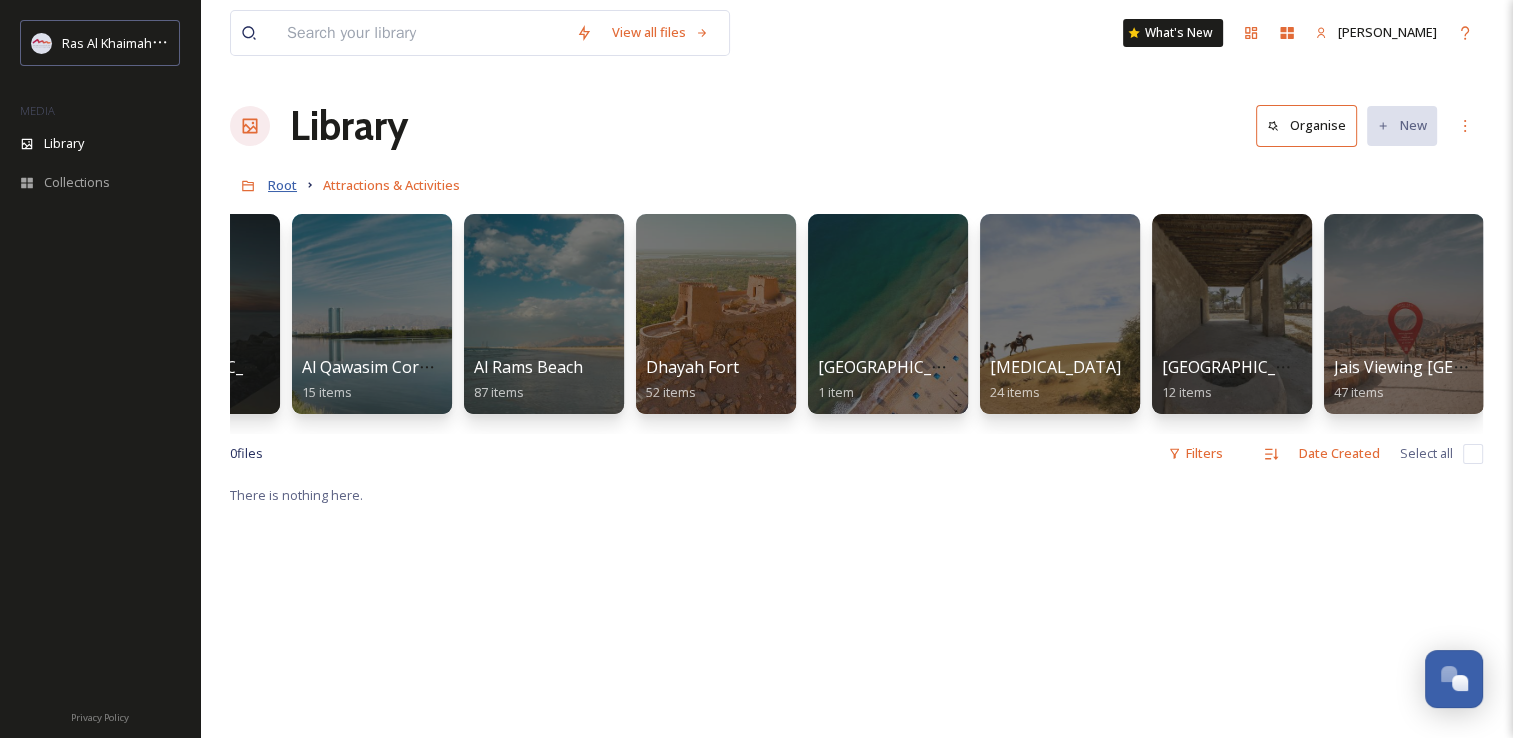 click on "Root" at bounding box center (282, 185) 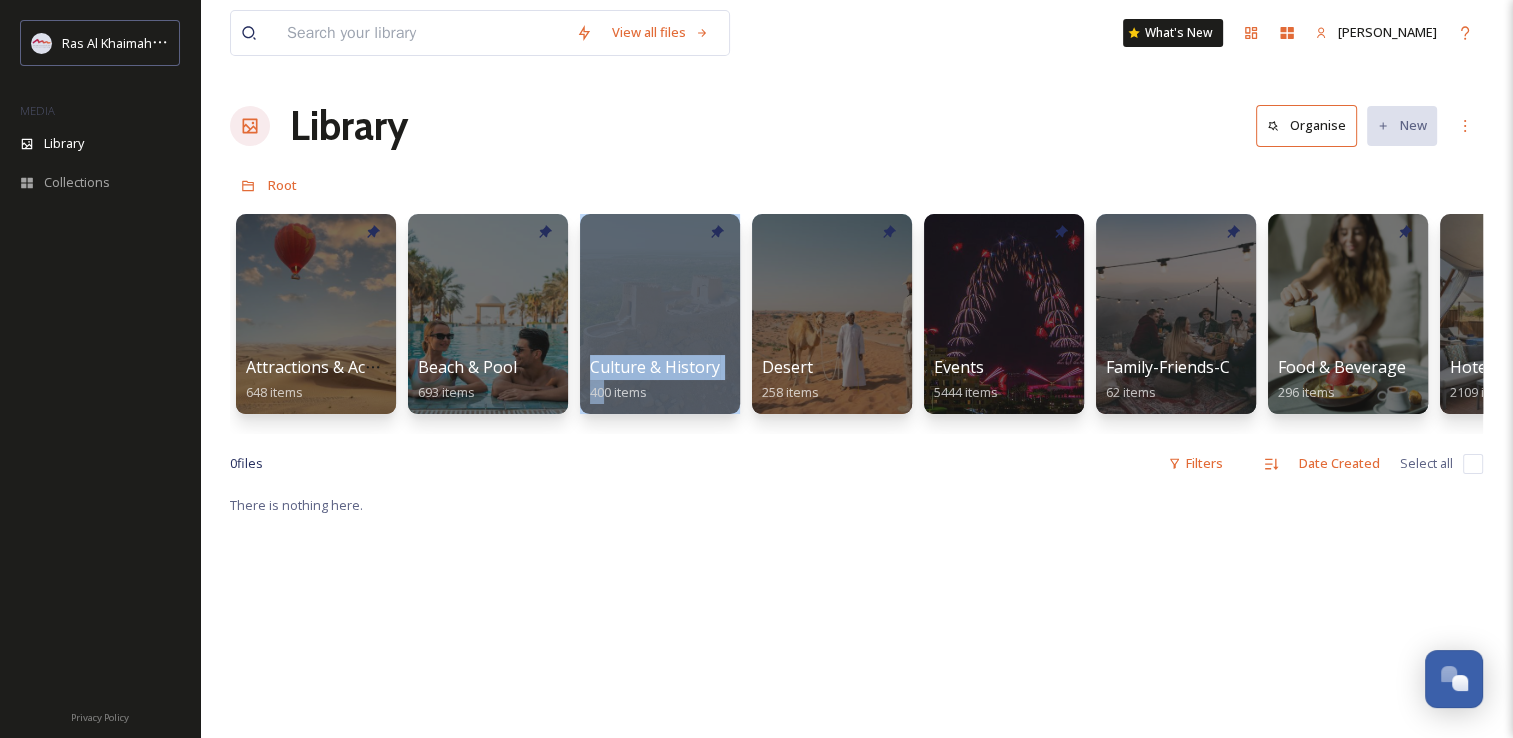 drag, startPoint x: 563, startPoint y: 449, endPoint x: 602, endPoint y: 443, distance: 39.45884 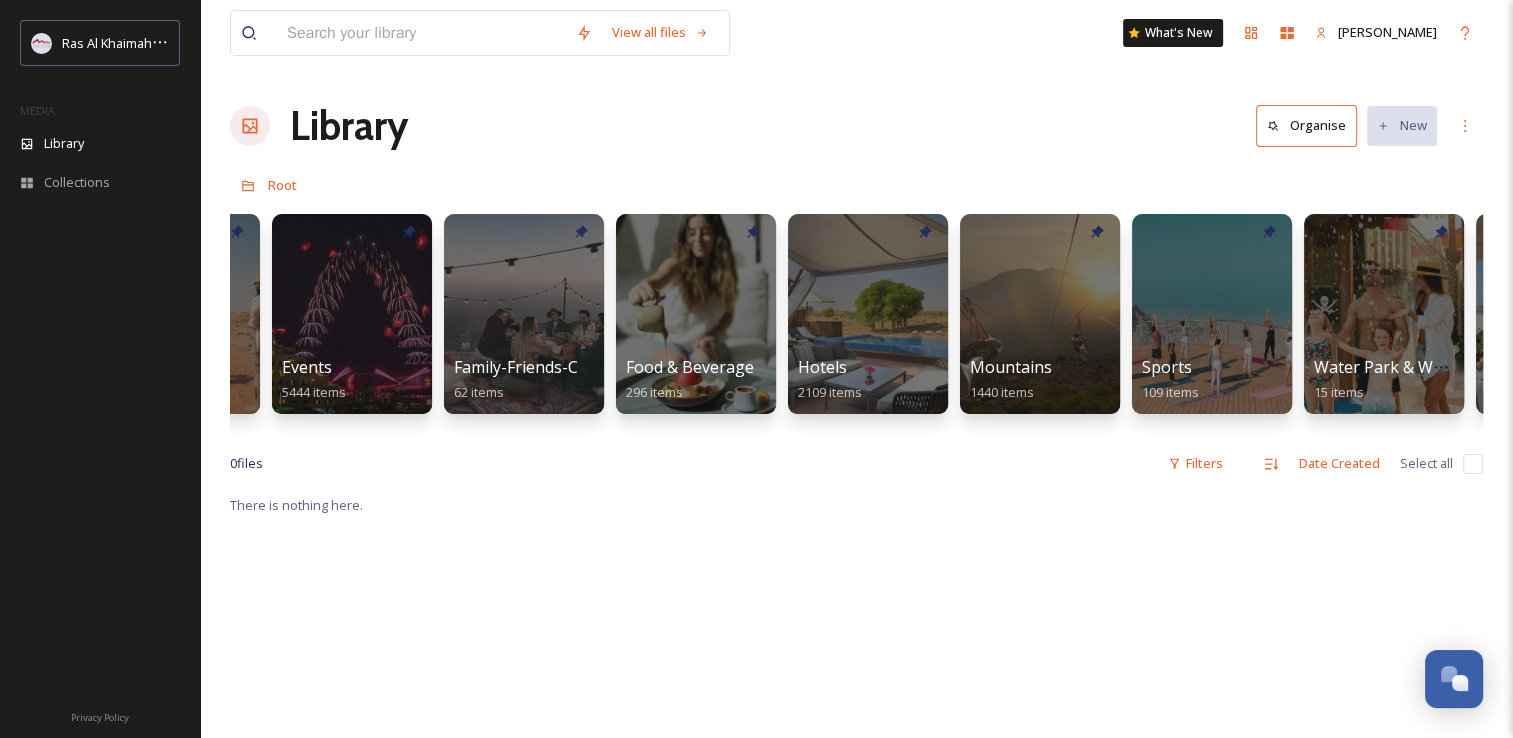scroll, scrollTop: 0, scrollLeft: 679, axis: horizontal 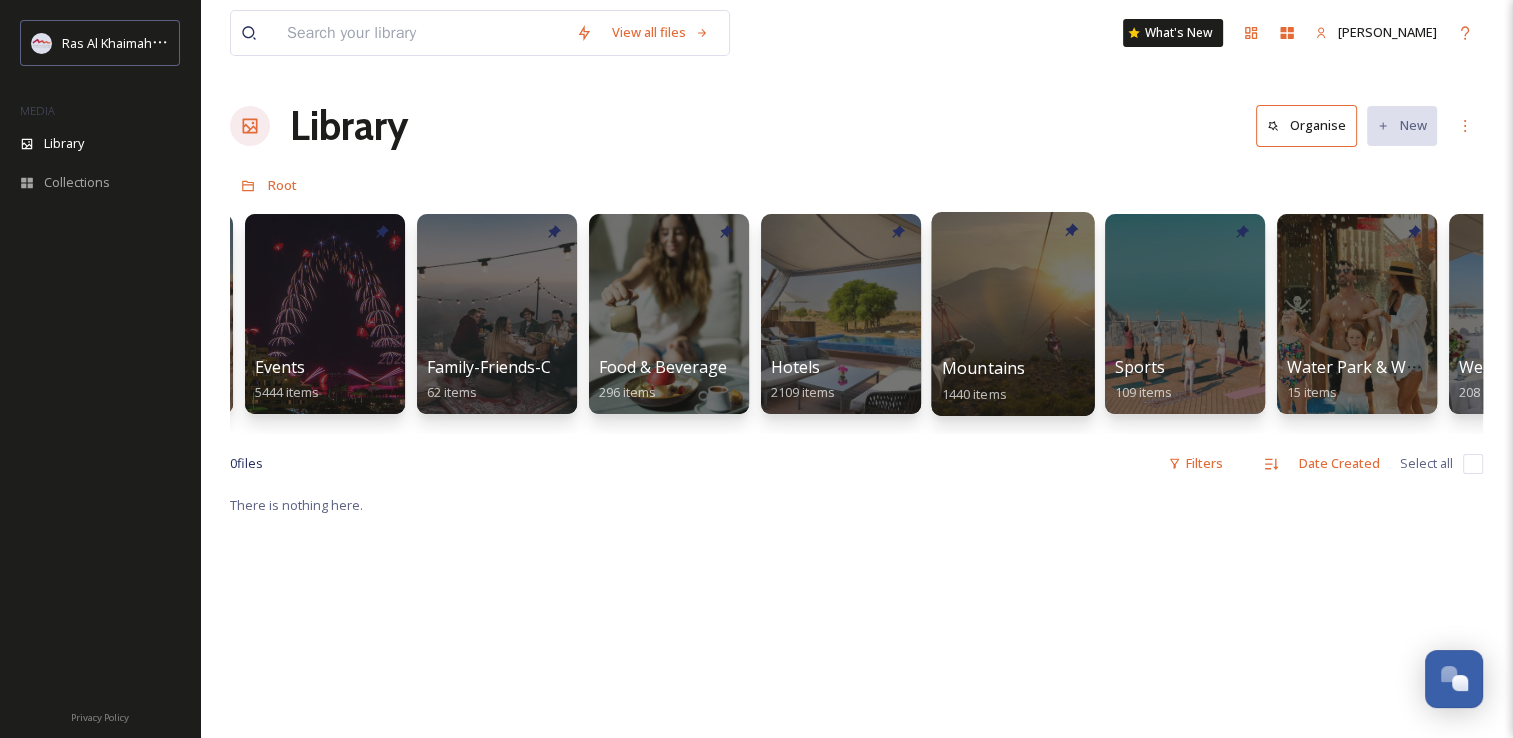 click at bounding box center (1012, 314) 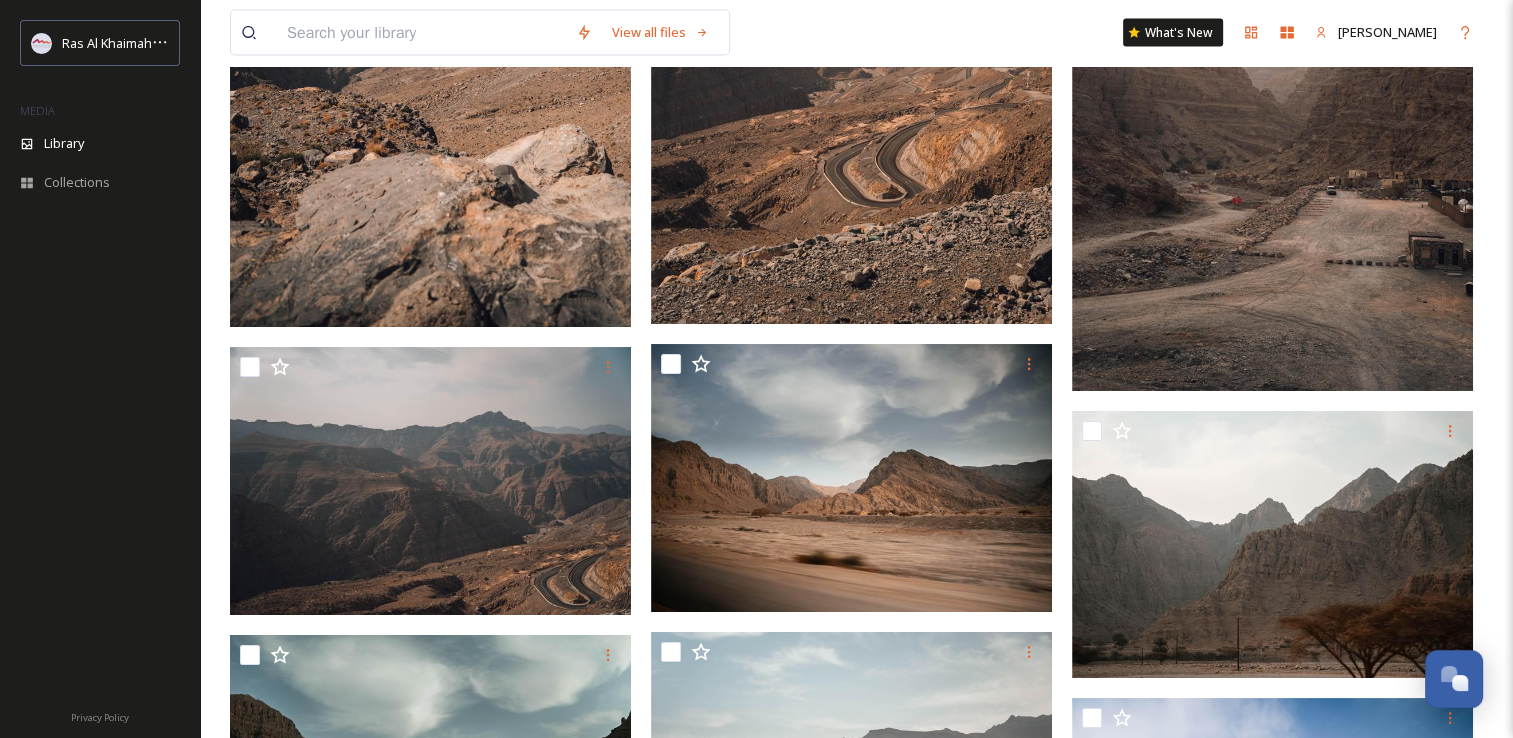 scroll, scrollTop: 3712, scrollLeft: 0, axis: vertical 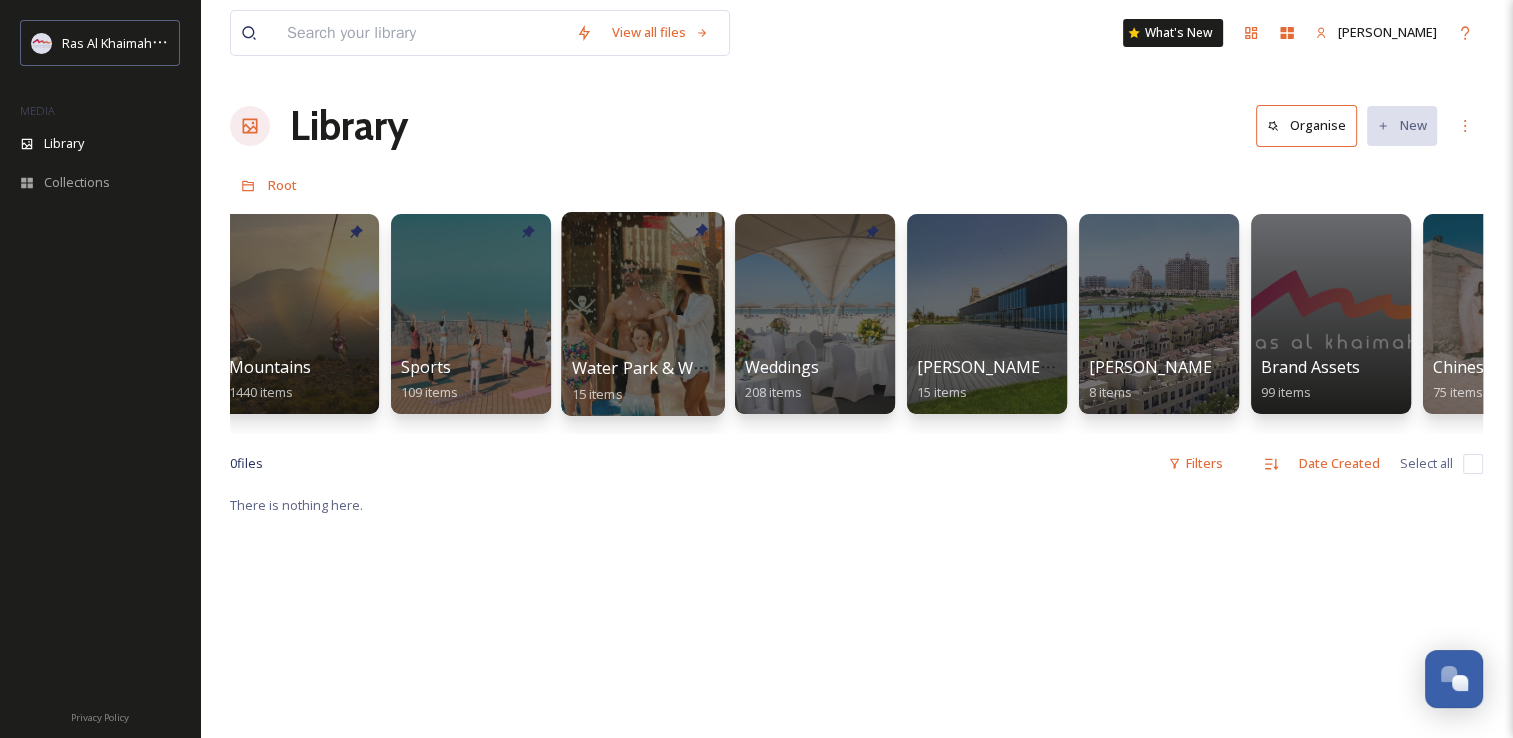 click at bounding box center [642, 314] 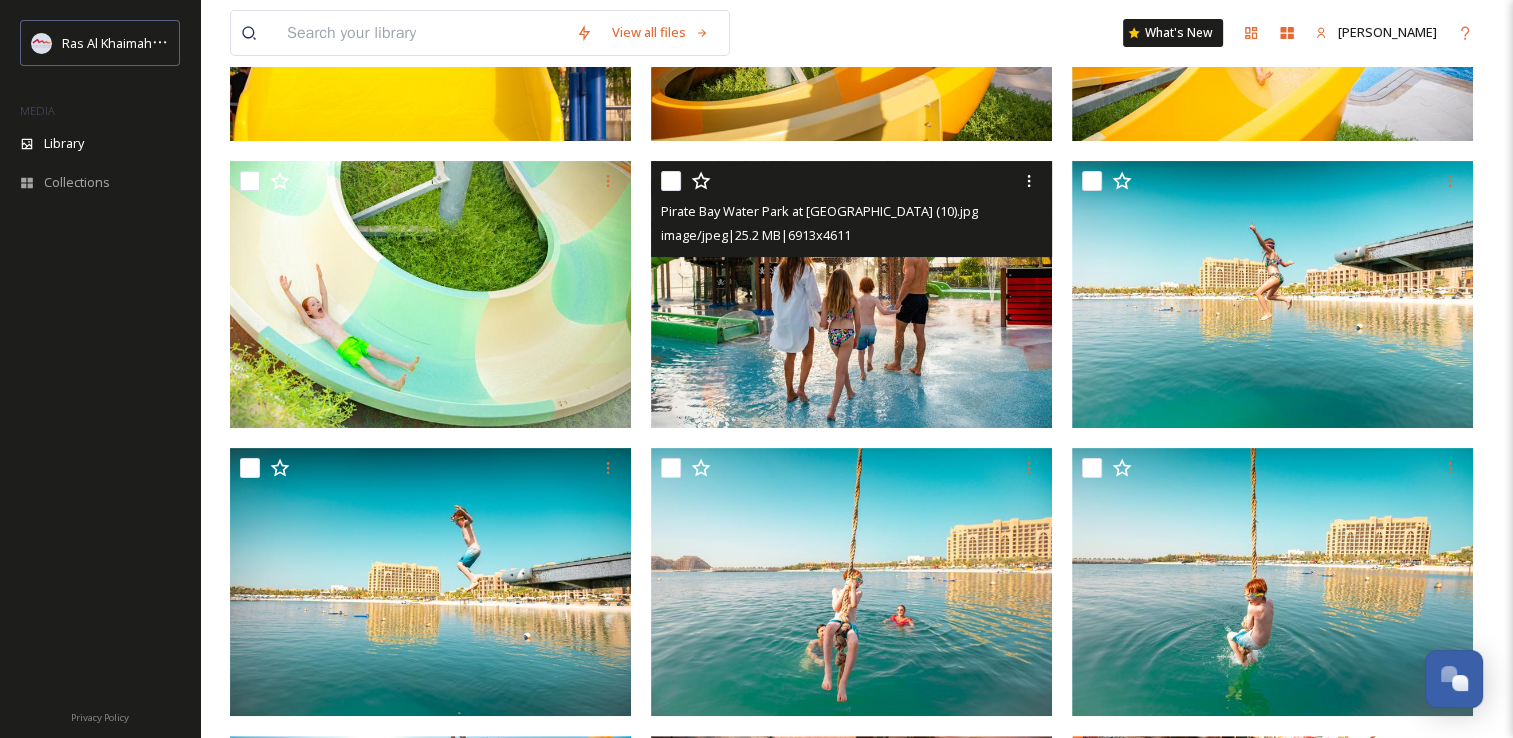scroll, scrollTop: 600, scrollLeft: 0, axis: vertical 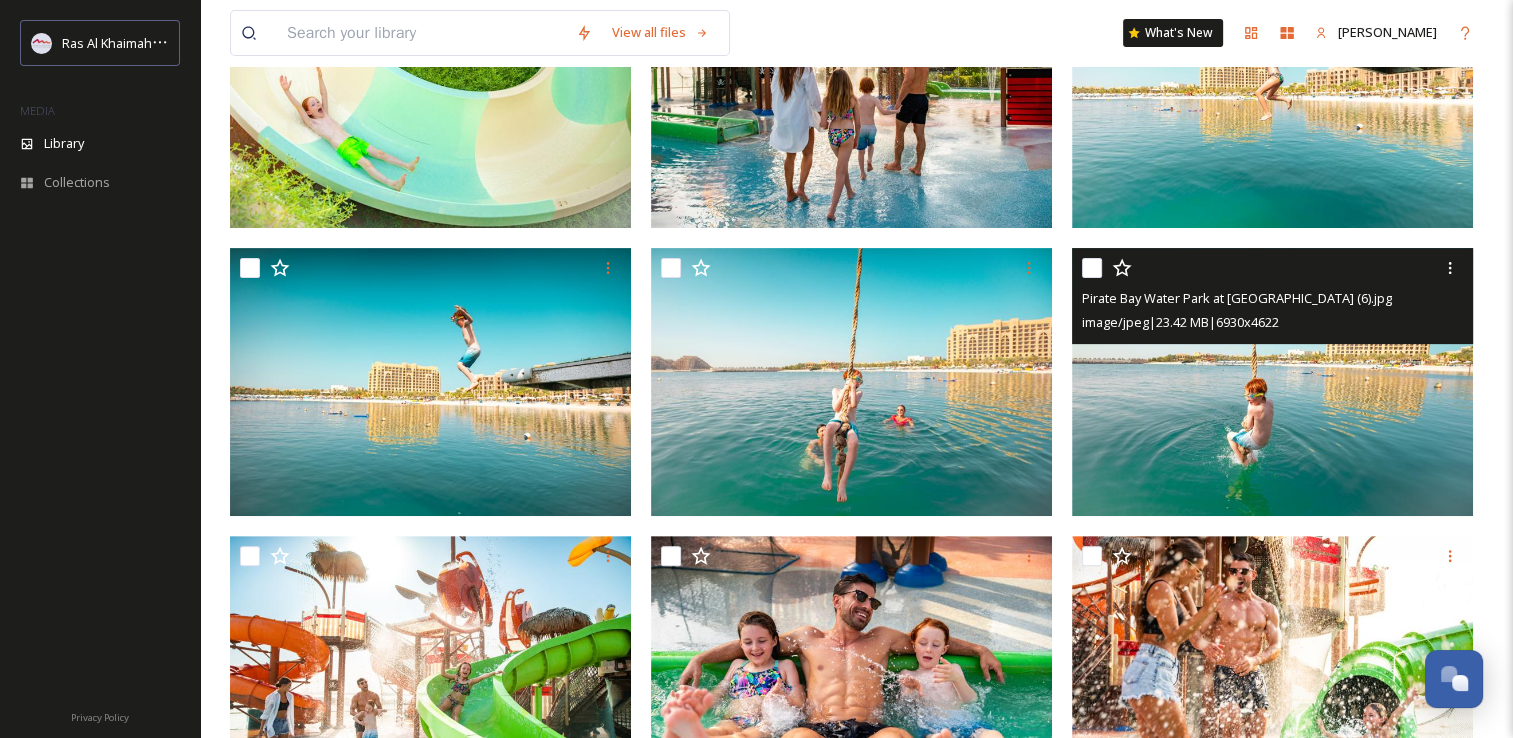 click at bounding box center [1272, 382] 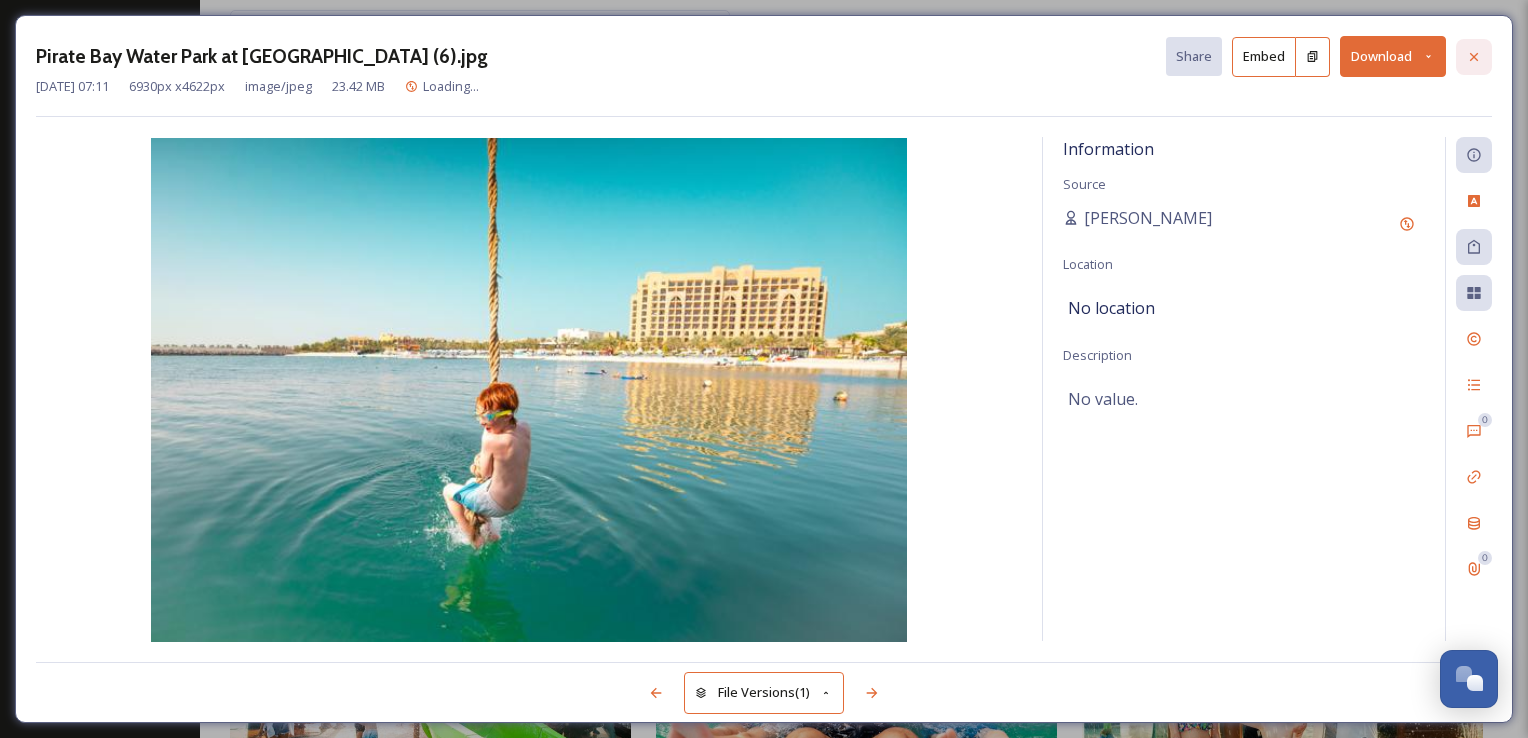 click 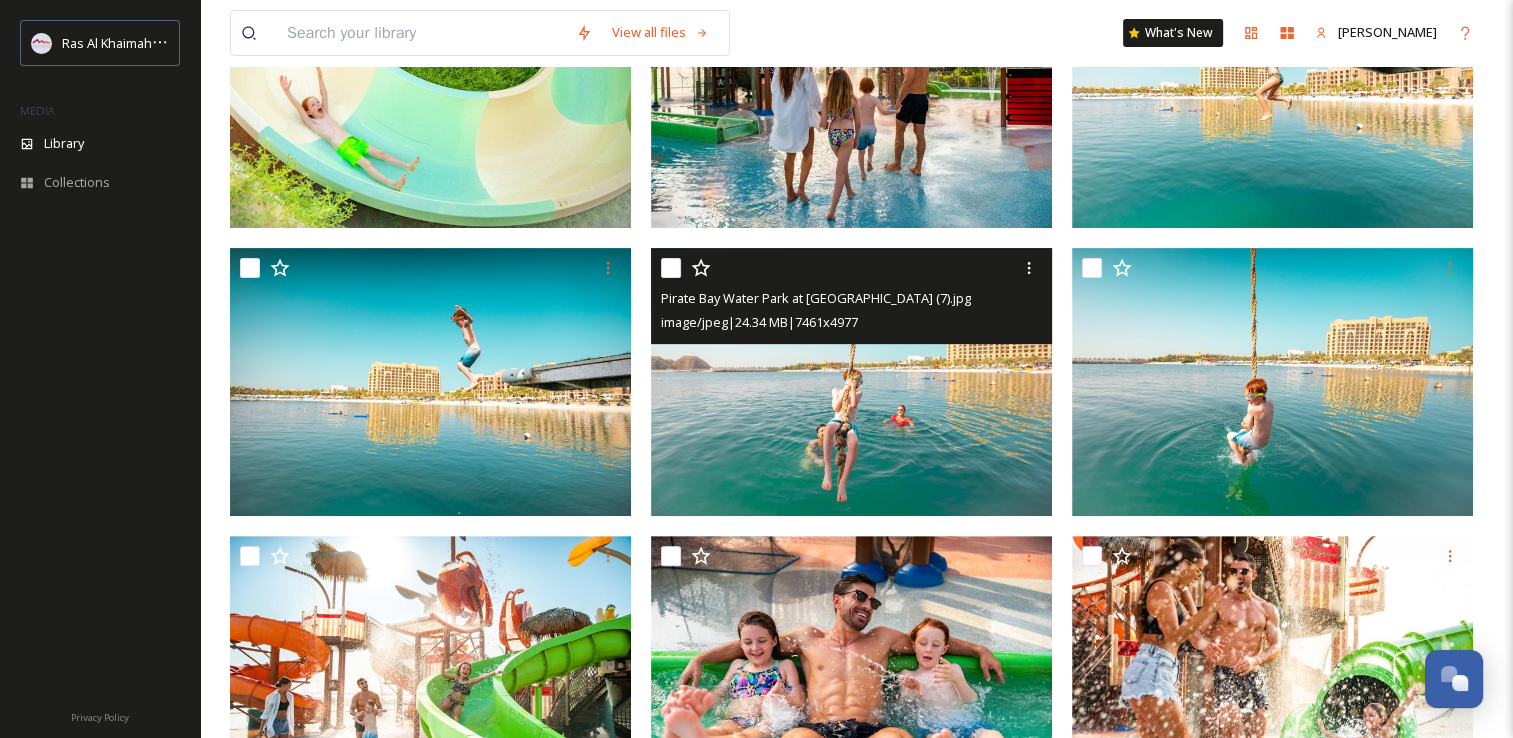 click at bounding box center [851, 382] 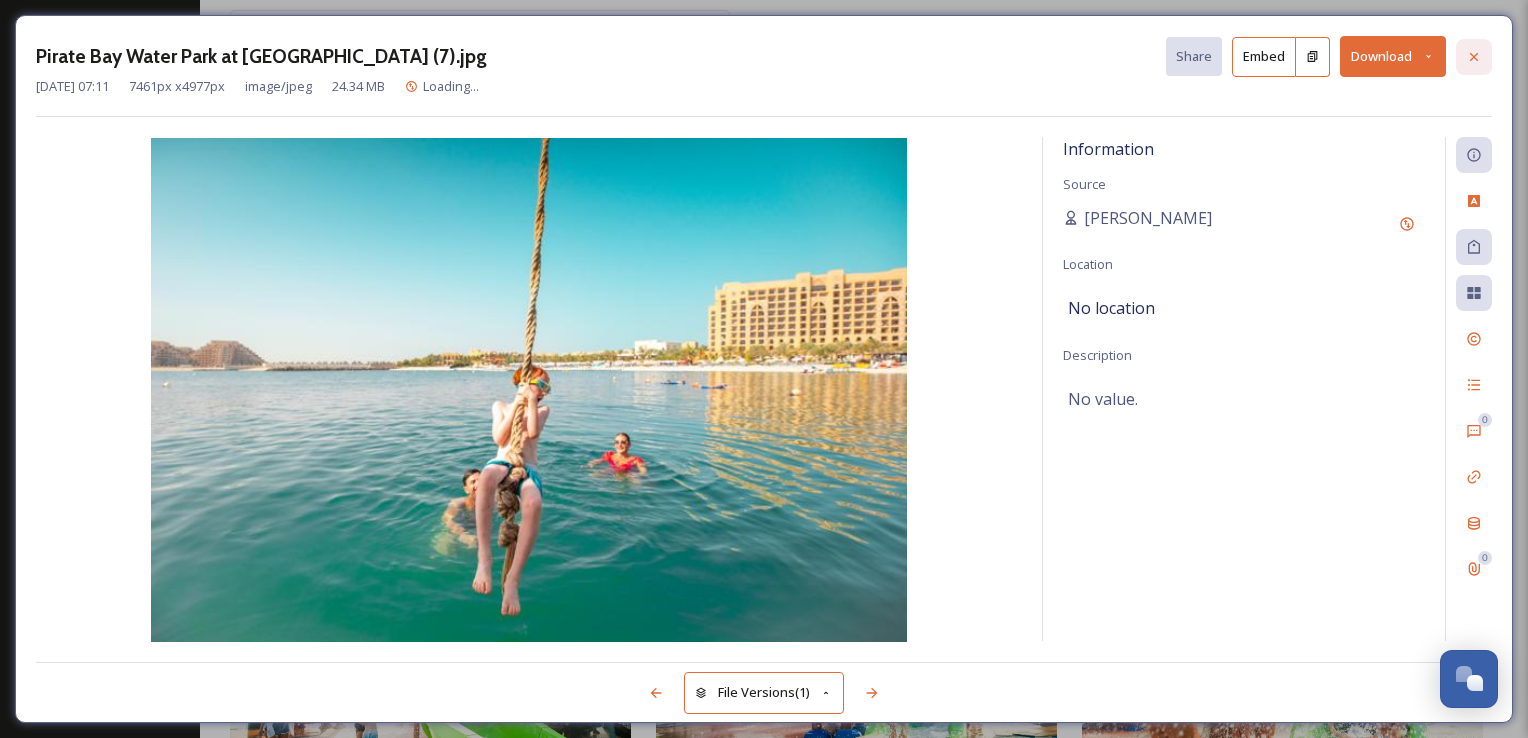 click at bounding box center (1474, 57) 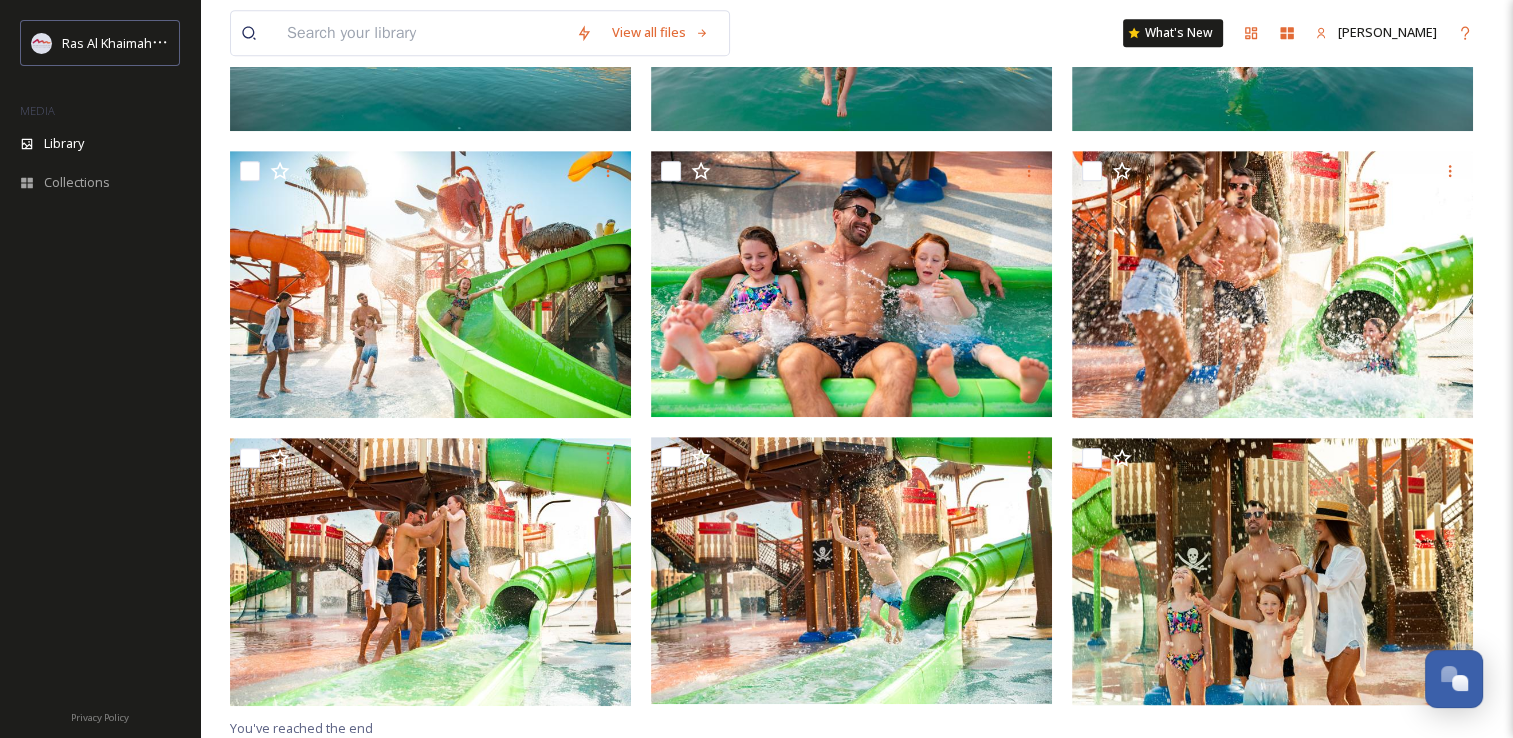 scroll, scrollTop: 585, scrollLeft: 0, axis: vertical 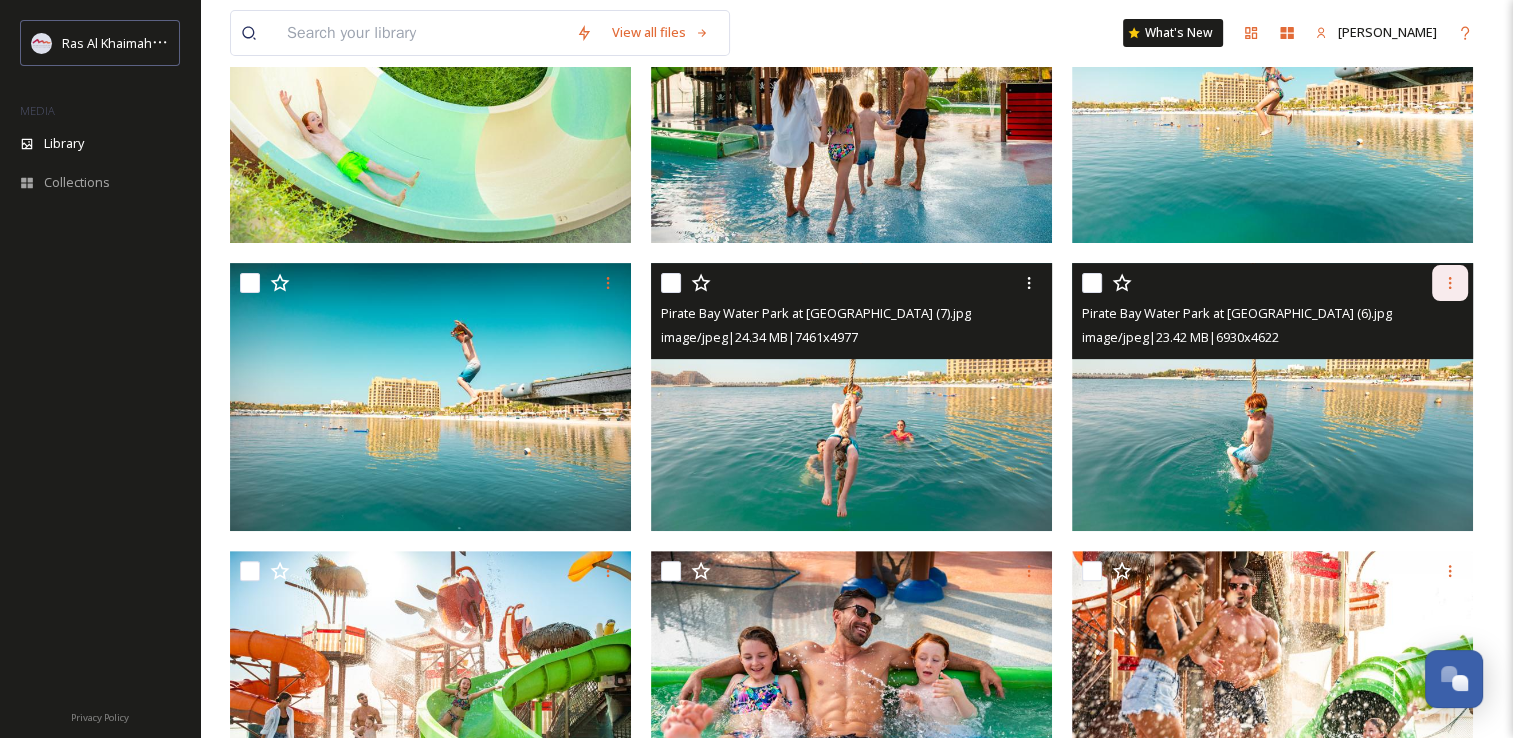 click 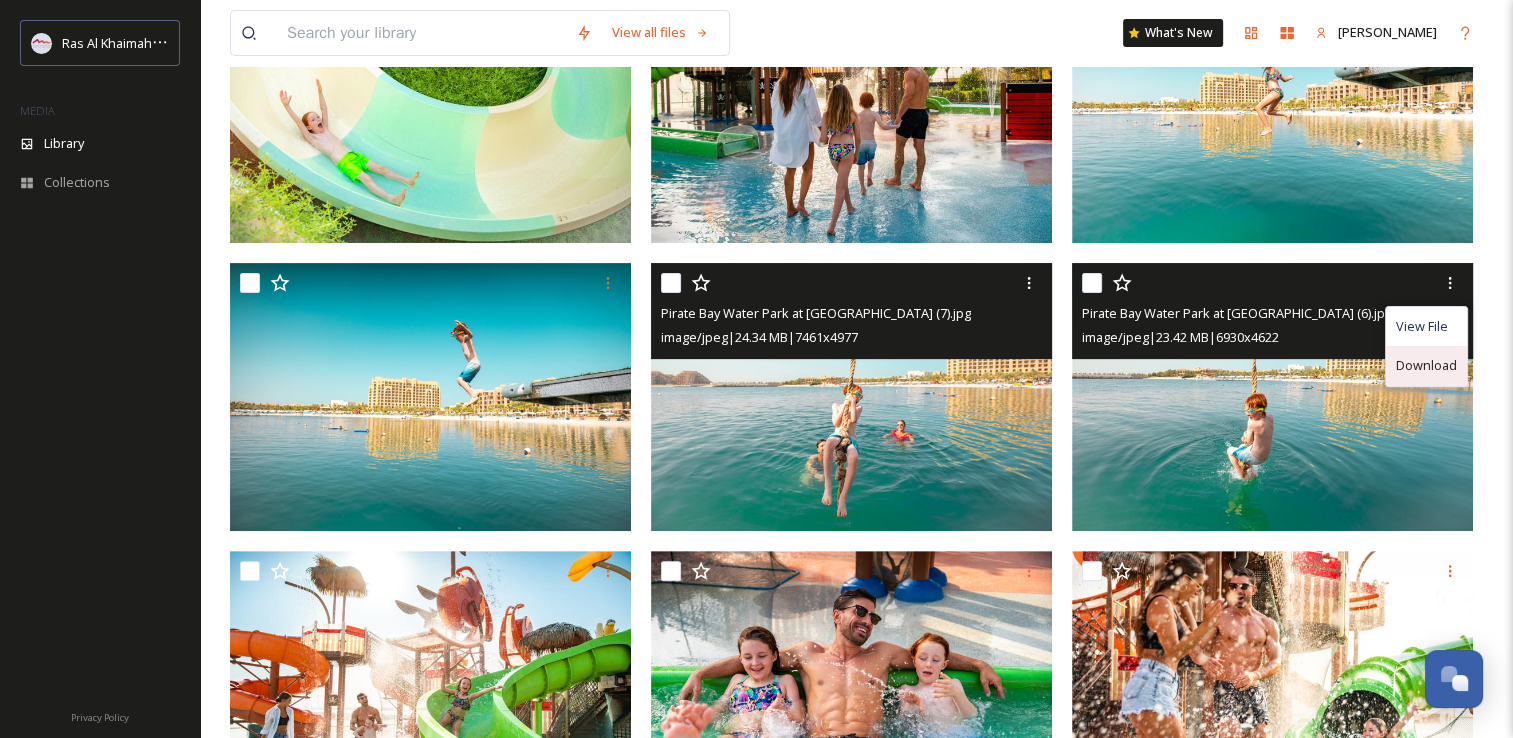 click on "Download" at bounding box center [1426, 365] 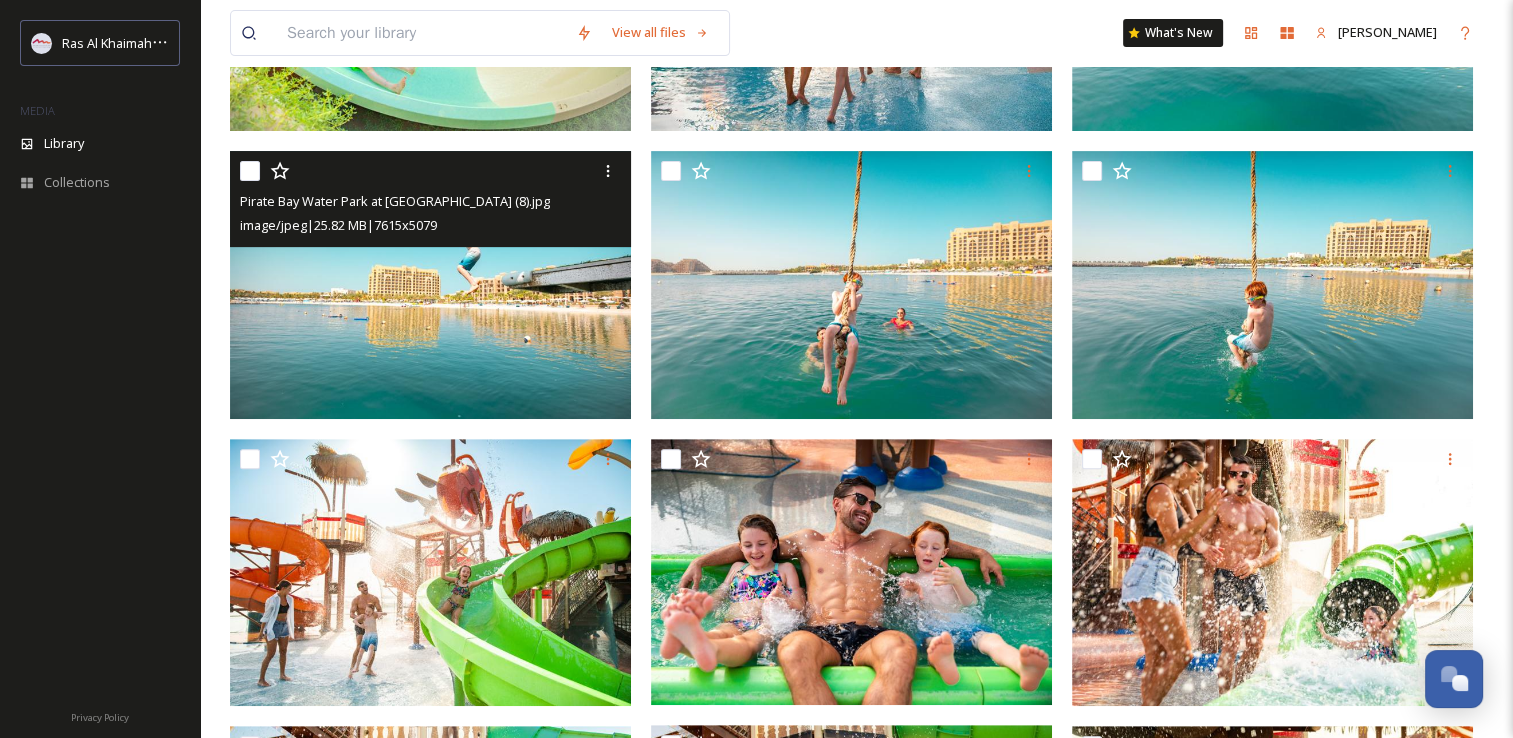 scroll, scrollTop: 685, scrollLeft: 0, axis: vertical 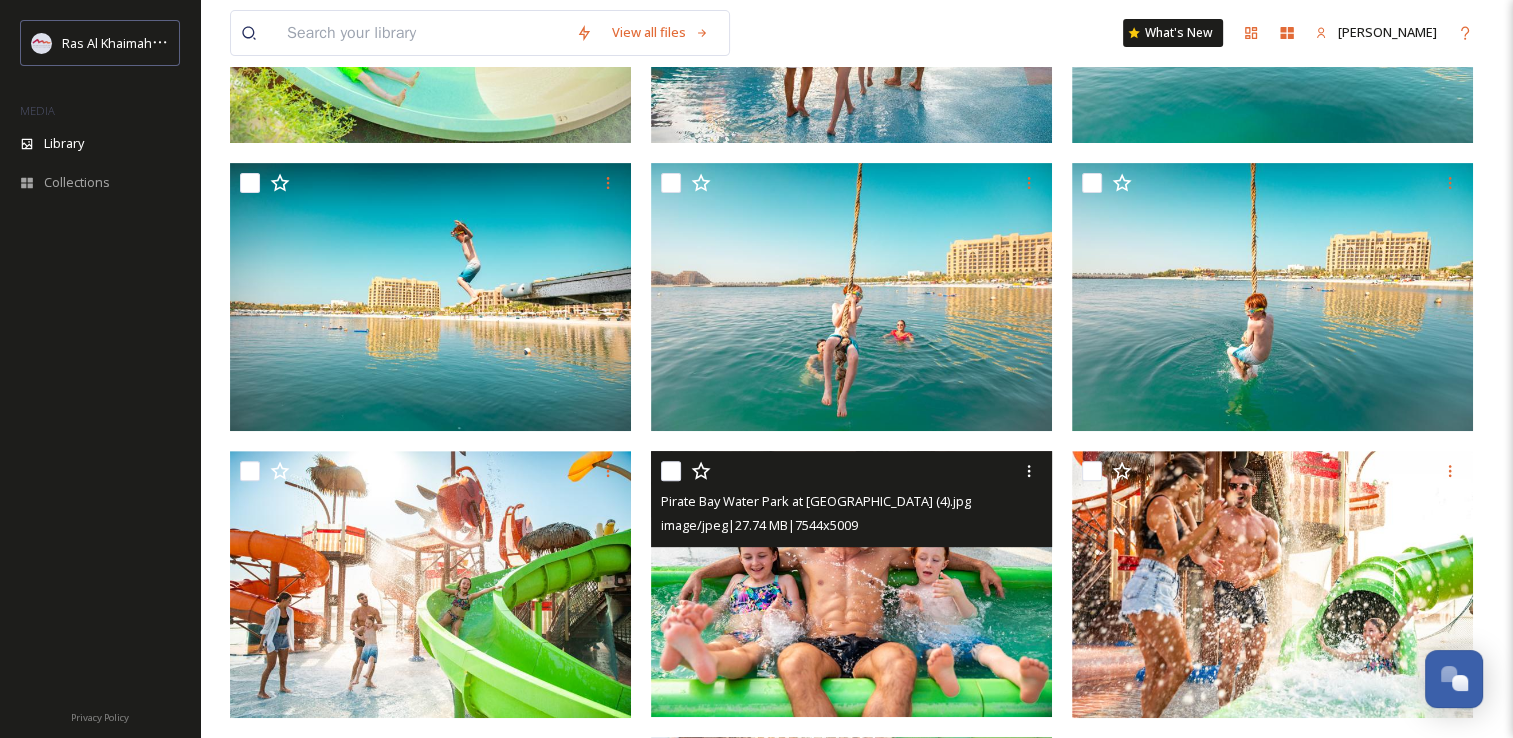 click at bounding box center [851, 584] 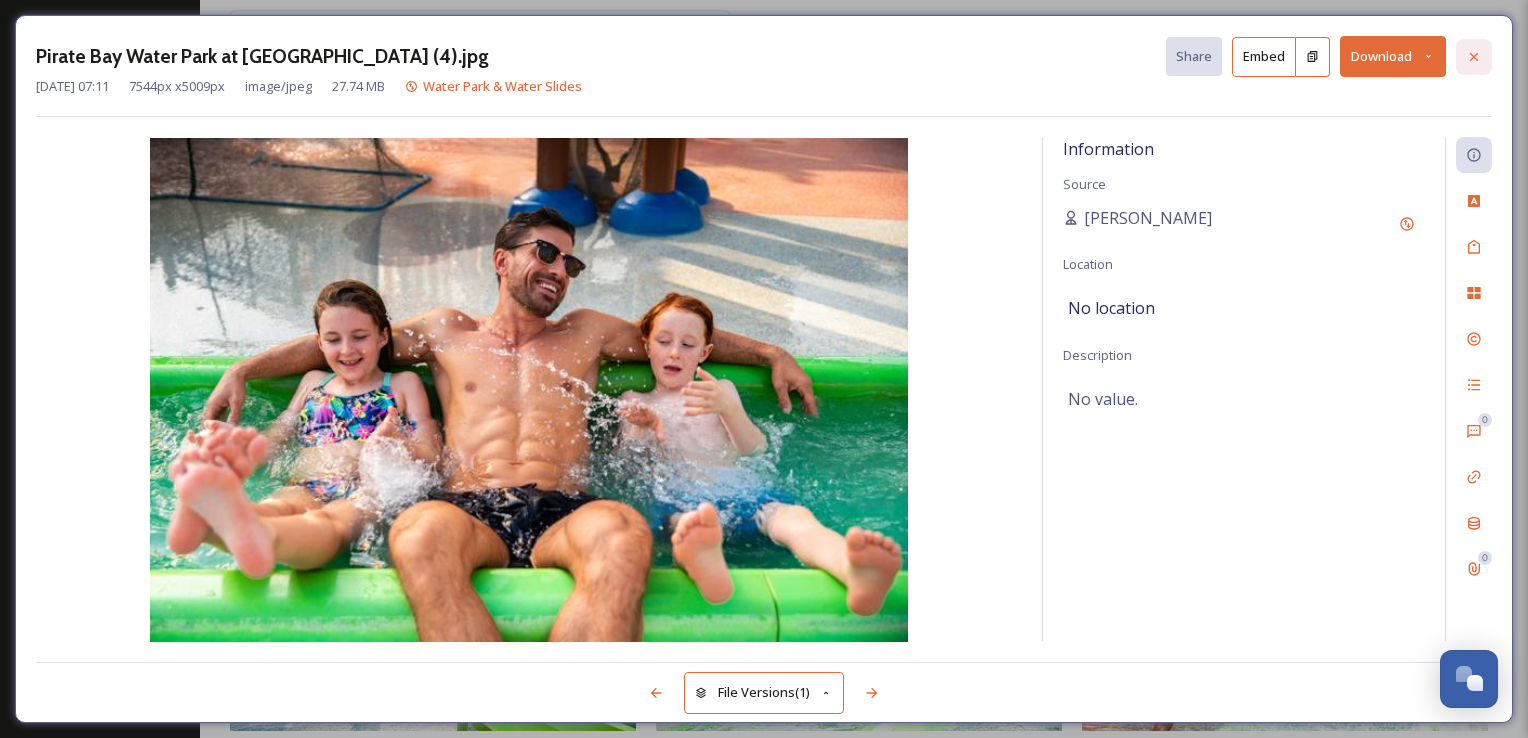 click at bounding box center [1474, 57] 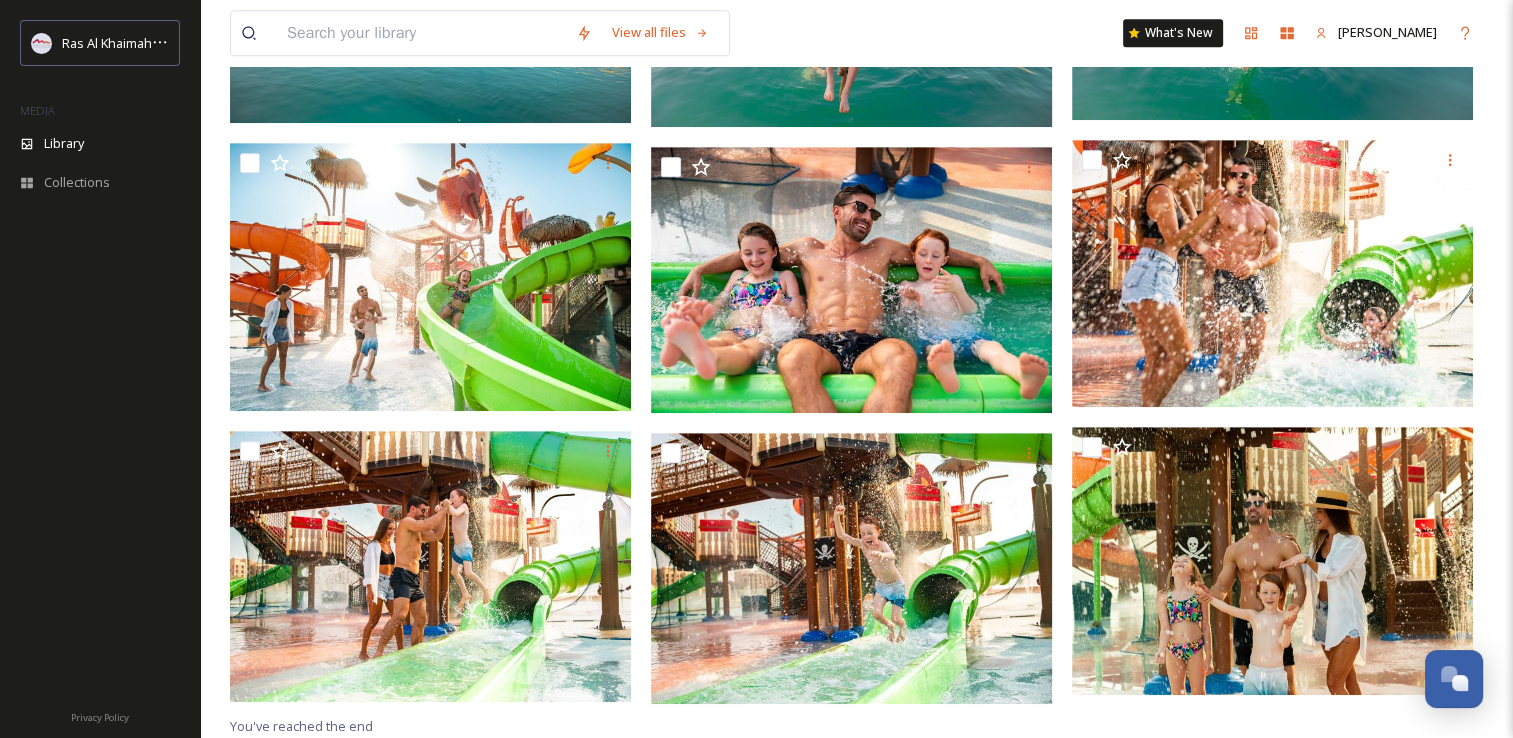 scroll, scrollTop: 997, scrollLeft: 0, axis: vertical 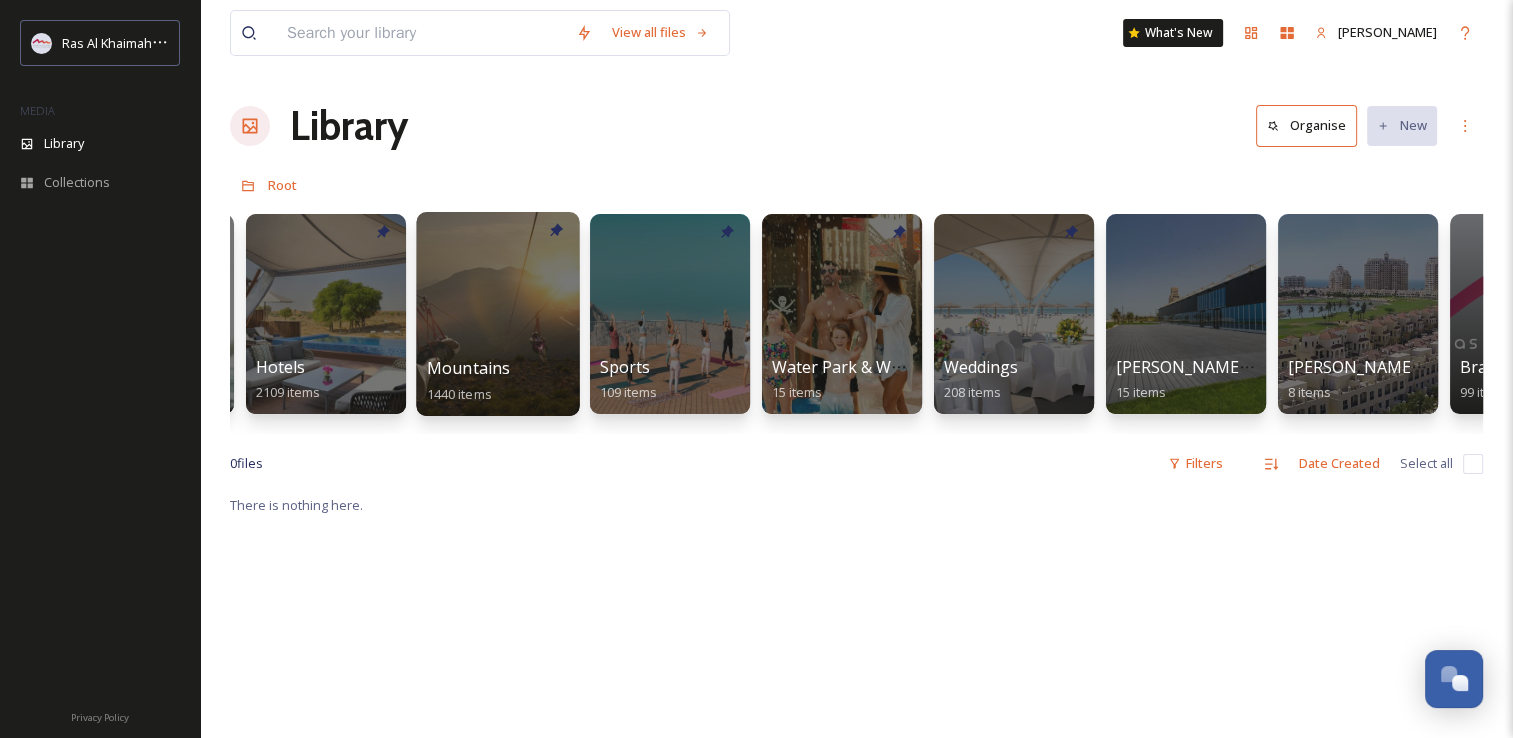 click at bounding box center (497, 314) 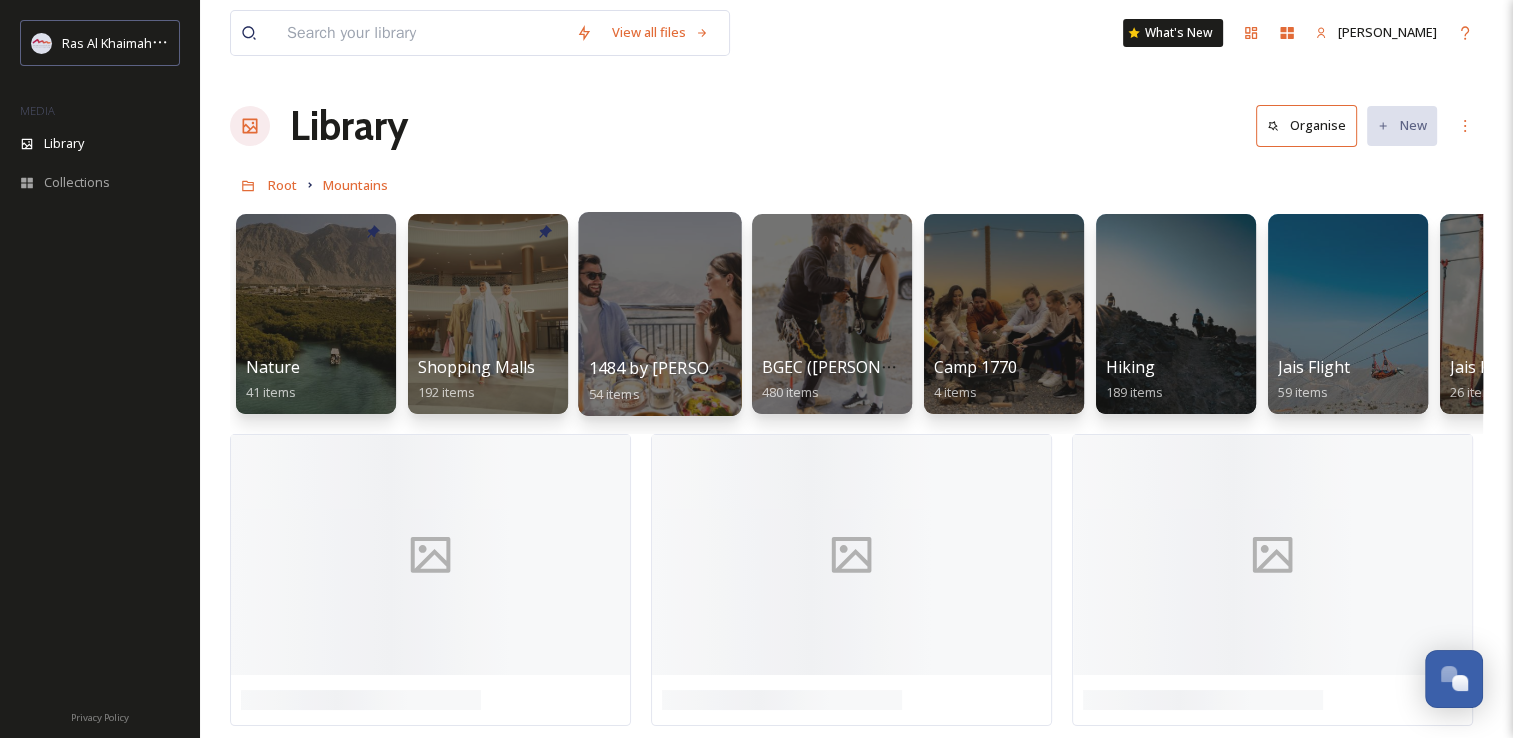 click on "1484 by [PERSON_NAME]" at bounding box center (686, 368) 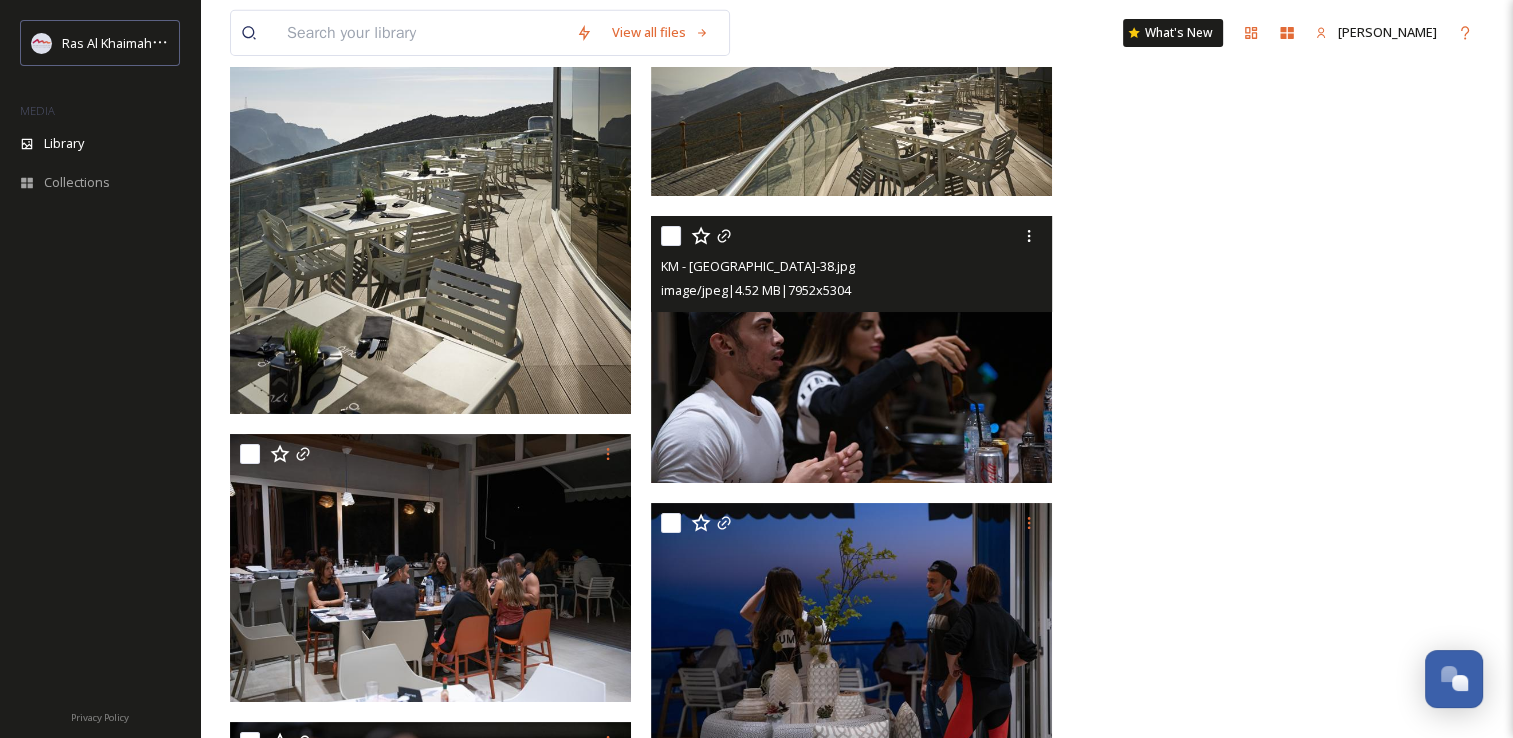 scroll, scrollTop: 6884, scrollLeft: 0, axis: vertical 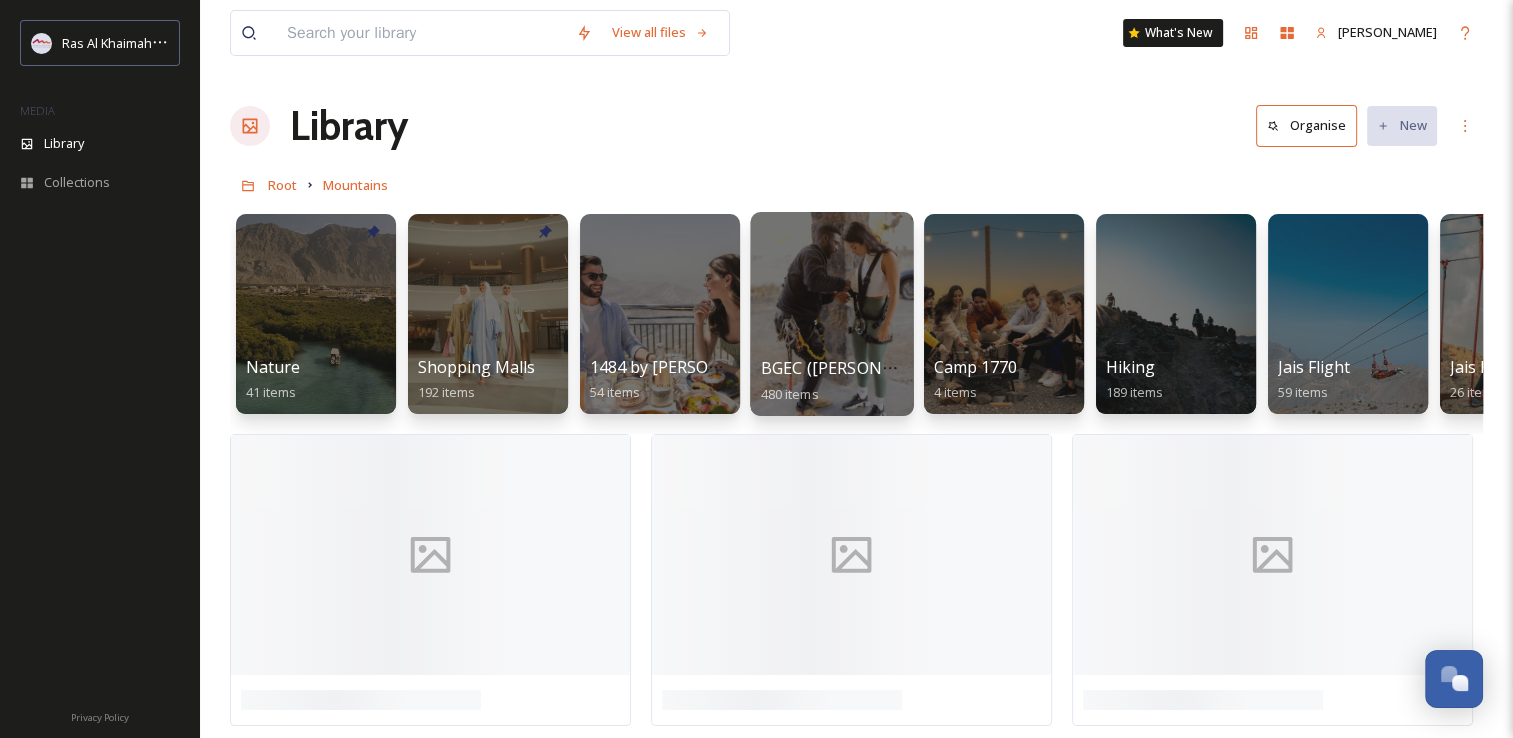 click at bounding box center (831, 314) 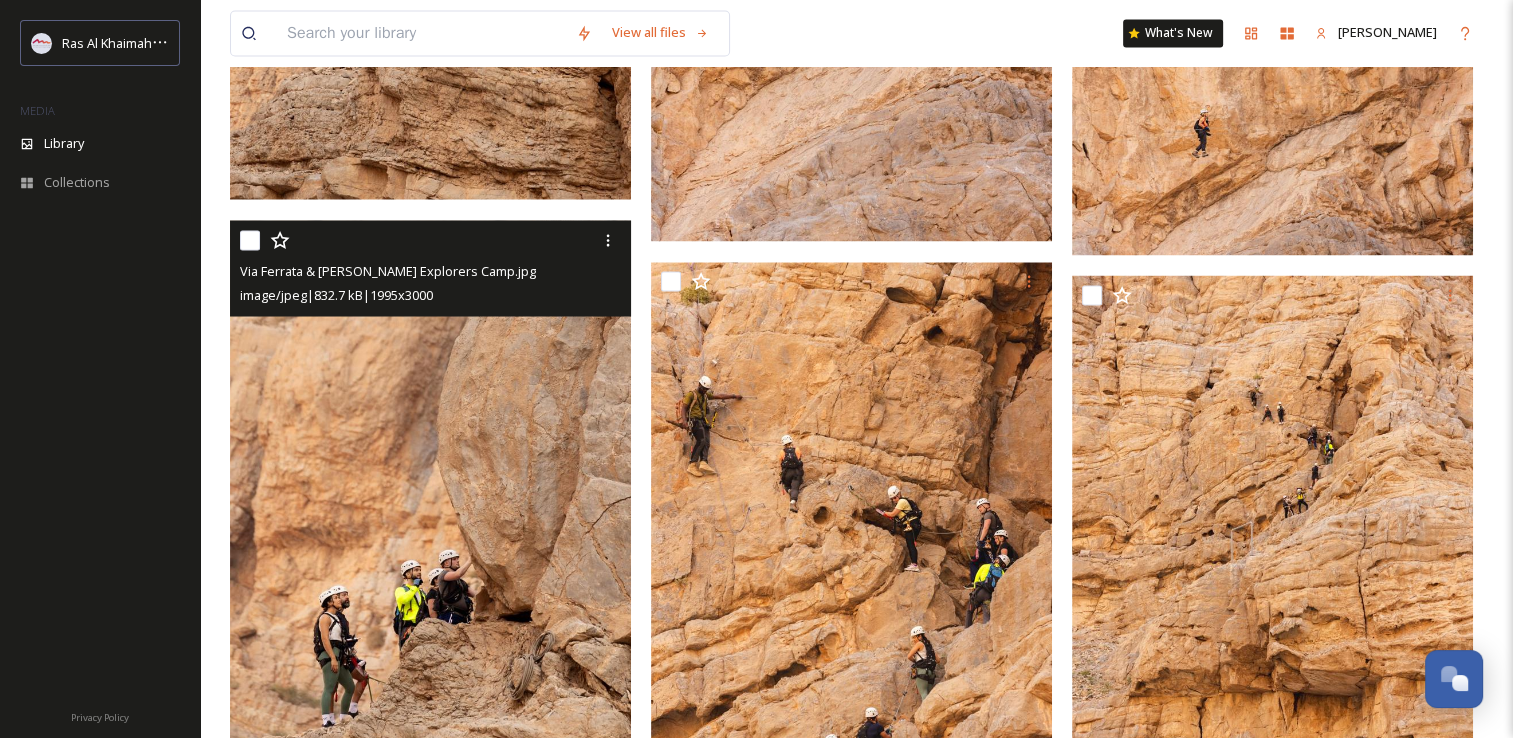 scroll, scrollTop: 3100, scrollLeft: 0, axis: vertical 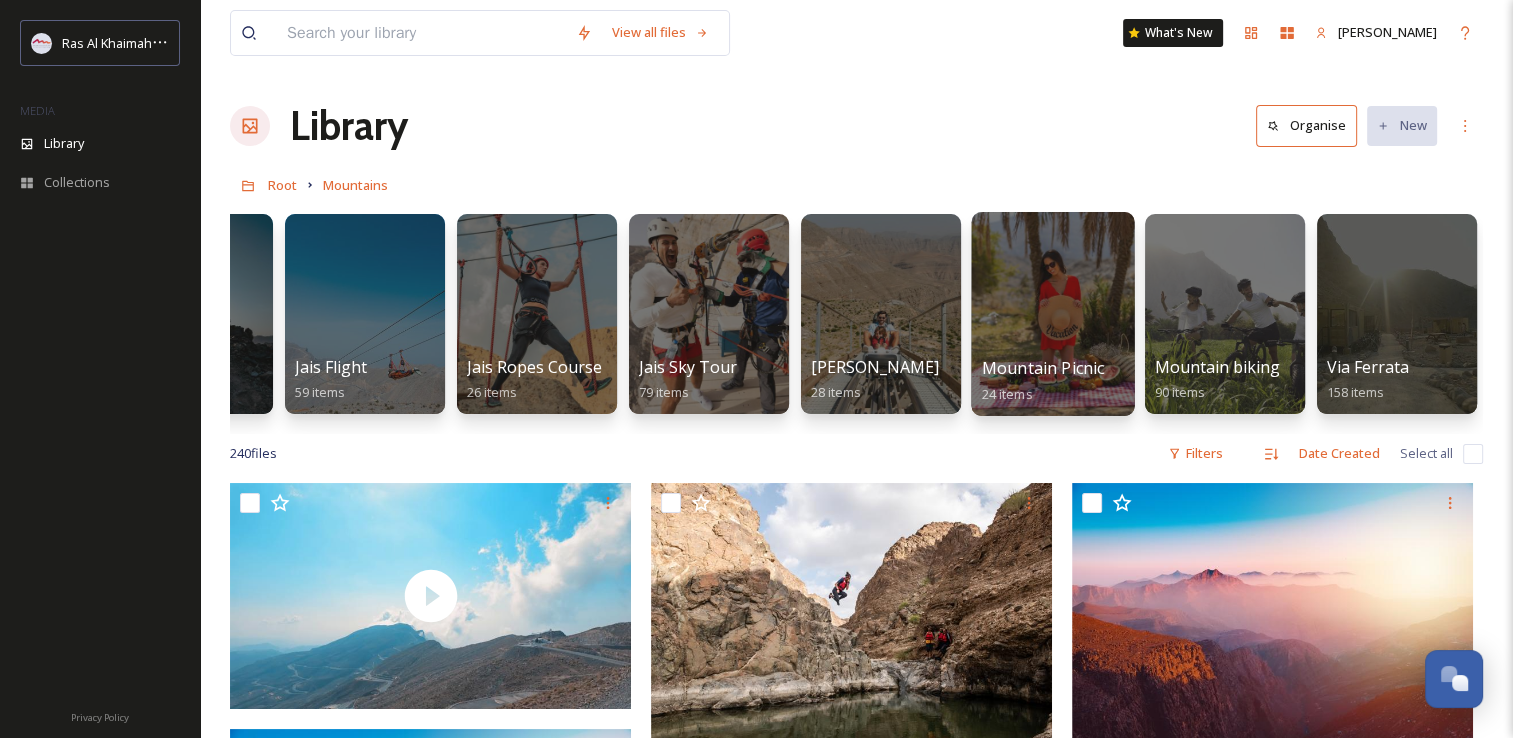 click at bounding box center [1052, 314] 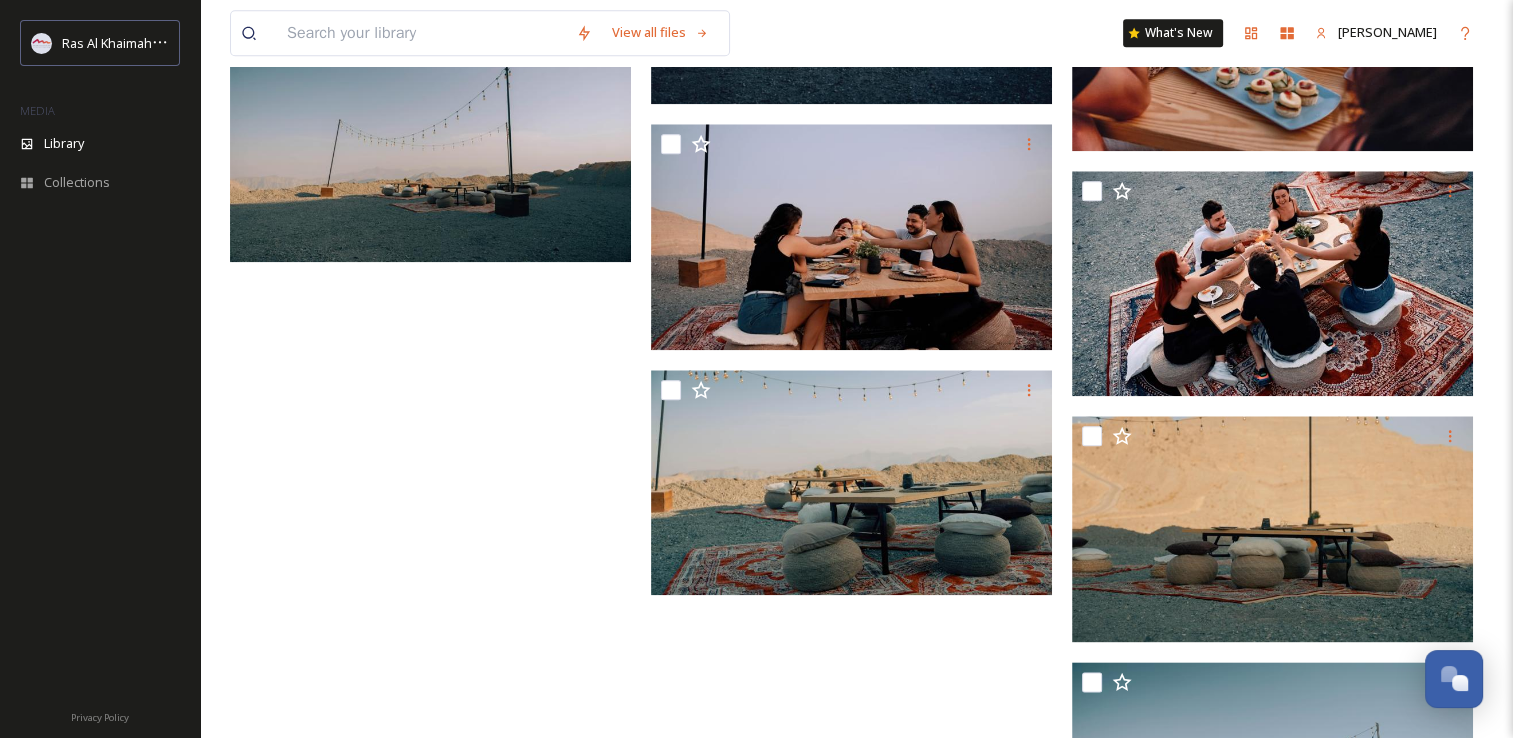 scroll, scrollTop: 2090, scrollLeft: 0, axis: vertical 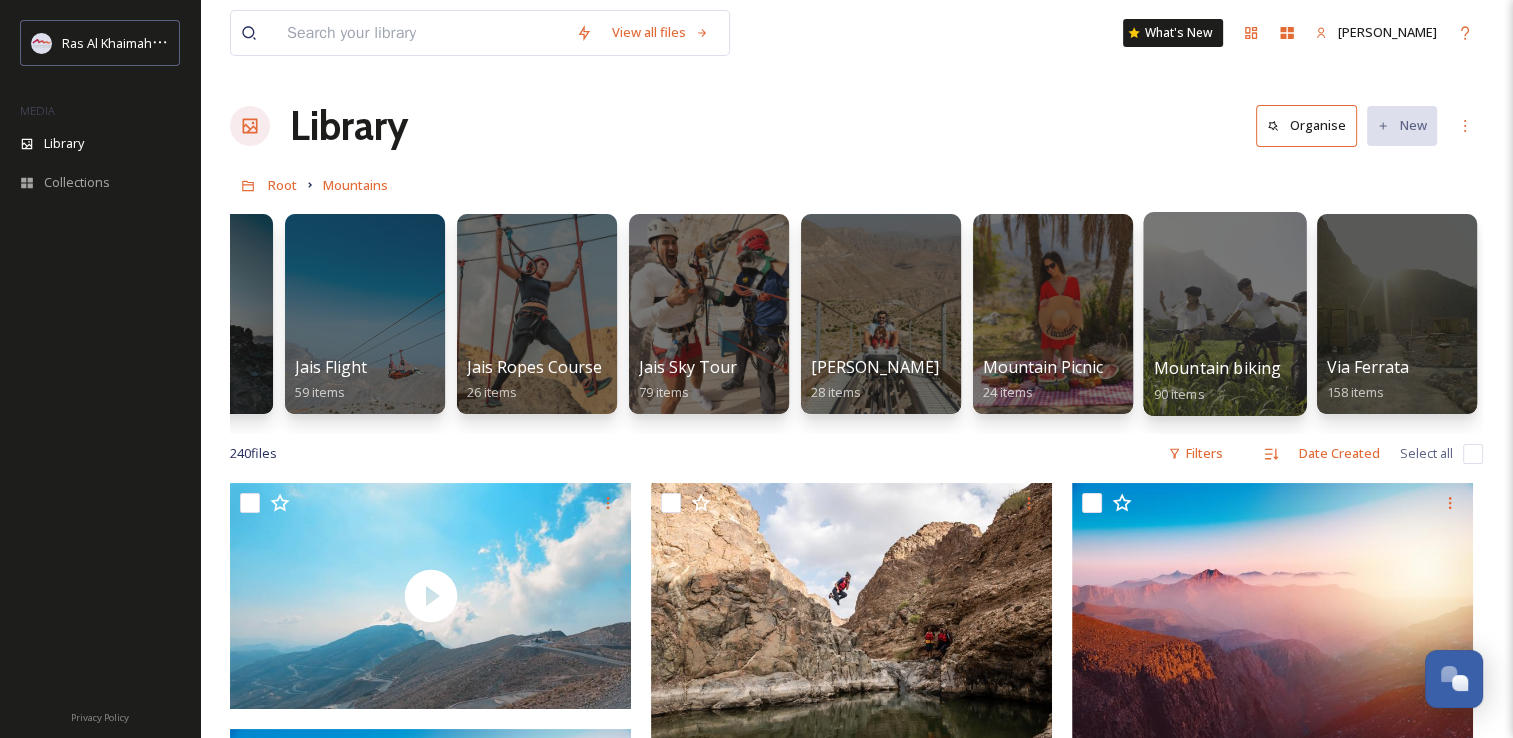 click at bounding box center [1224, 314] 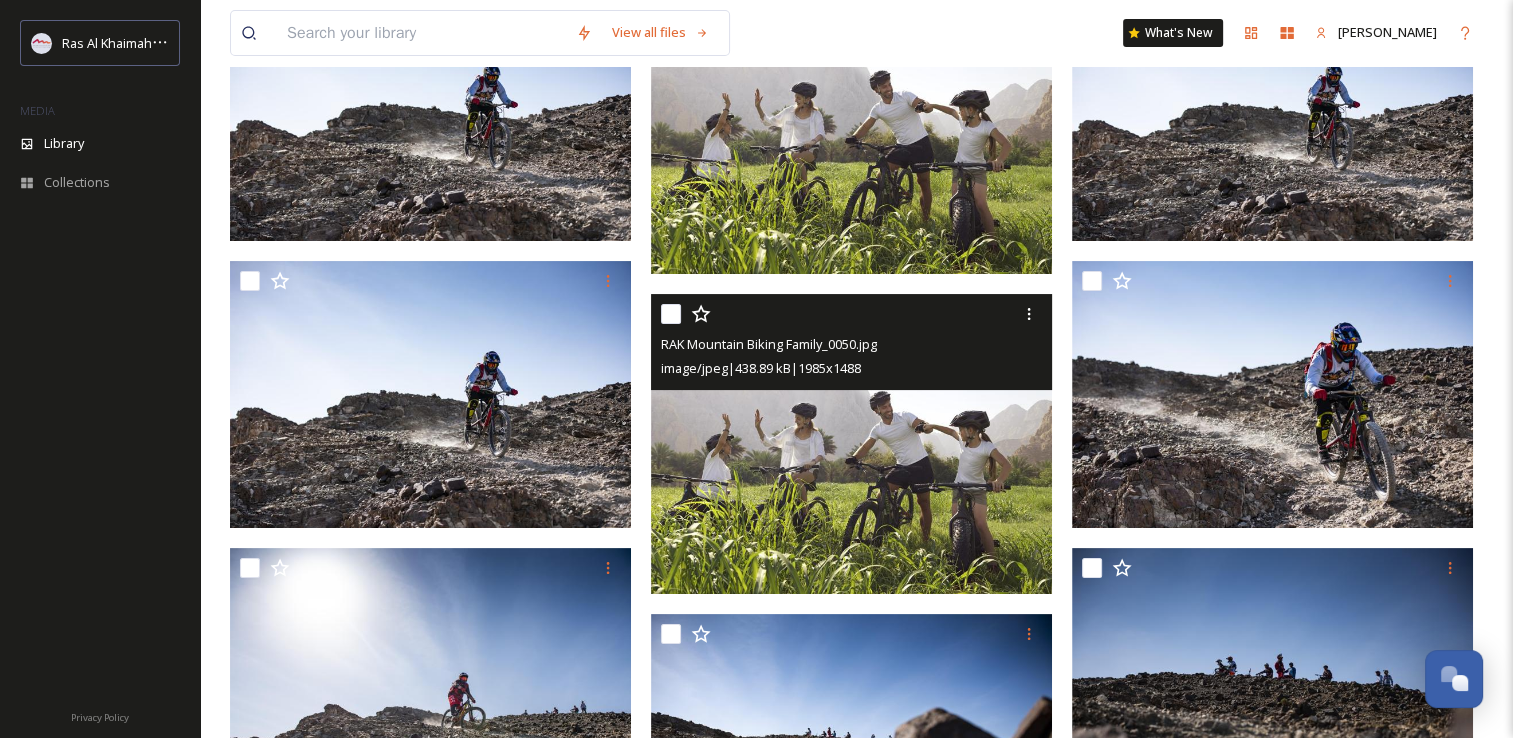 scroll, scrollTop: 200, scrollLeft: 0, axis: vertical 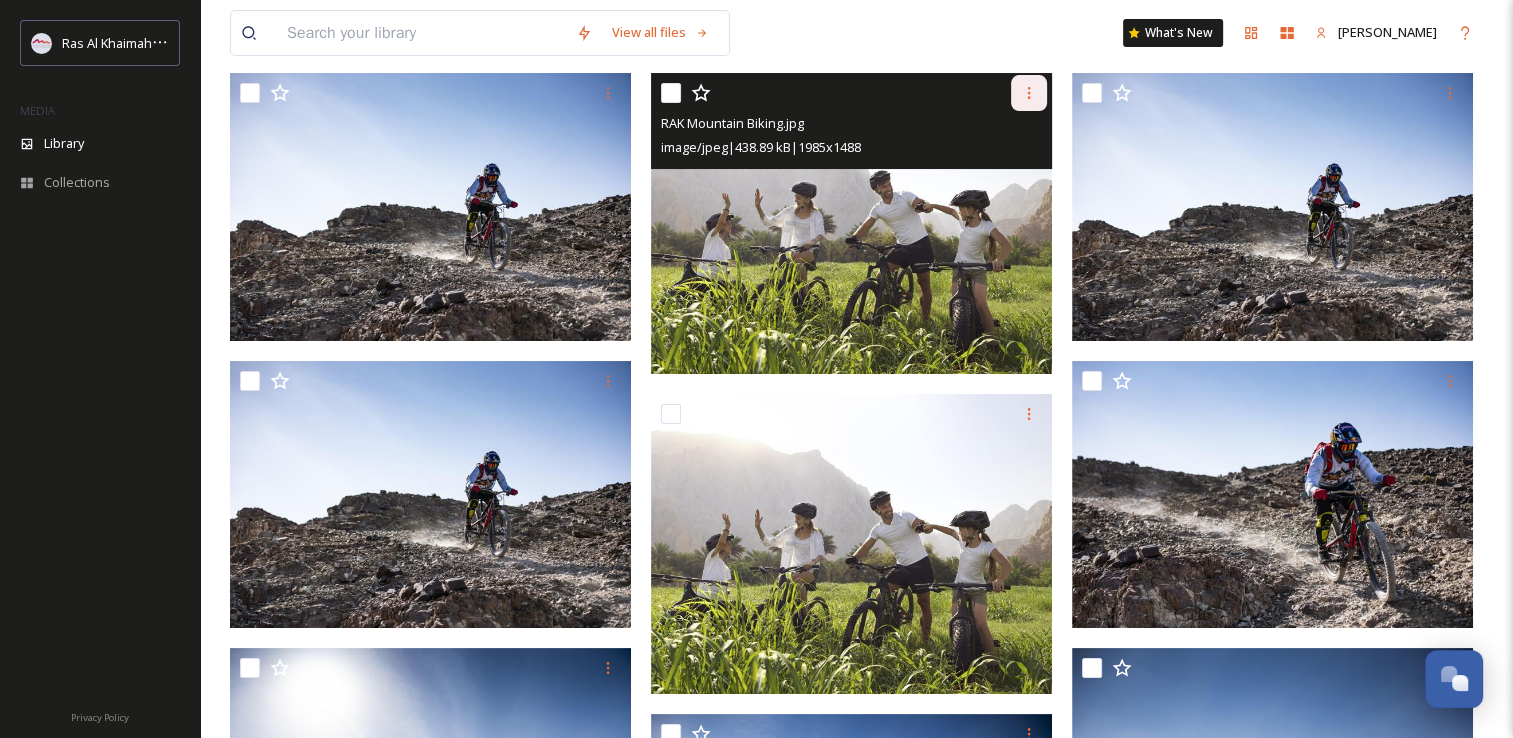 click 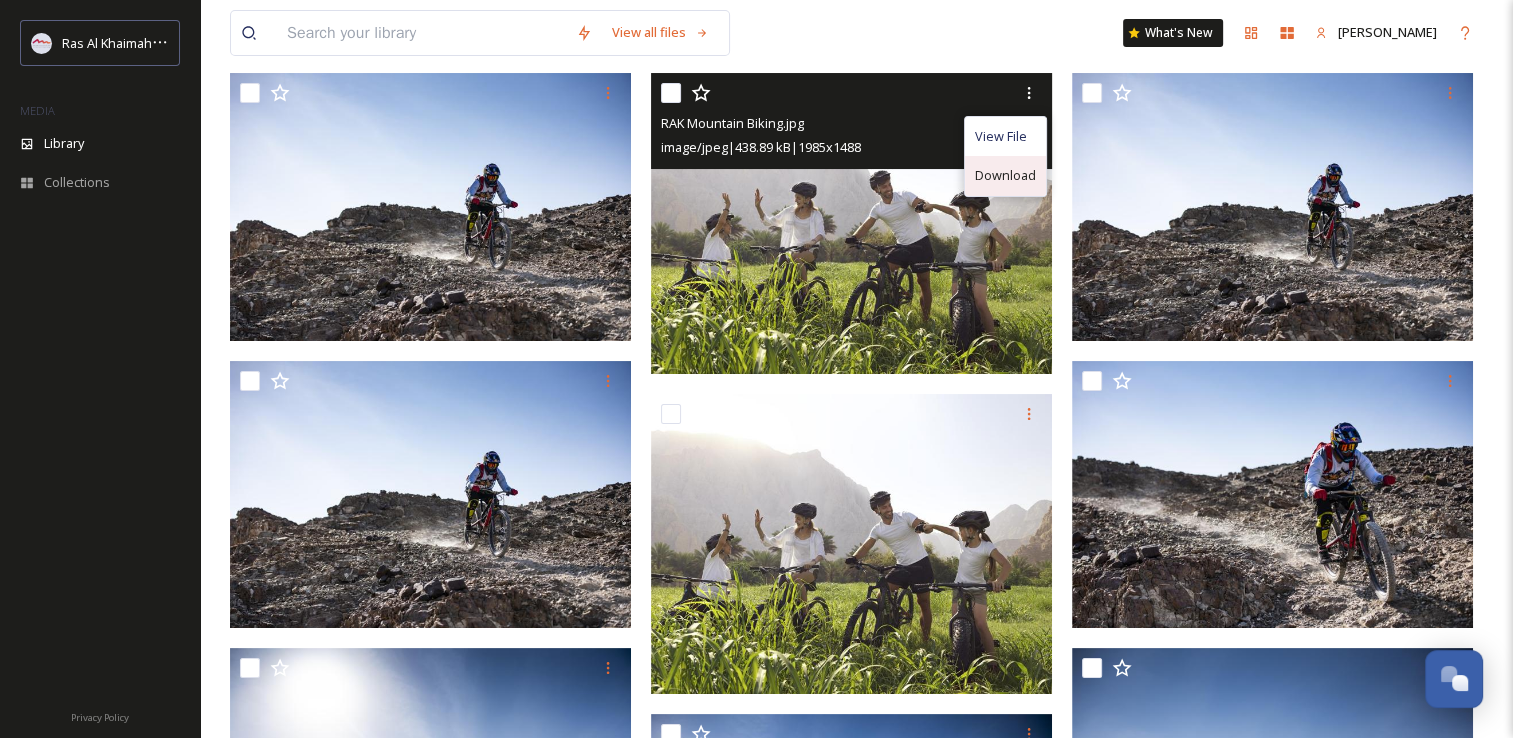 click on "Download" at bounding box center [1005, 175] 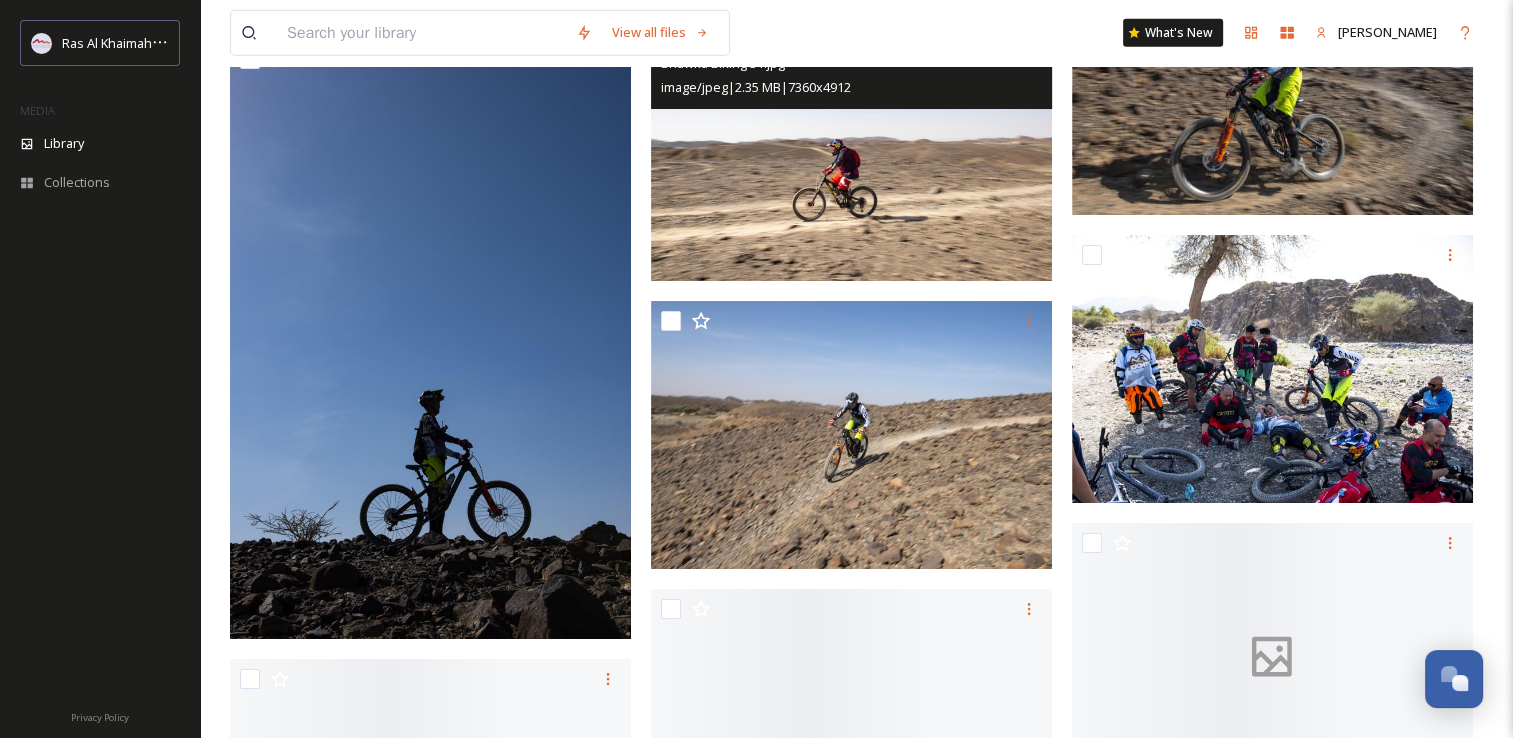 scroll, scrollTop: 6000, scrollLeft: 0, axis: vertical 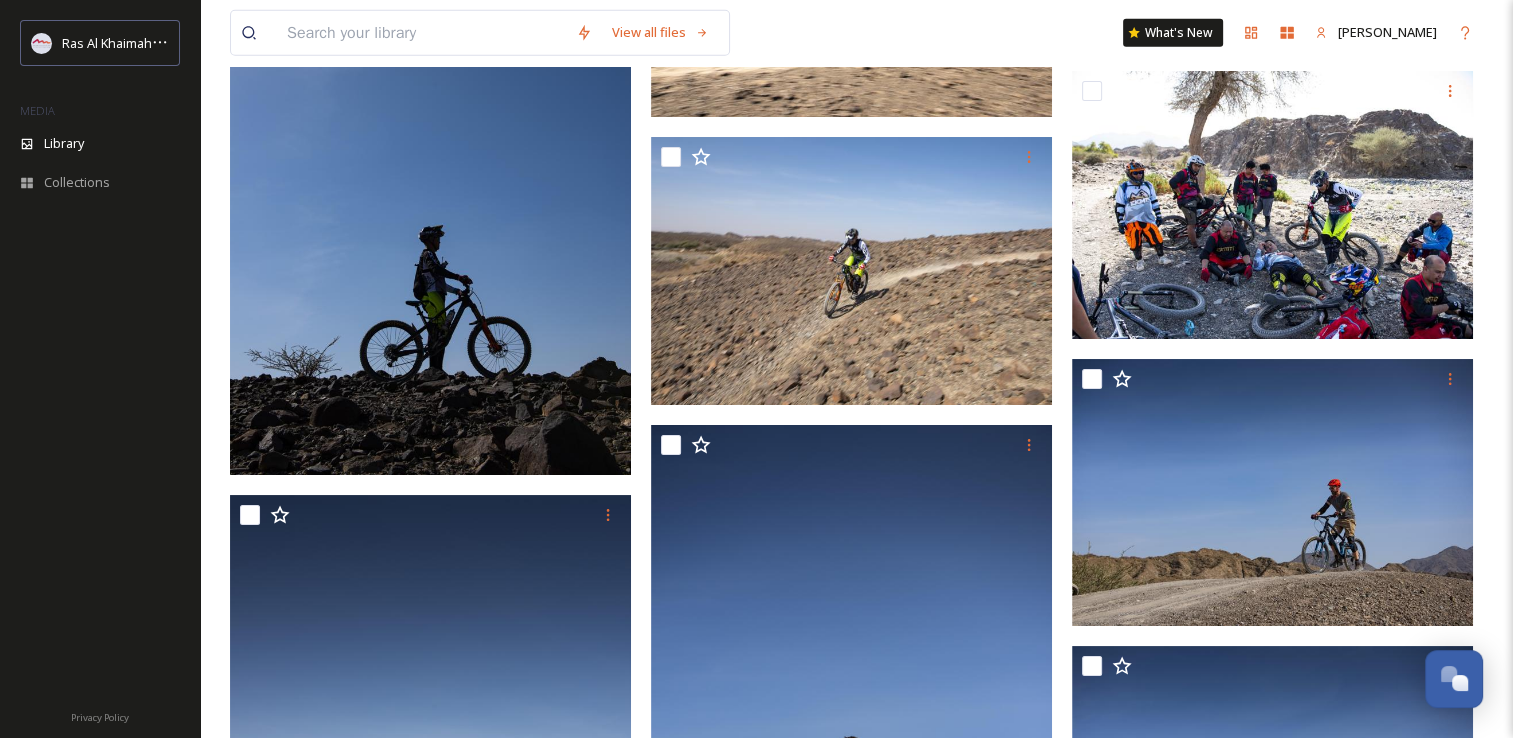 click on "View all files What's New [PERSON_NAME]" at bounding box center [856, 33] 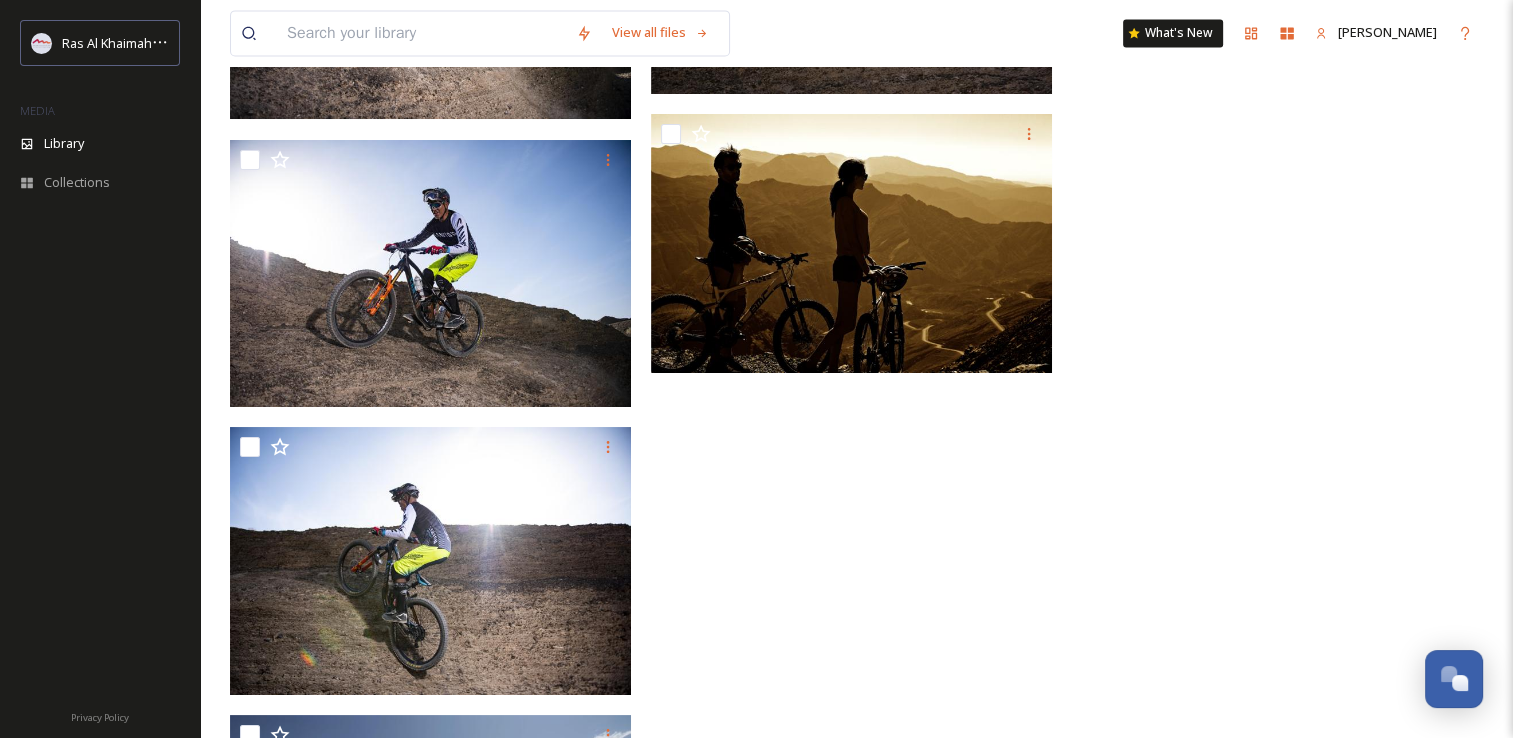scroll, scrollTop: 10600, scrollLeft: 0, axis: vertical 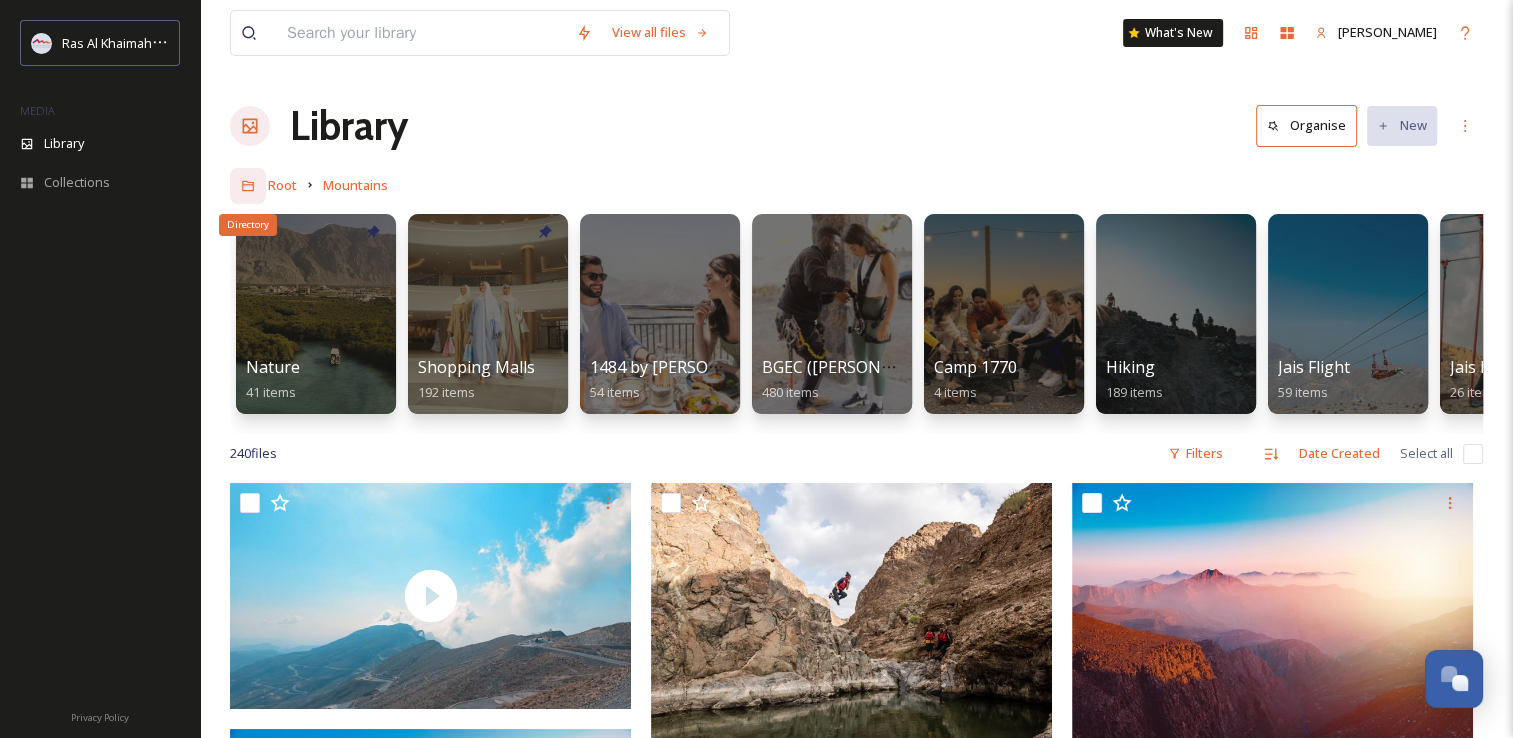 click on "Directory" at bounding box center [248, 186] 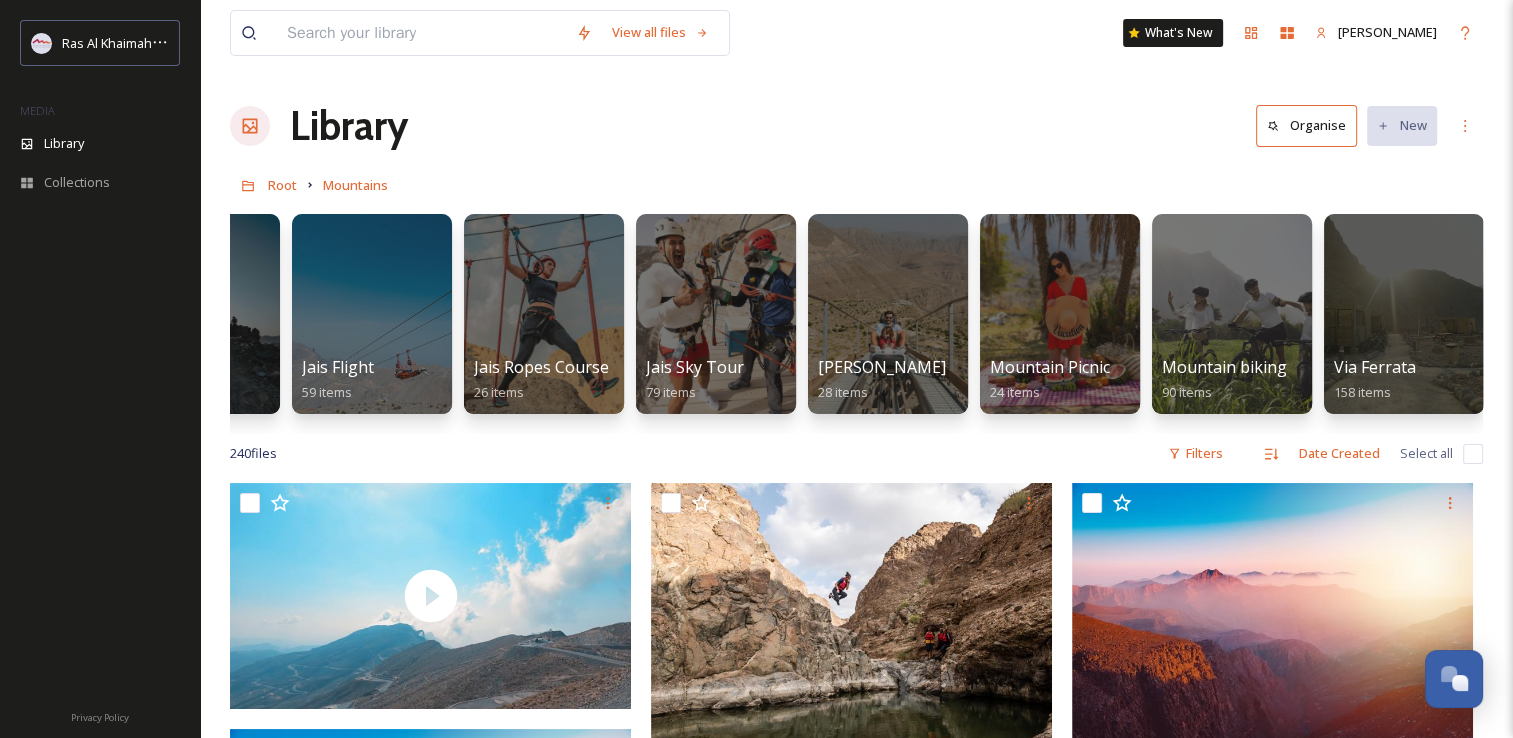 scroll, scrollTop: 0, scrollLeft: 983, axis: horizontal 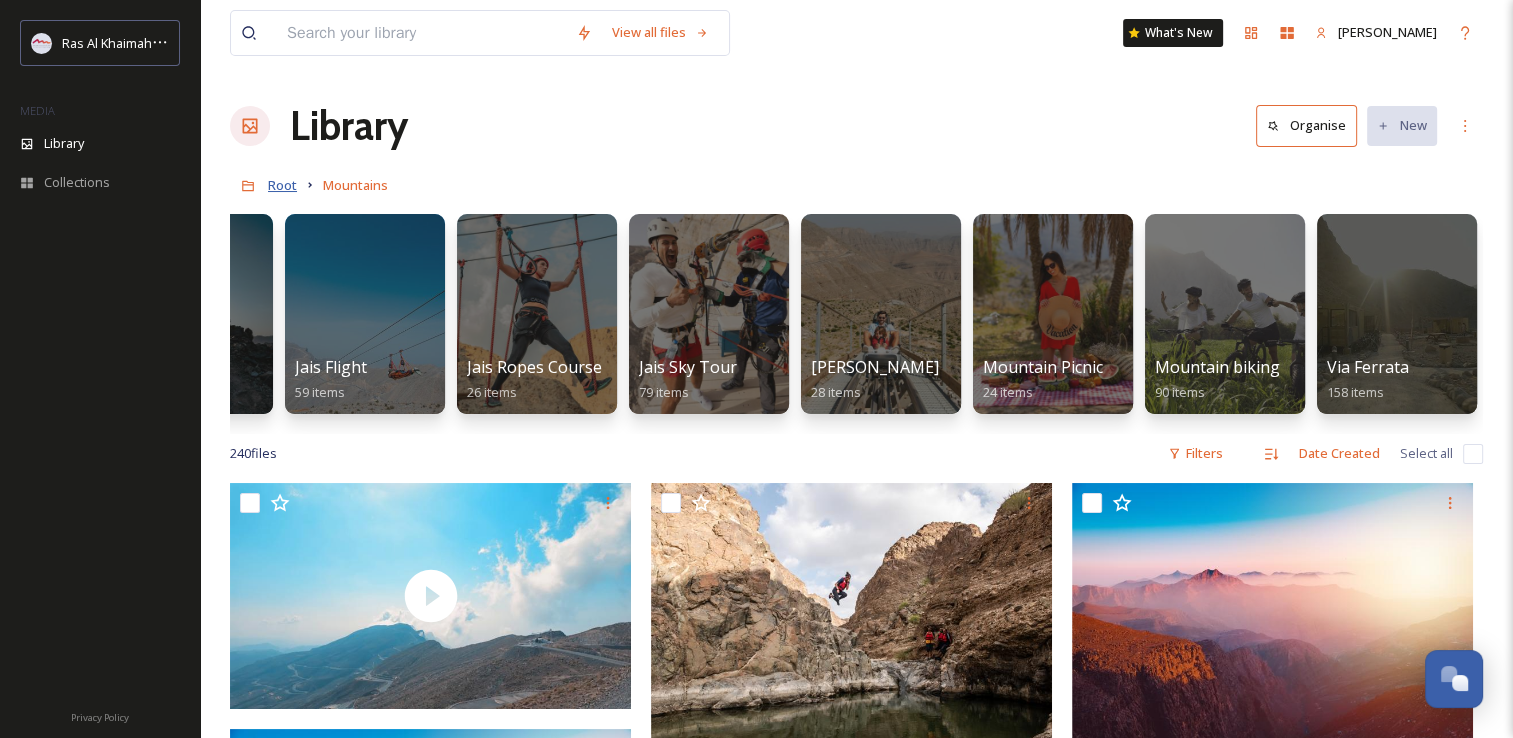 click on "Root" at bounding box center (282, 185) 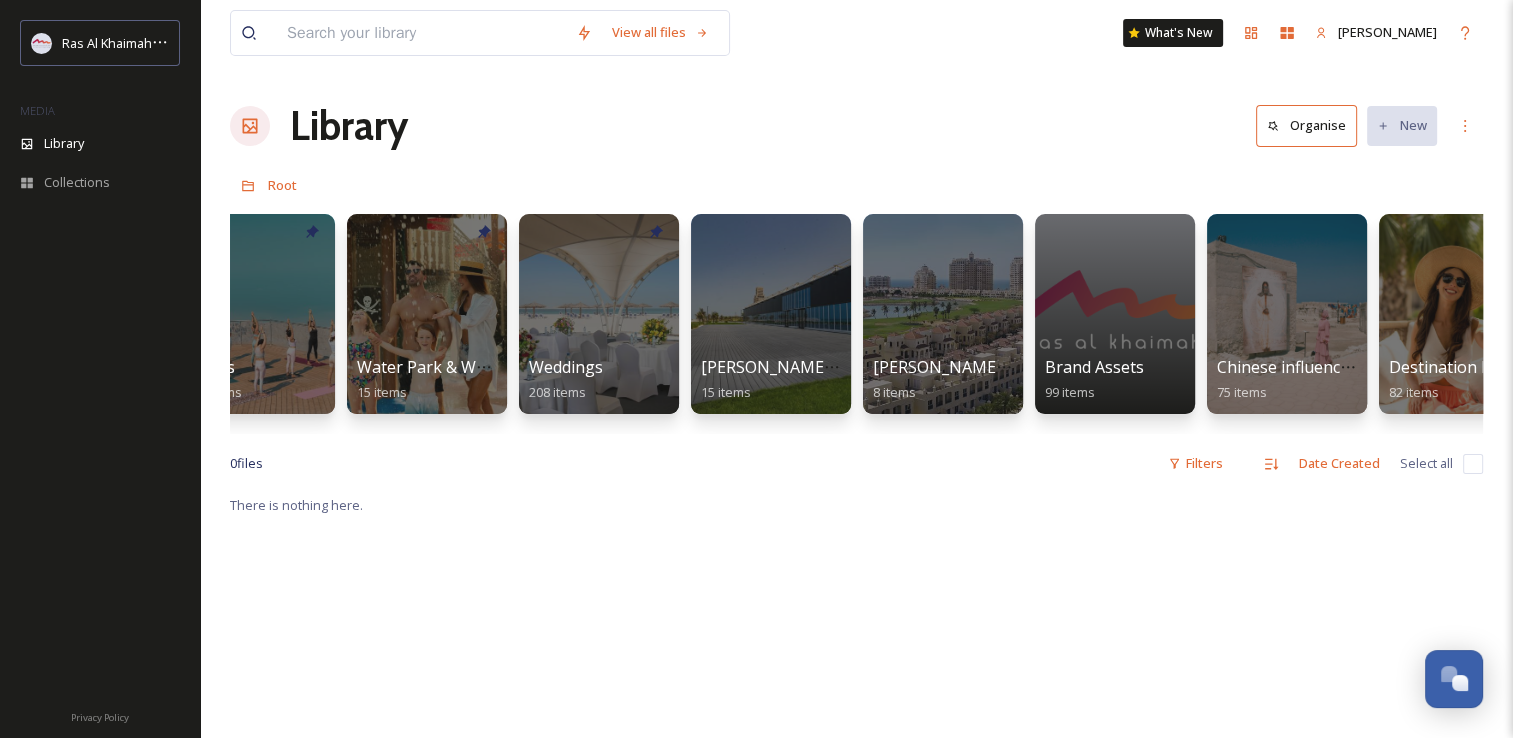 scroll, scrollTop: 0, scrollLeft: 1736, axis: horizontal 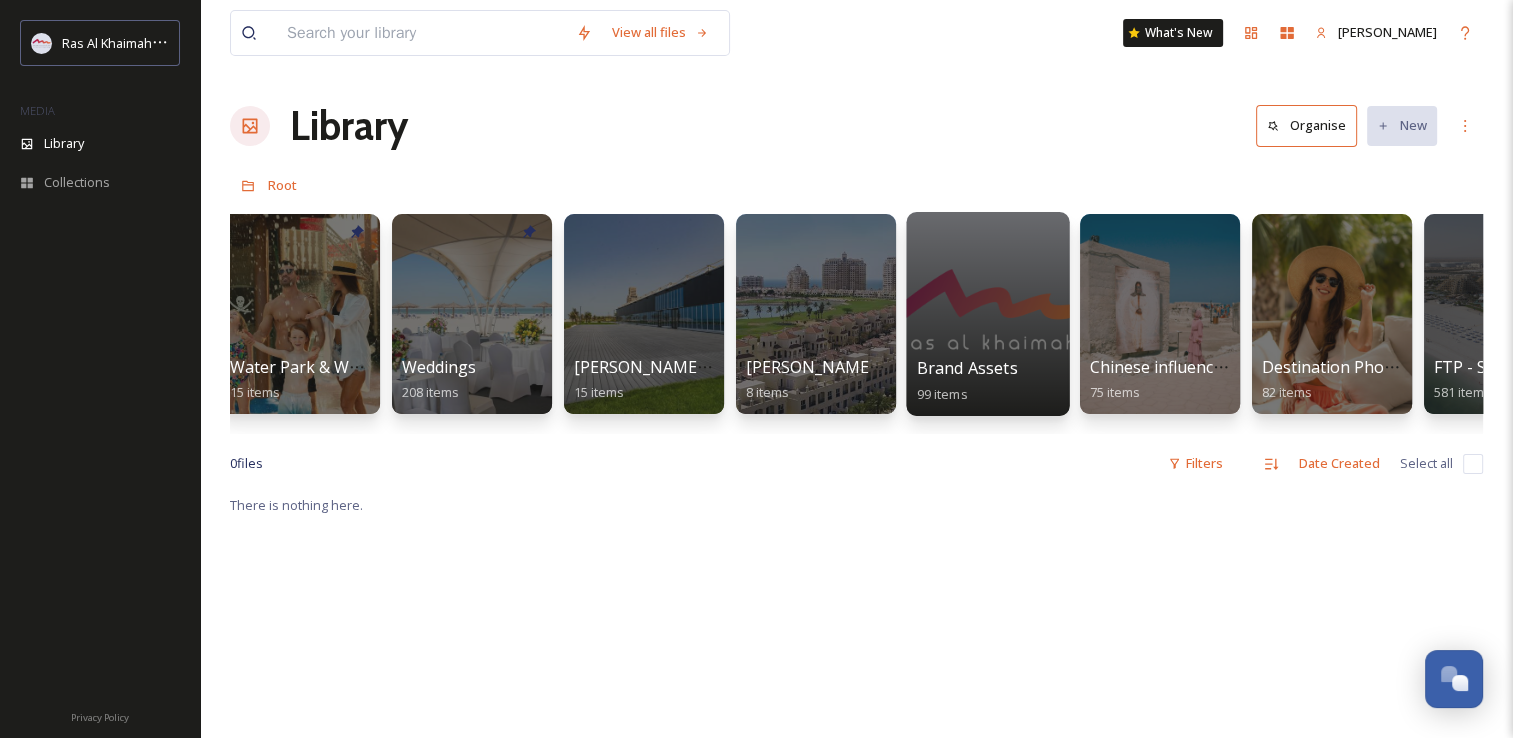 click at bounding box center [987, 314] 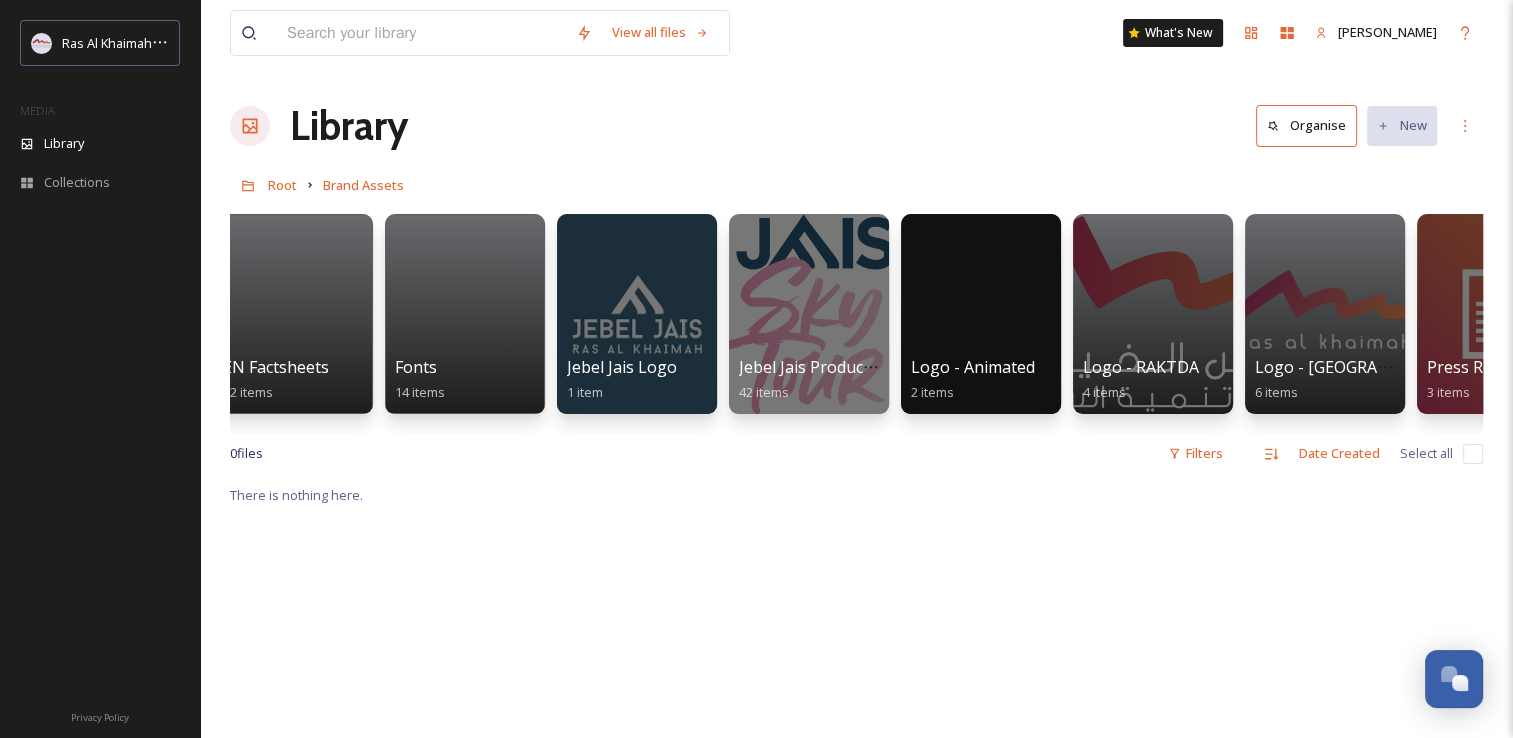 scroll, scrollTop: 0, scrollLeft: 540, axis: horizontal 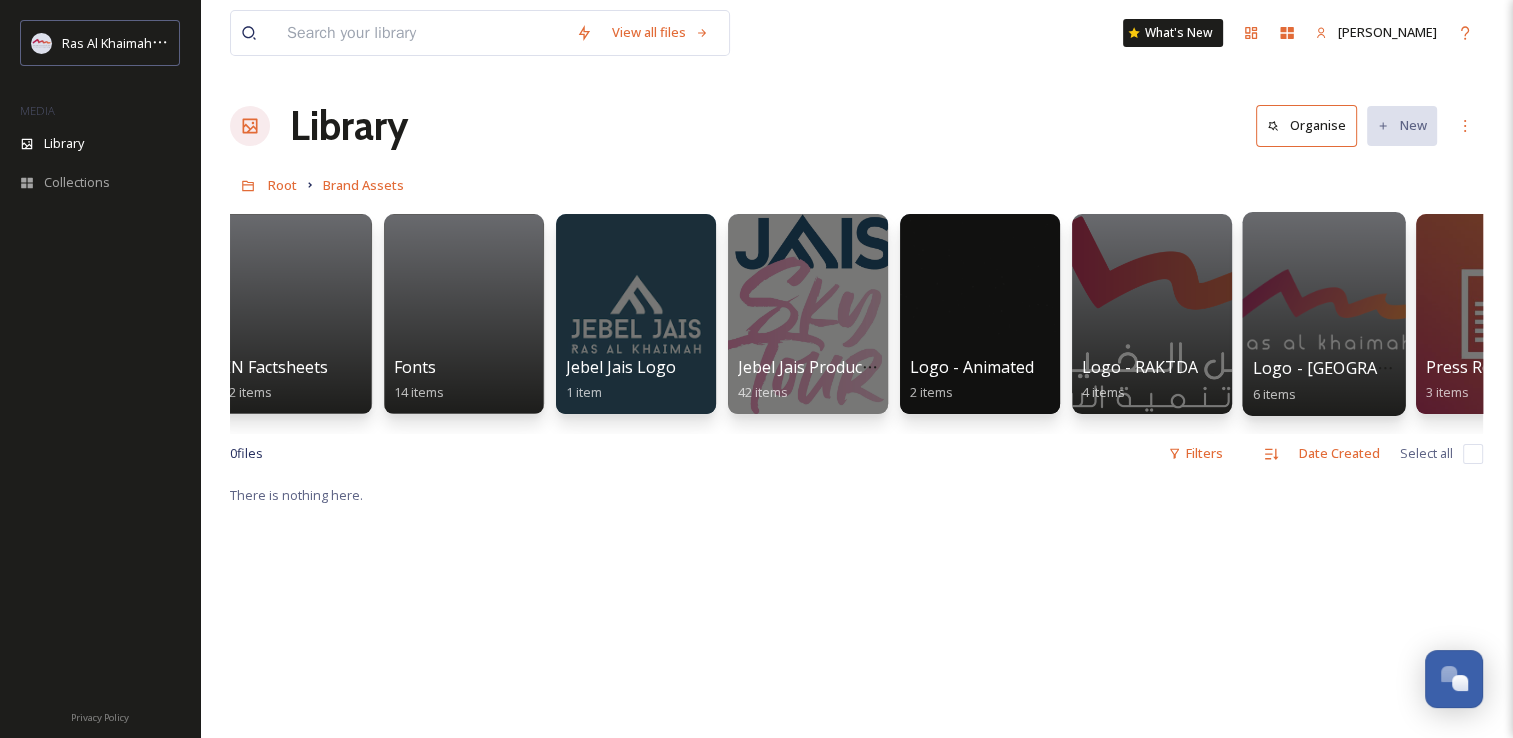 click at bounding box center (1323, 314) 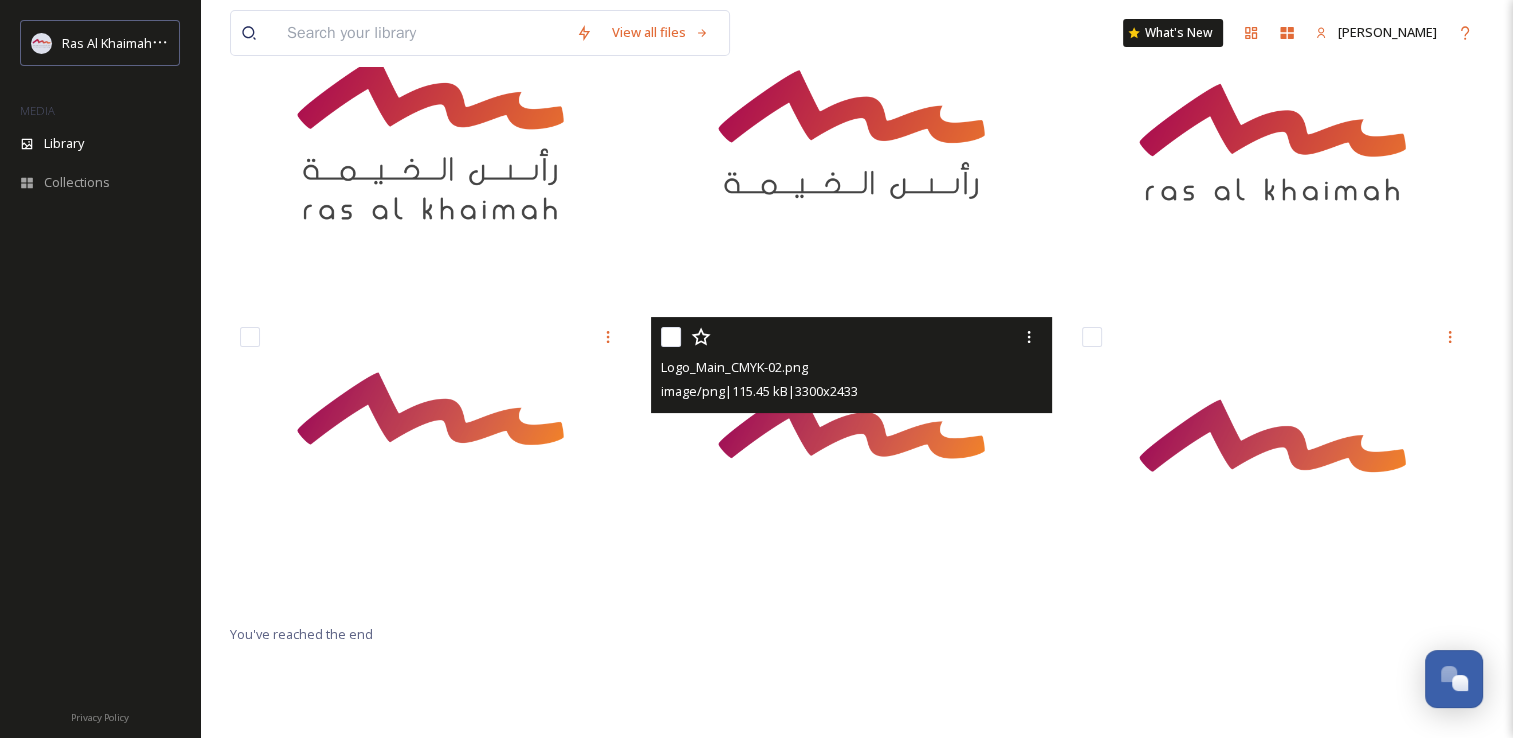 scroll, scrollTop: 0, scrollLeft: 0, axis: both 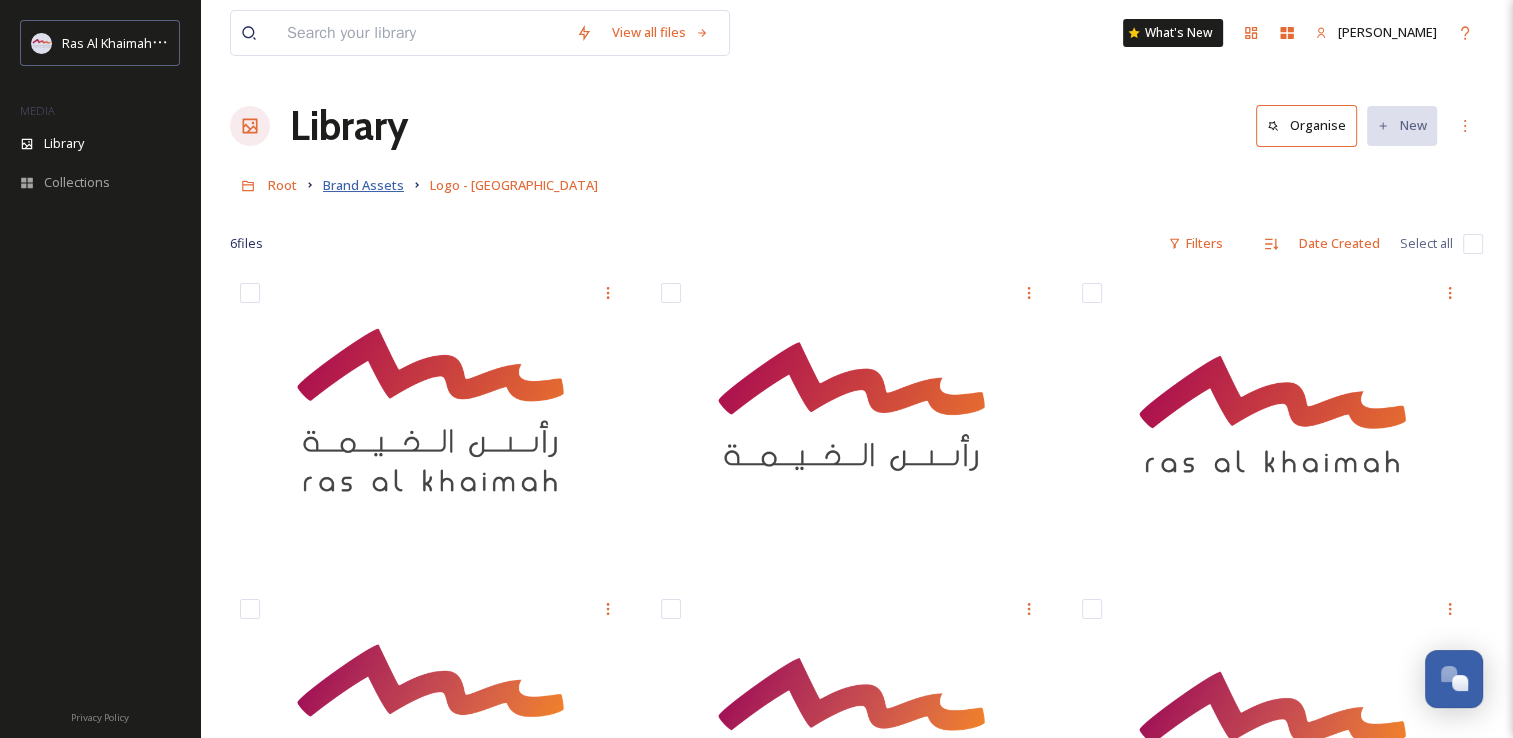 click on "Brand Assets" at bounding box center [363, 185] 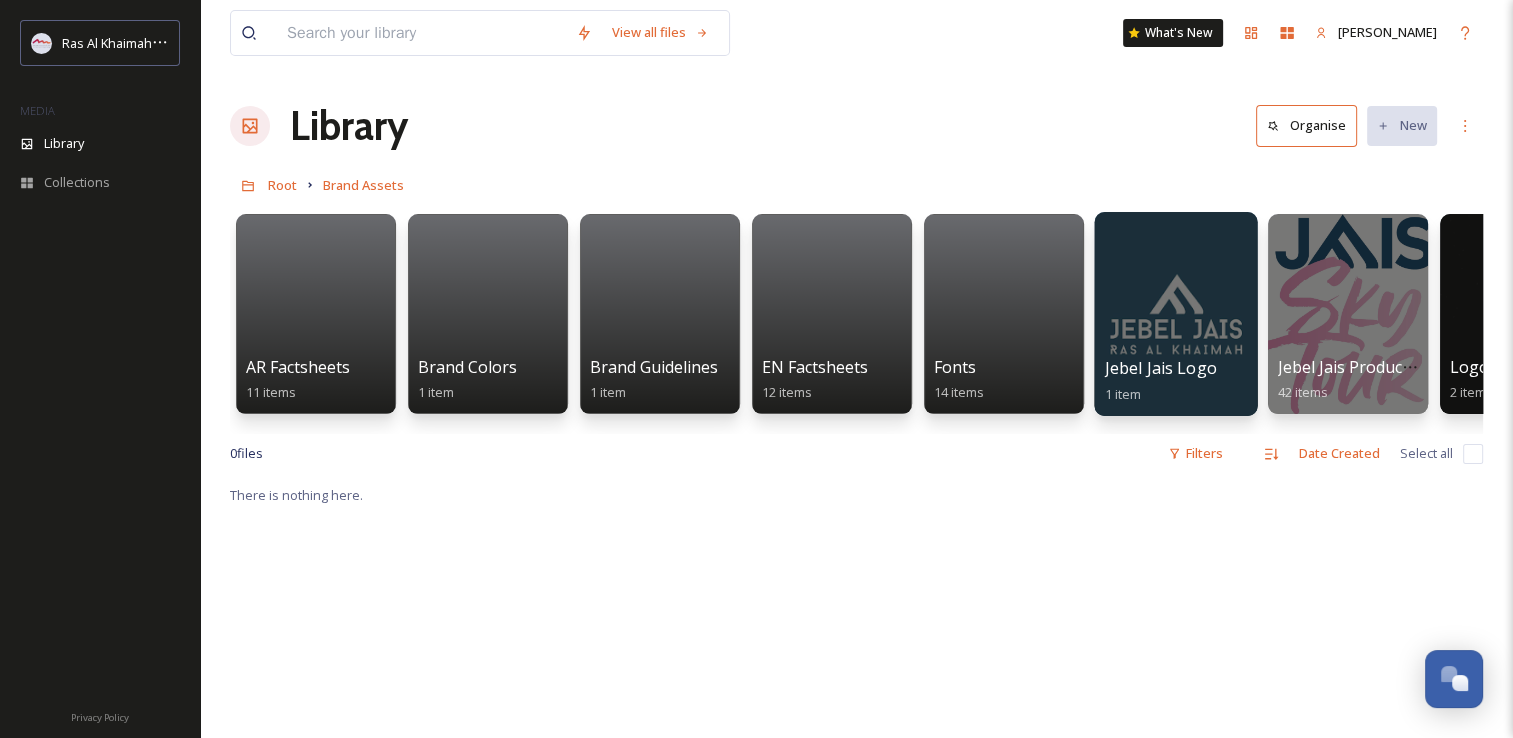 click at bounding box center (1175, 314) 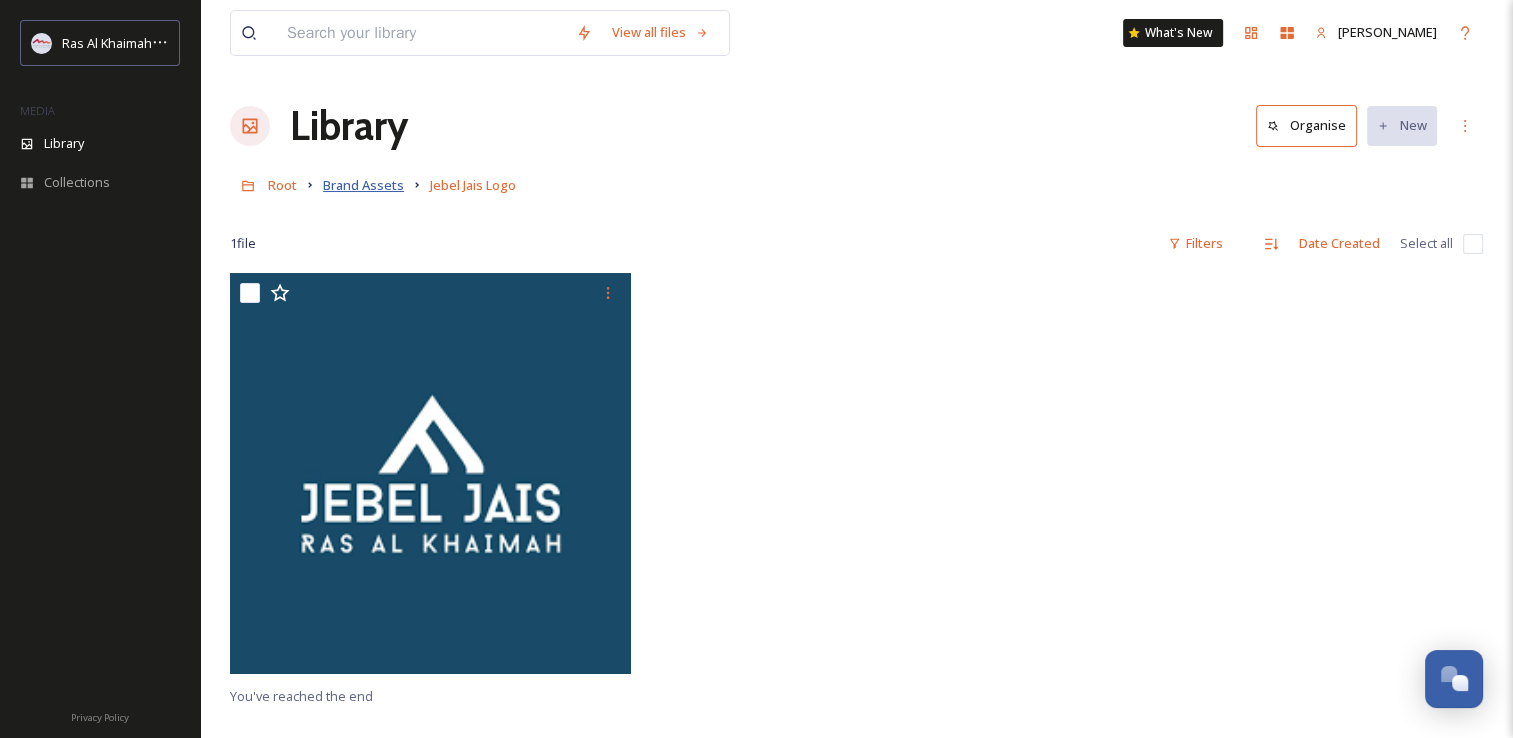 click on "Brand Assets" at bounding box center [363, 185] 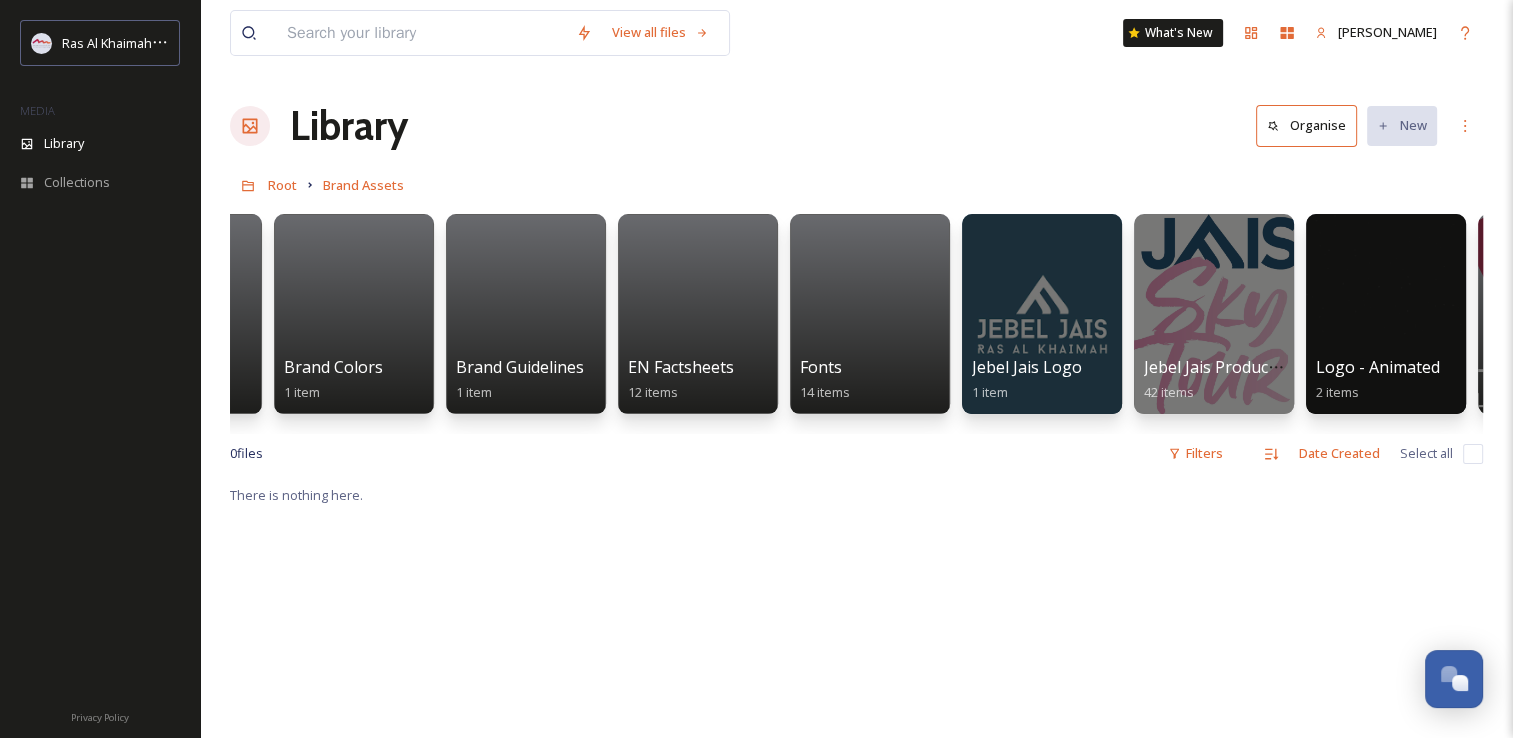 scroll, scrollTop: 0, scrollLeft: 0, axis: both 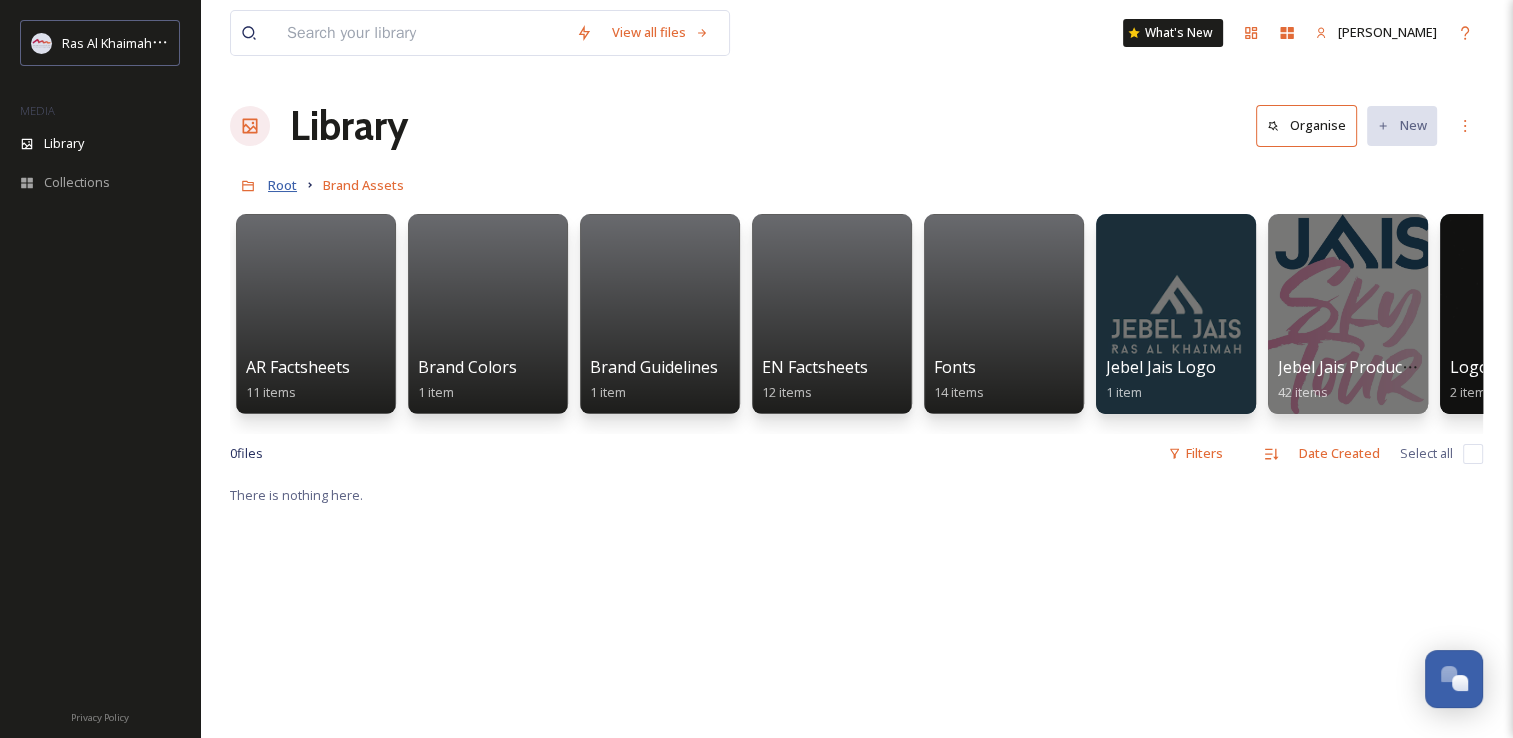 click on "Root" at bounding box center [282, 185] 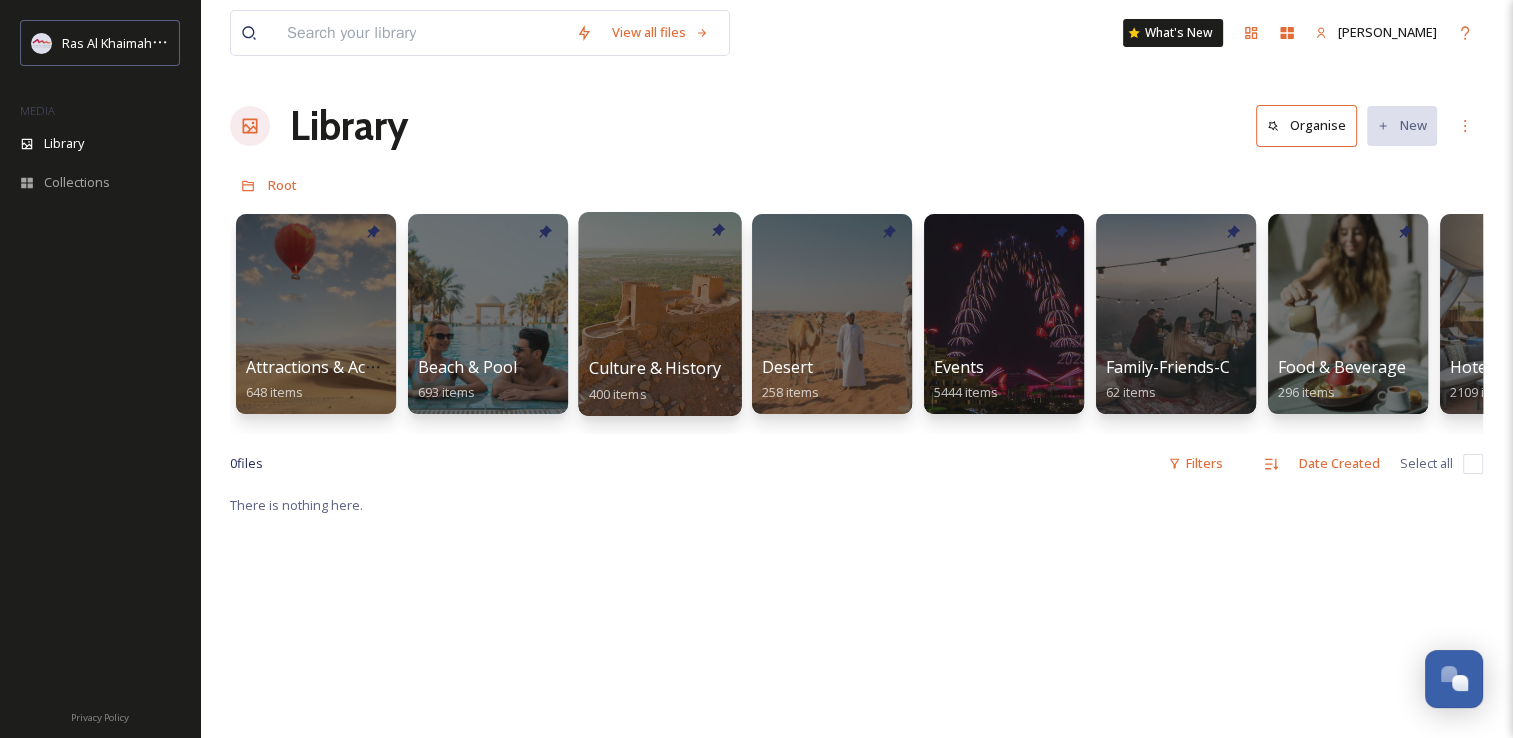 click at bounding box center (659, 314) 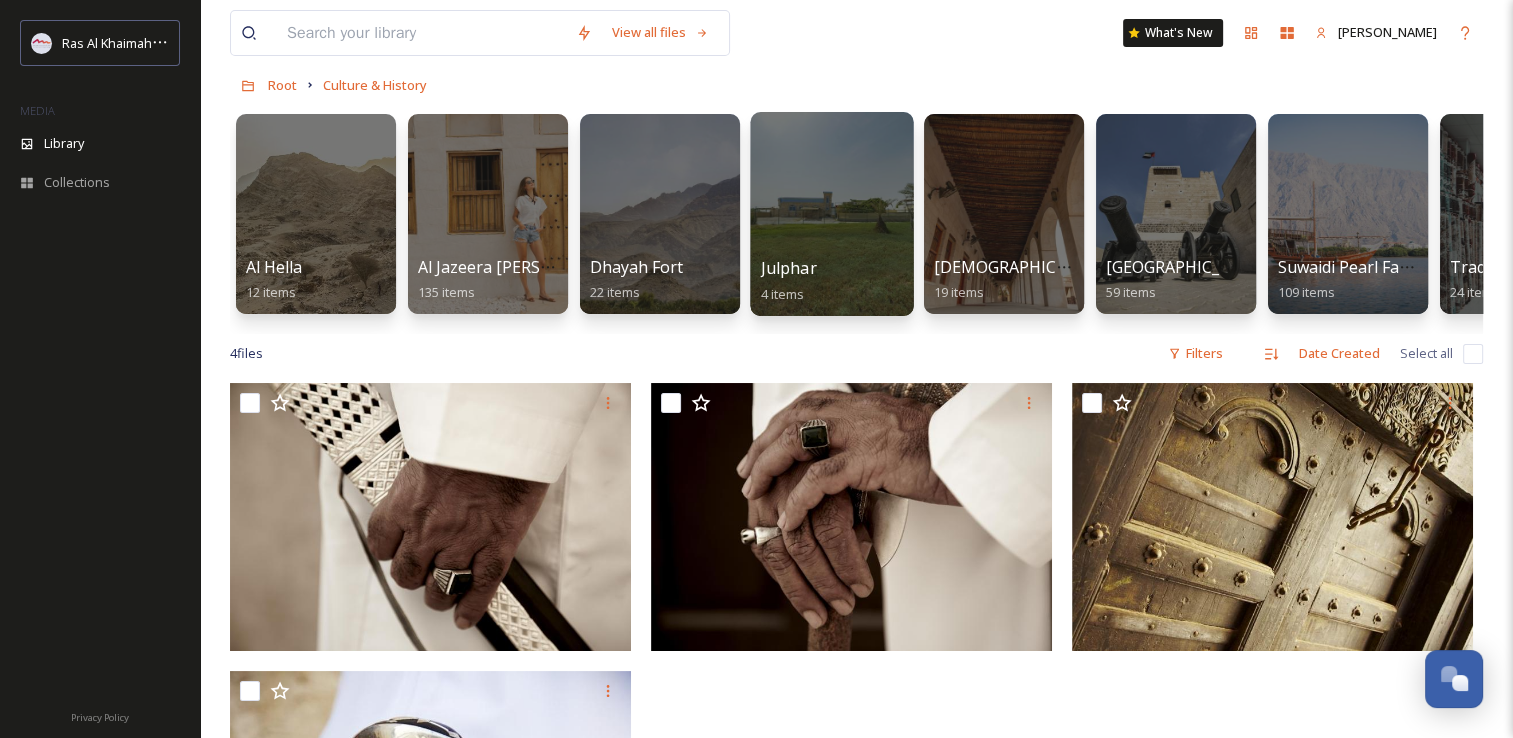 scroll, scrollTop: 0, scrollLeft: 0, axis: both 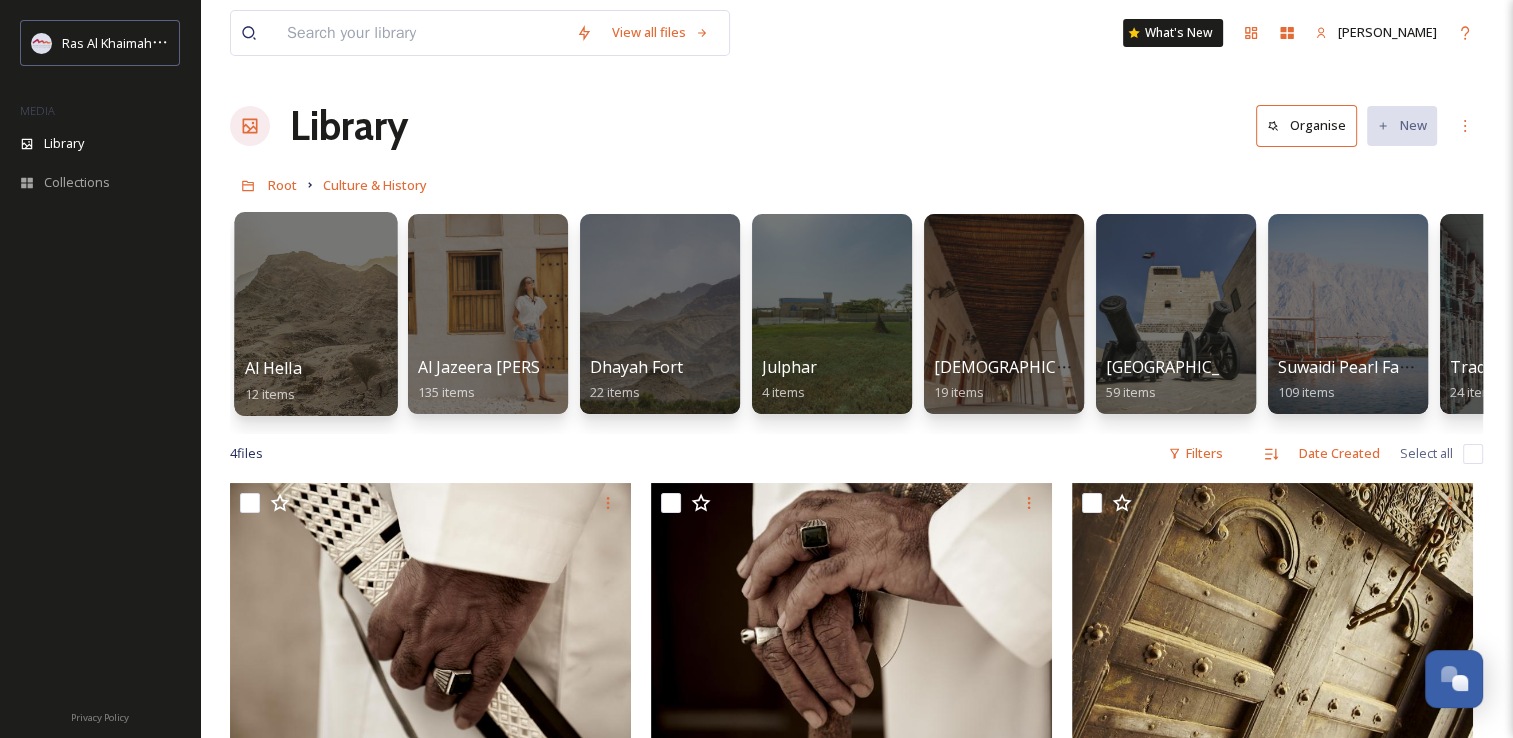 click at bounding box center (315, 314) 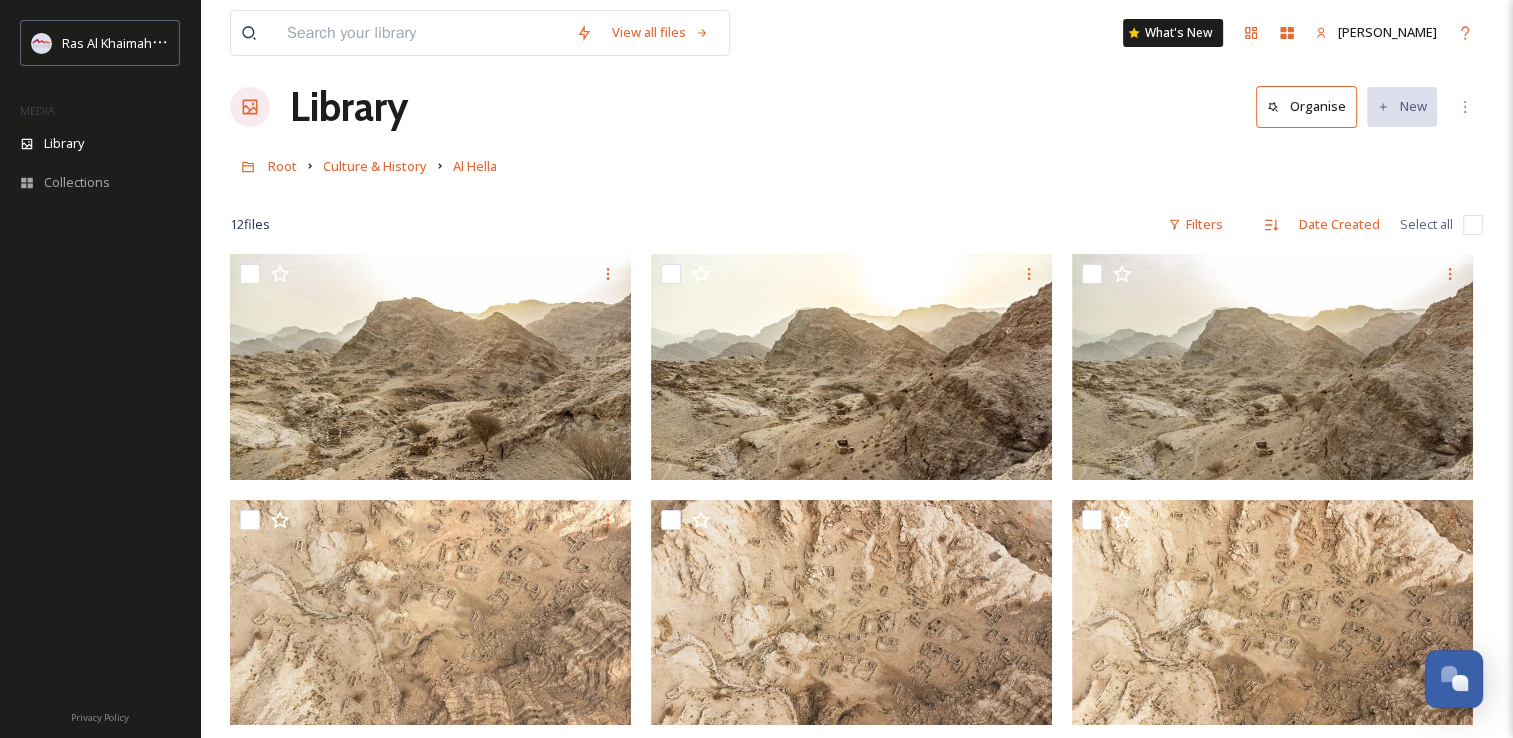scroll, scrollTop: 0, scrollLeft: 0, axis: both 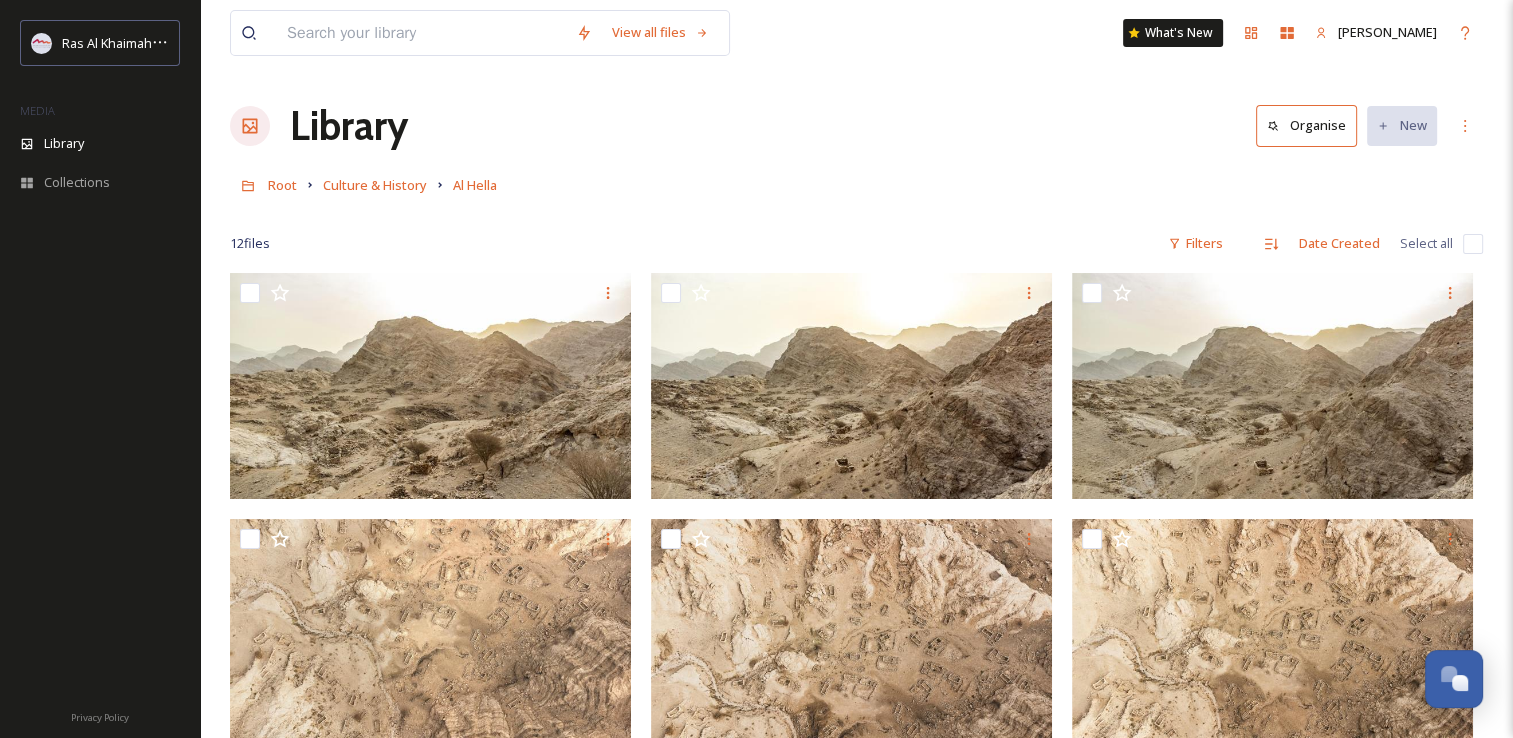 click on "Culture & History" at bounding box center [375, 185] 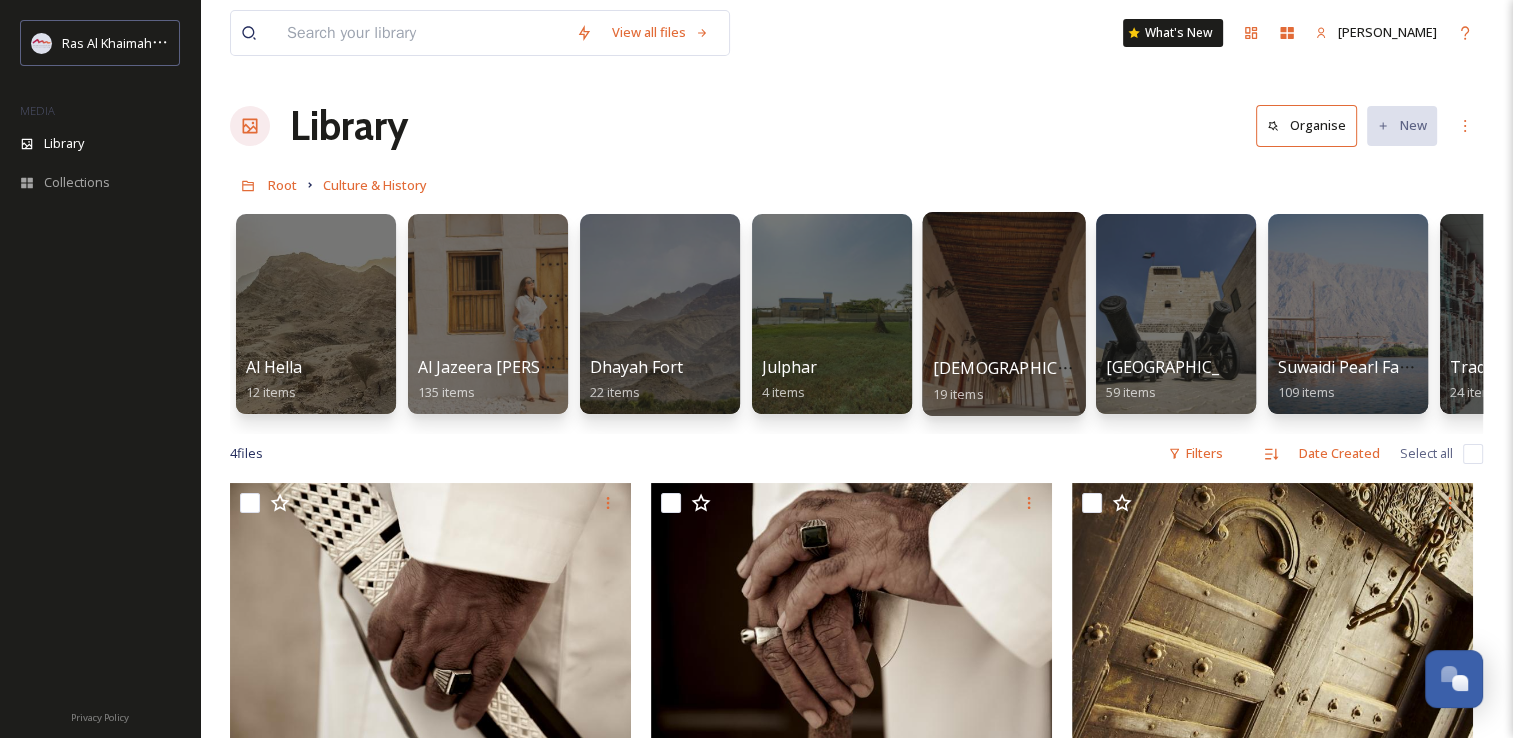 click on "[DEMOGRAPHIC_DATA] 19   items" at bounding box center [1004, 381] 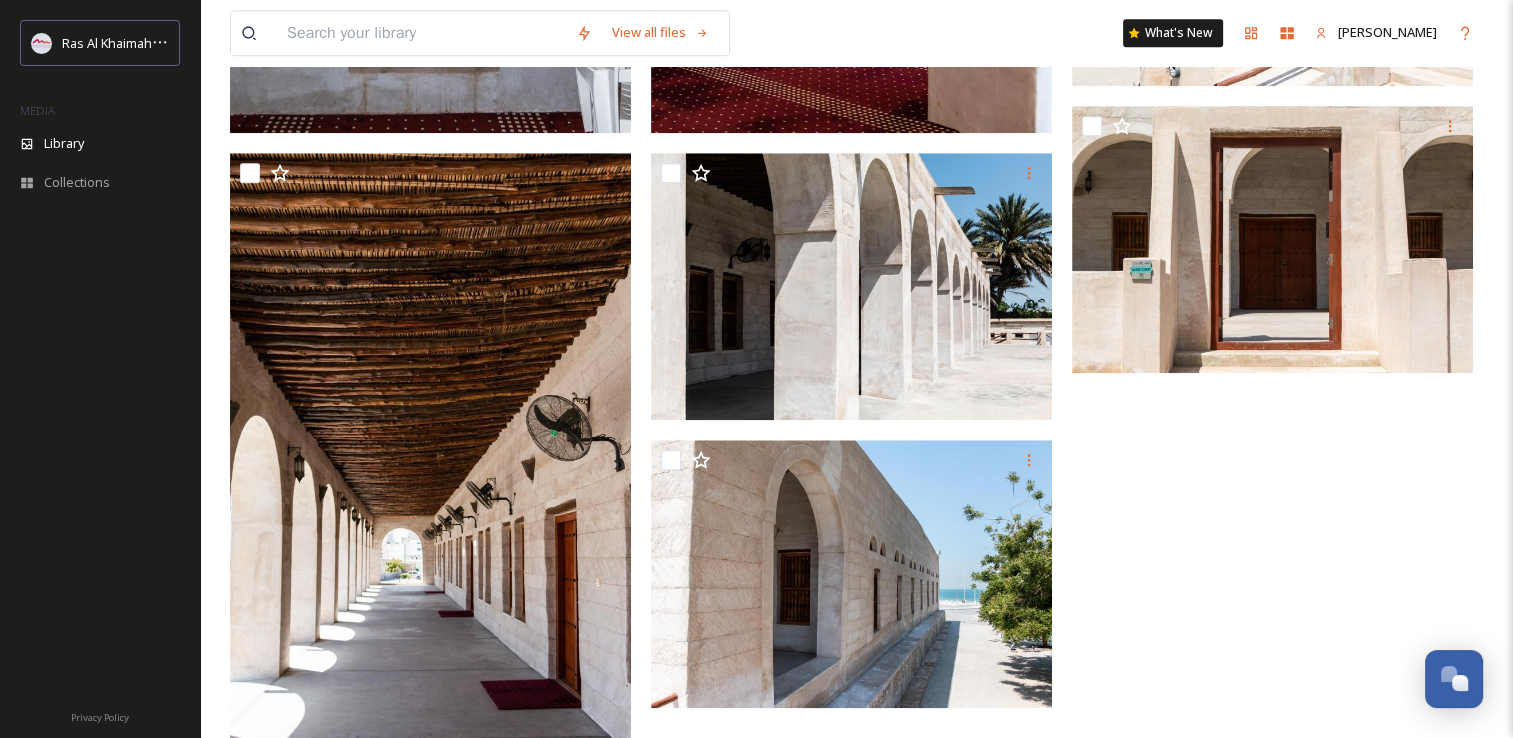 scroll, scrollTop: 1746, scrollLeft: 0, axis: vertical 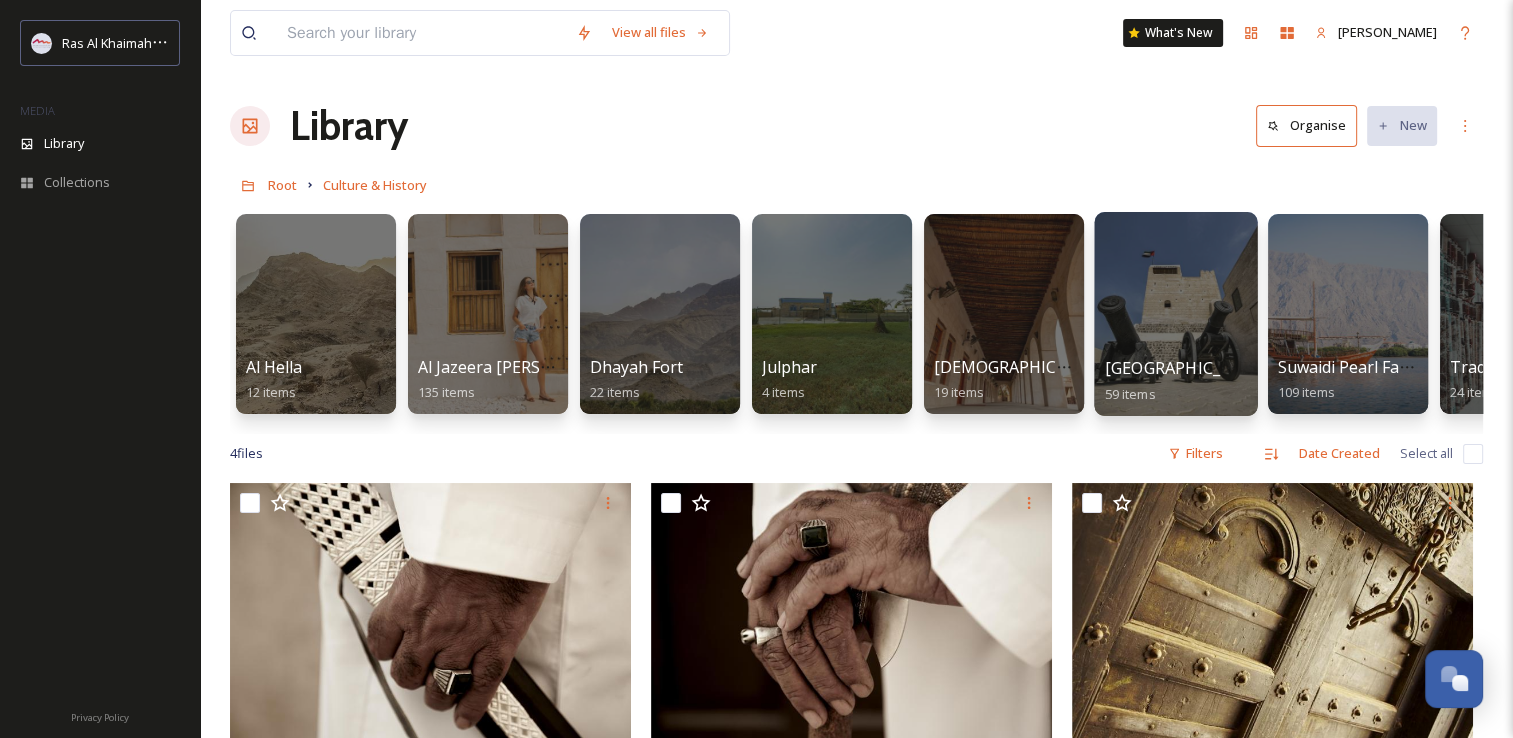 click at bounding box center (1175, 314) 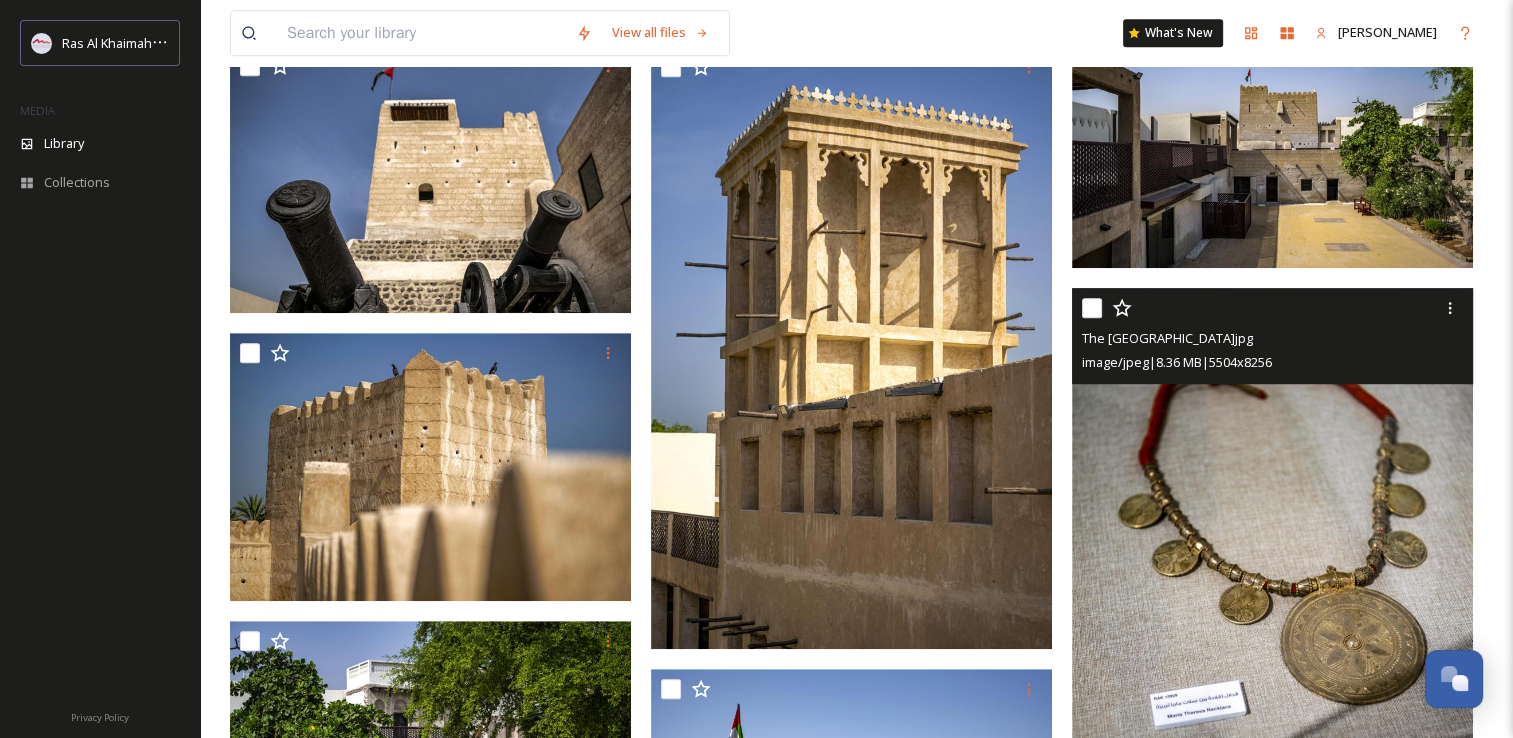 scroll, scrollTop: 1100, scrollLeft: 0, axis: vertical 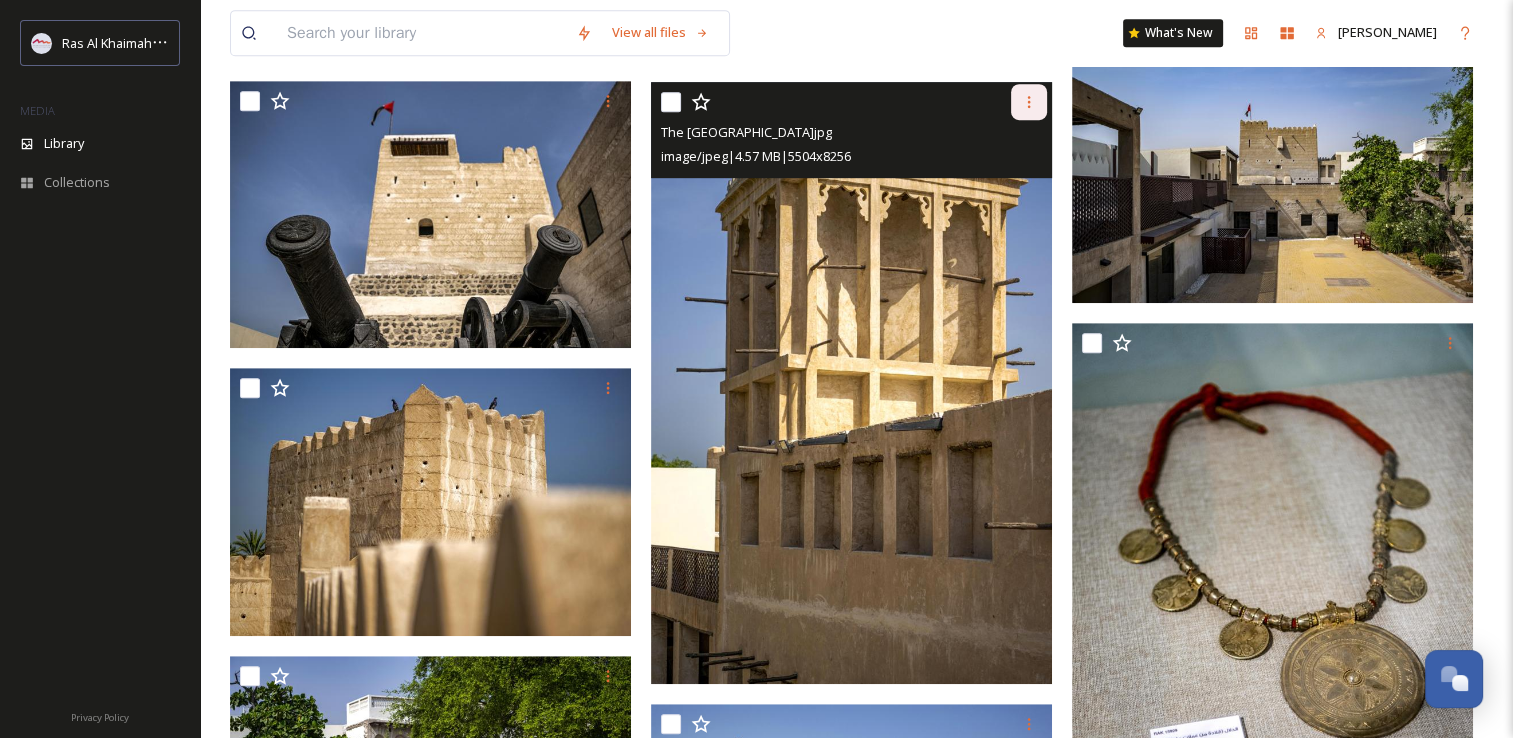 click 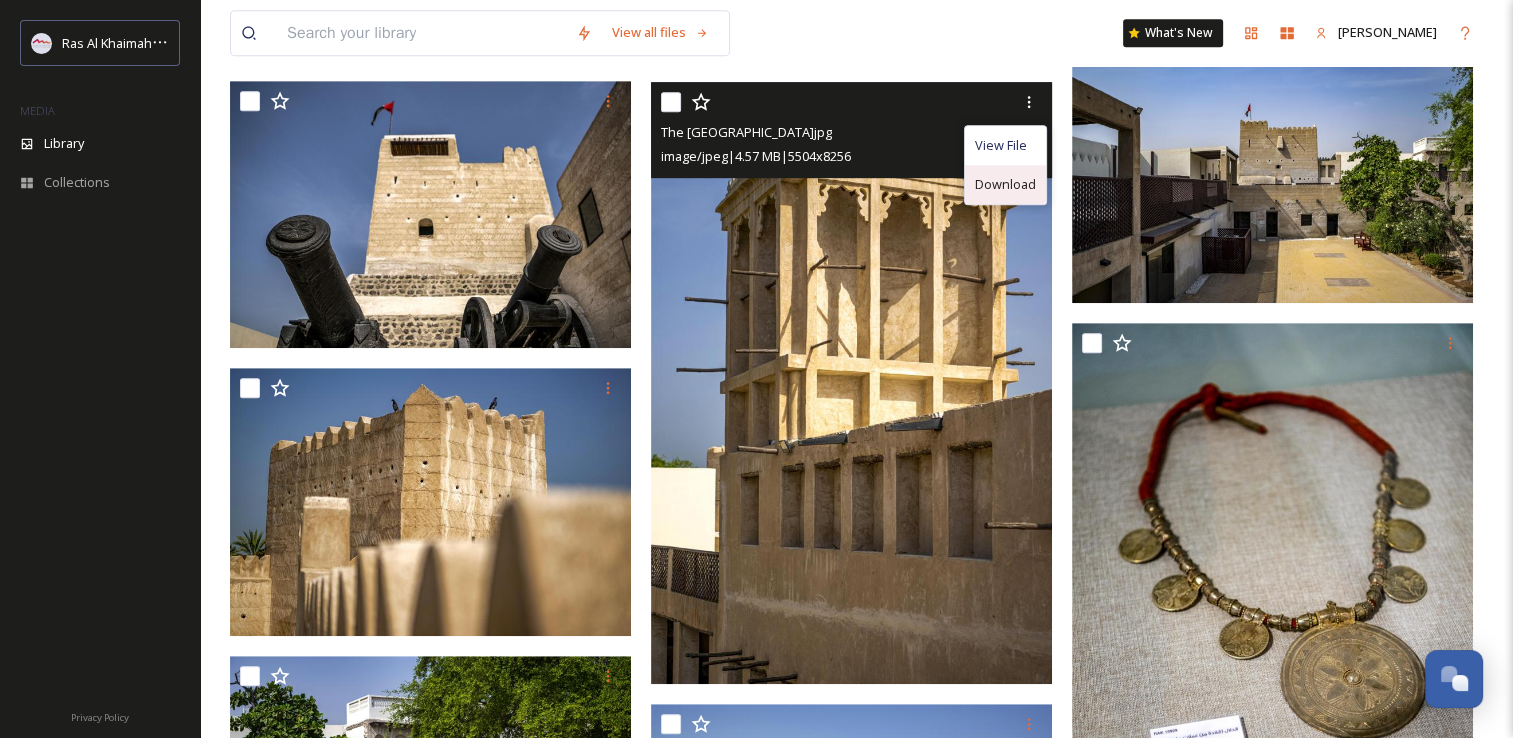 click on "Download" at bounding box center (1005, 184) 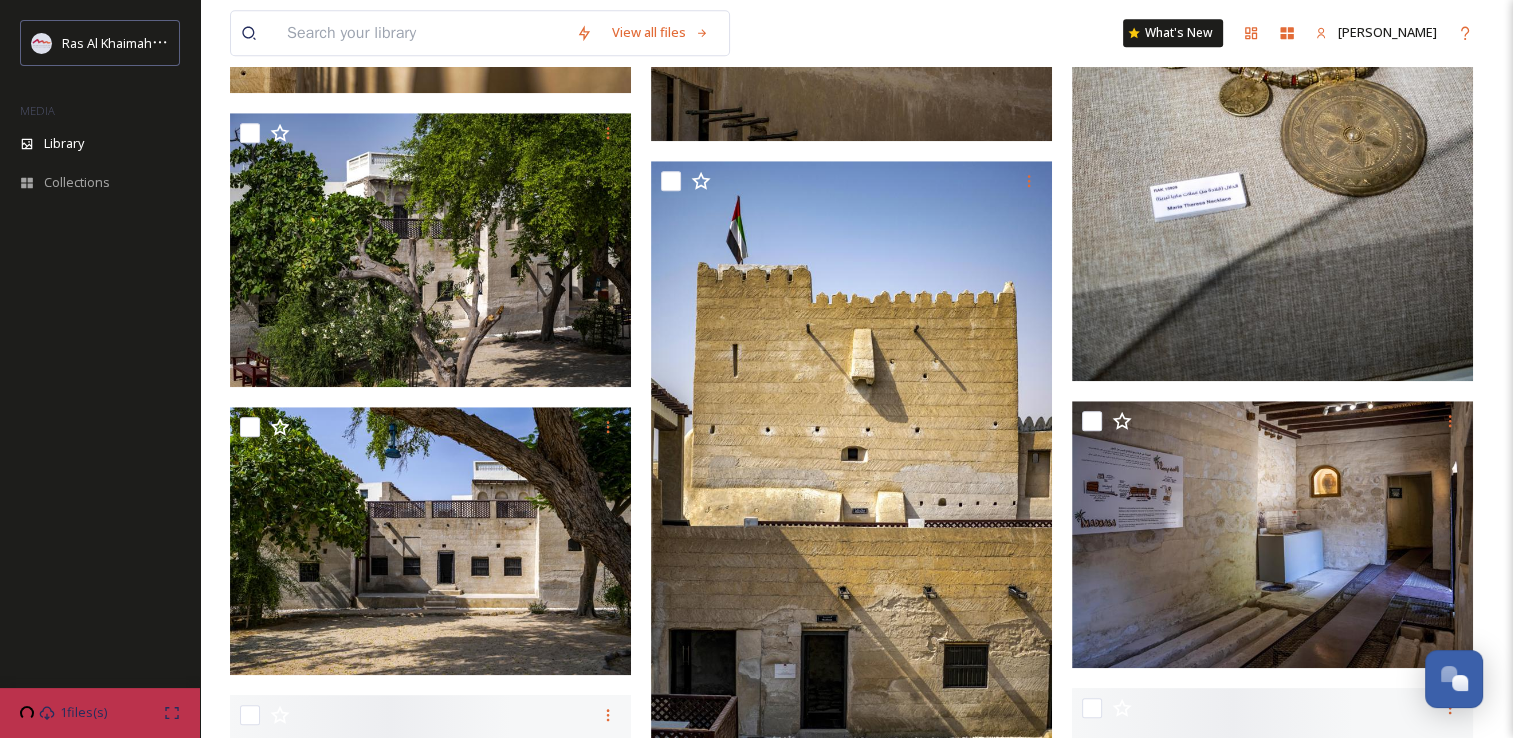 scroll, scrollTop: 1800, scrollLeft: 0, axis: vertical 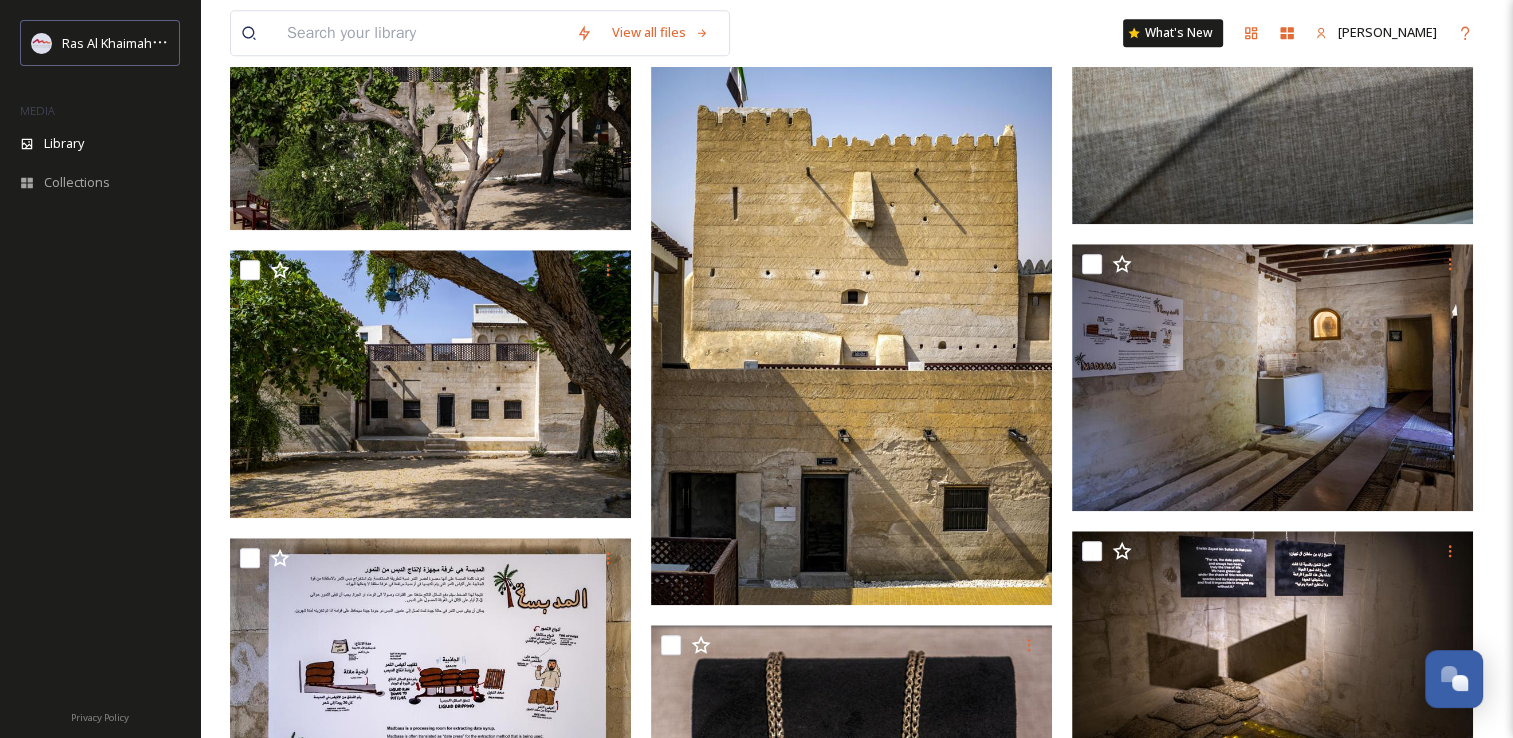 click on "View all files What's New [PERSON_NAME] Library Organise New Root Culture & History National [GEOGRAPHIC_DATA] Your Selections There is nothing here. 59  file s Filters Date Created Select all You've reached the end" at bounding box center (856, 2860) 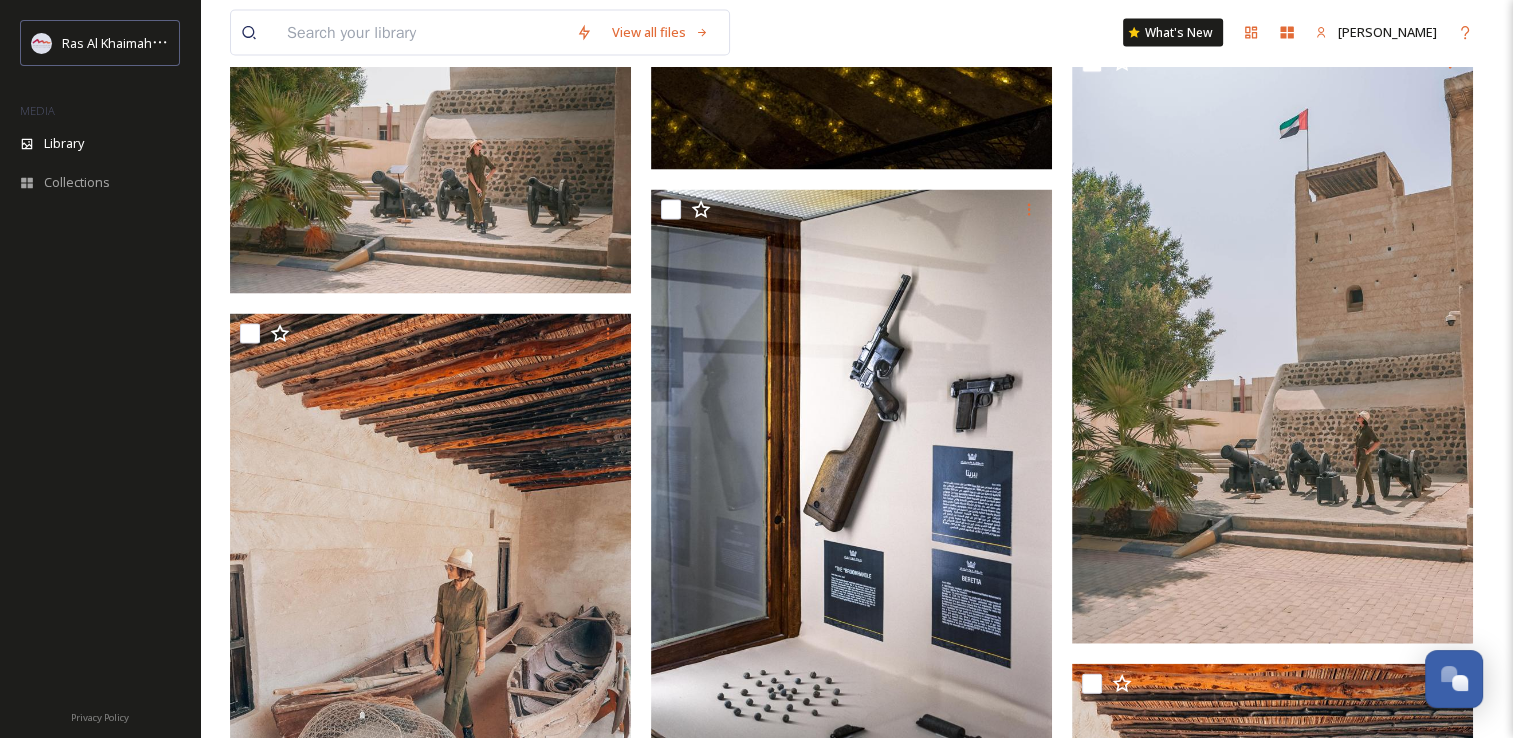 scroll, scrollTop: 4000, scrollLeft: 0, axis: vertical 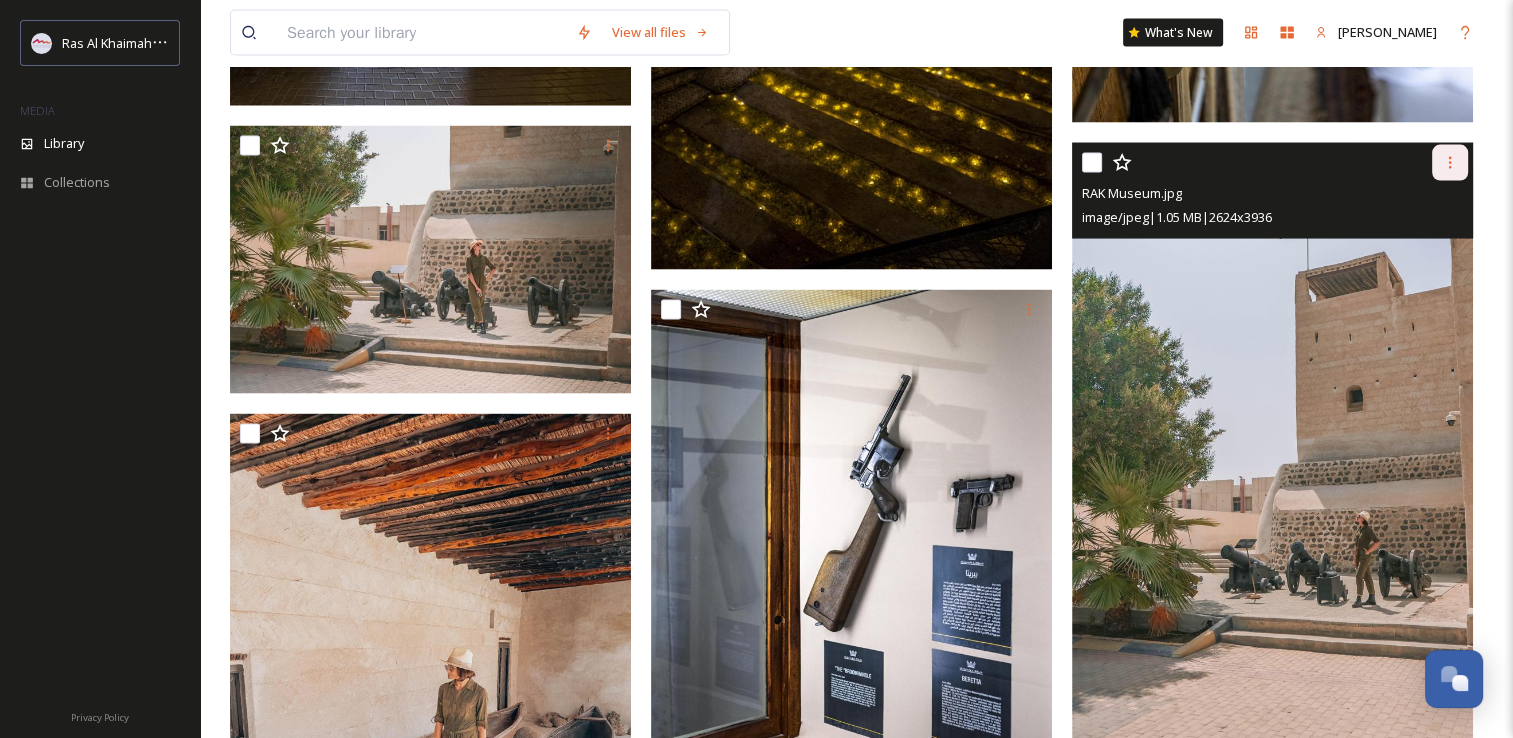 click 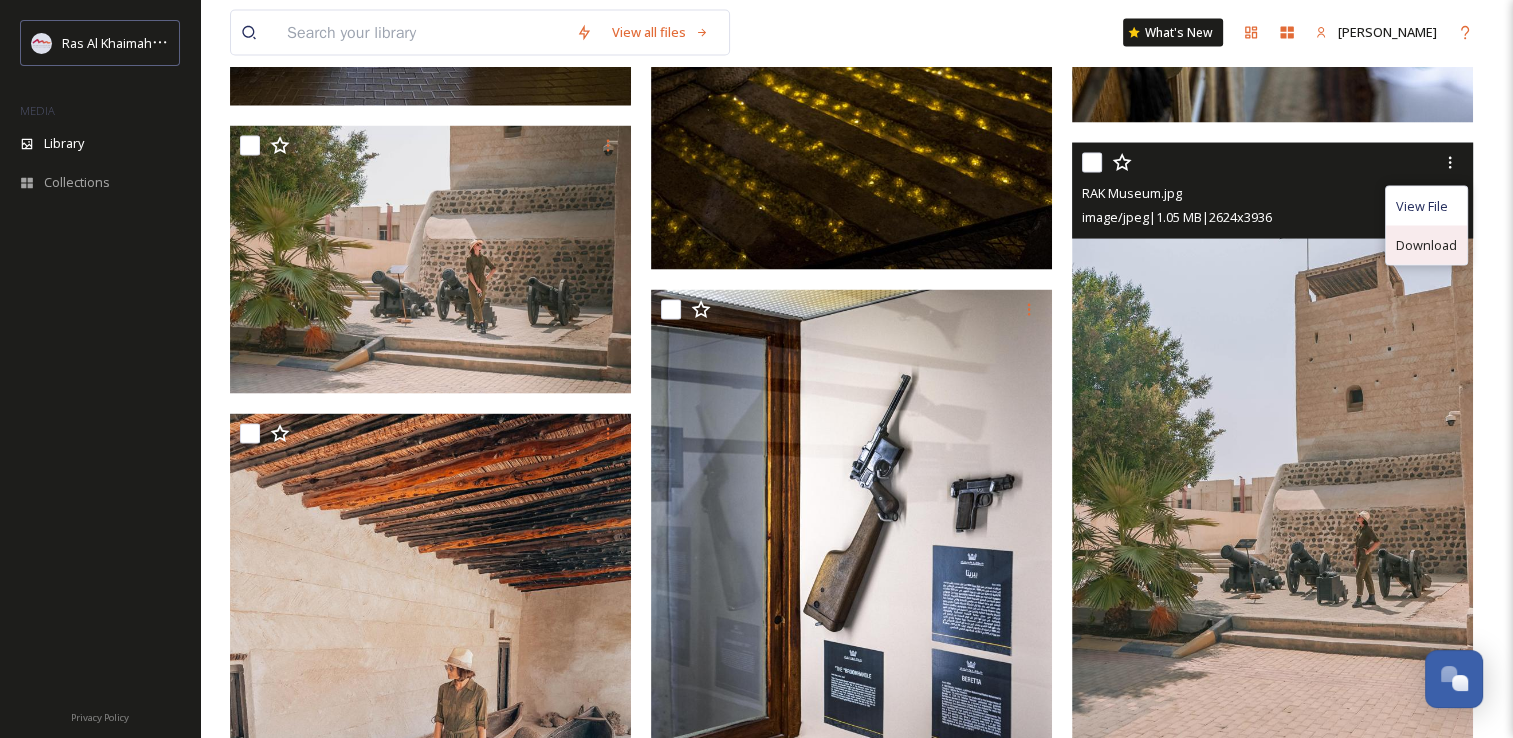 click on "Download" at bounding box center [1426, 245] 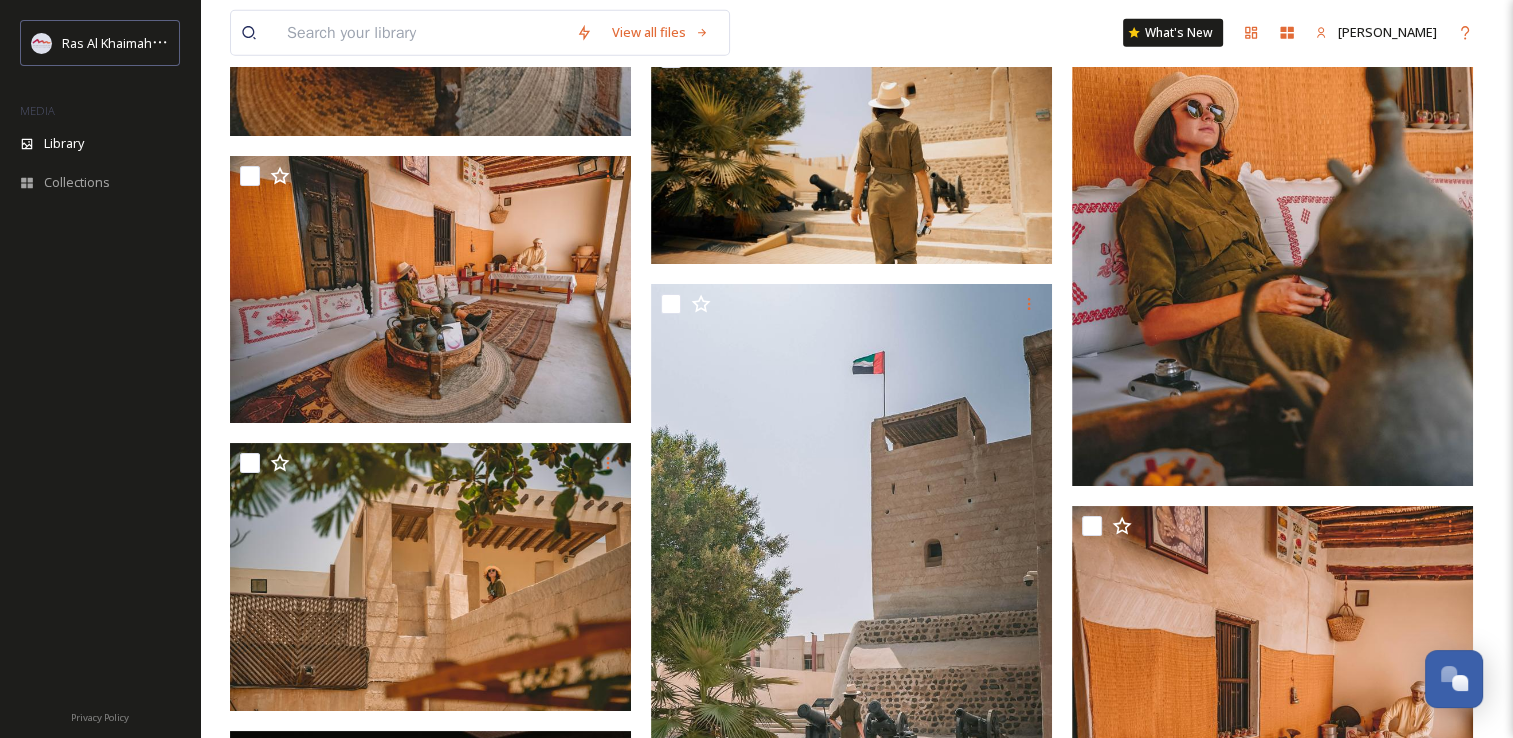 scroll, scrollTop: 5200, scrollLeft: 0, axis: vertical 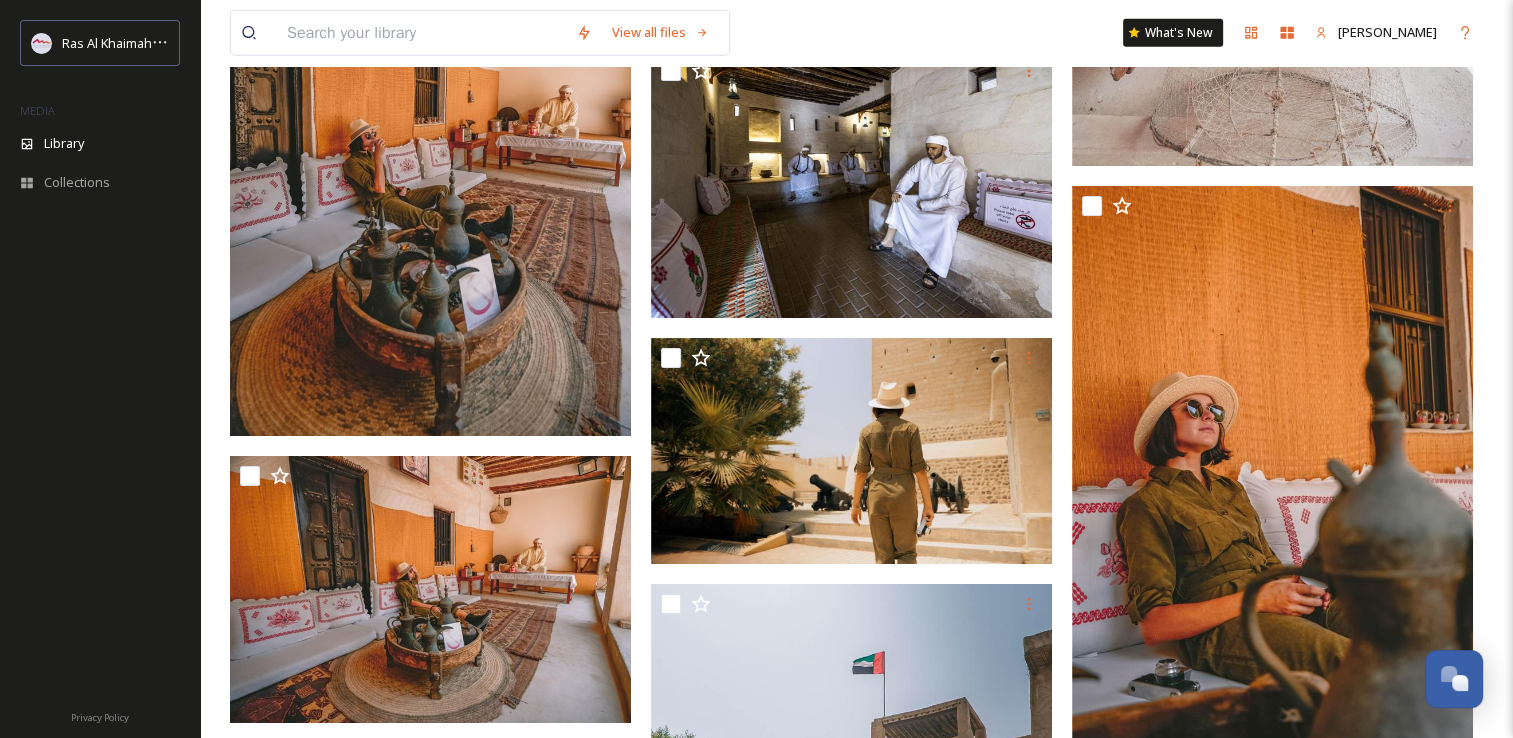 click on "View all files What's New [PERSON_NAME] Library Organise New Root Culture & History National [GEOGRAPHIC_DATA] Your Selections There is nothing here. 59  file s Filters Date Created Select all You've reached the end" at bounding box center [856, -540] 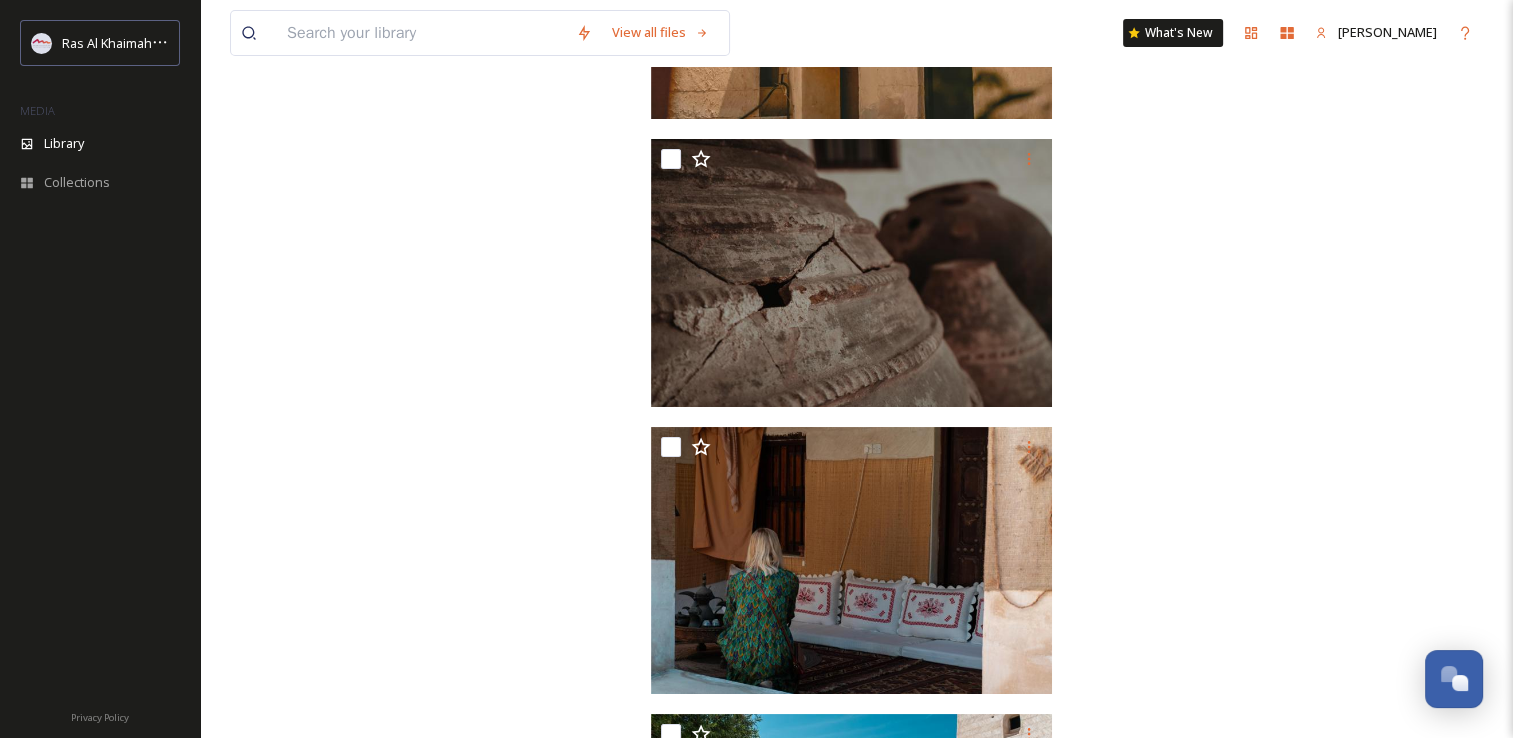 scroll, scrollTop: 8081, scrollLeft: 0, axis: vertical 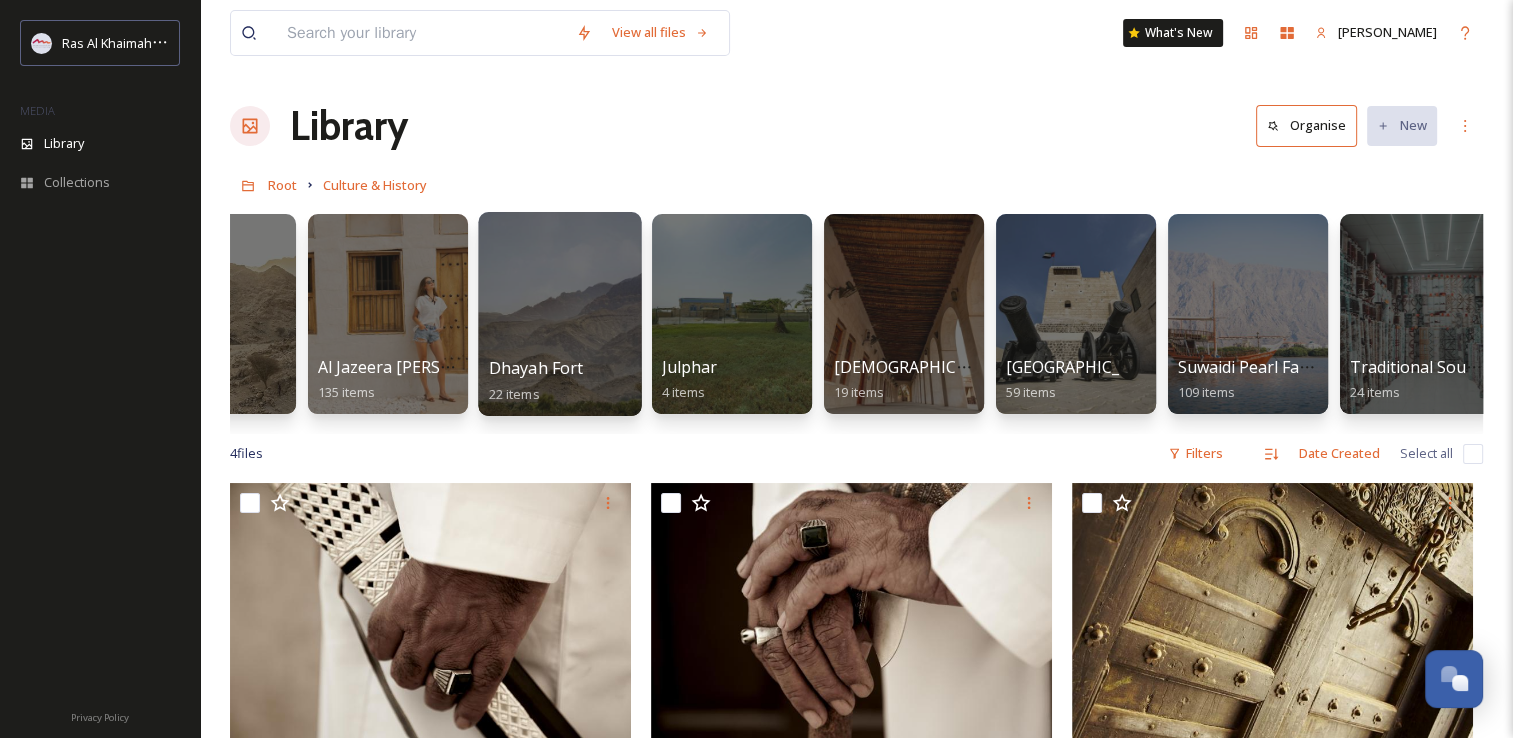 click at bounding box center [559, 314] 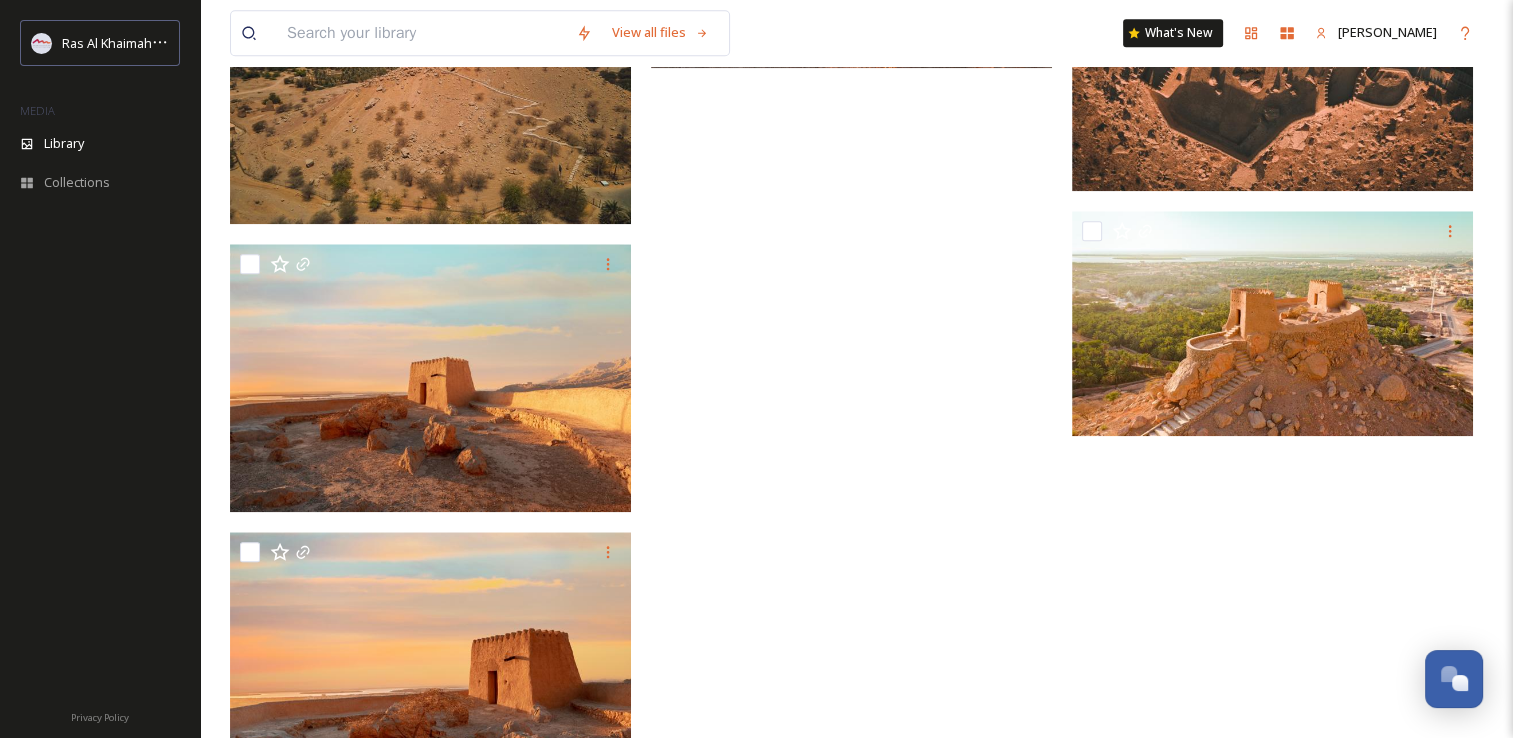 scroll, scrollTop: 2006, scrollLeft: 0, axis: vertical 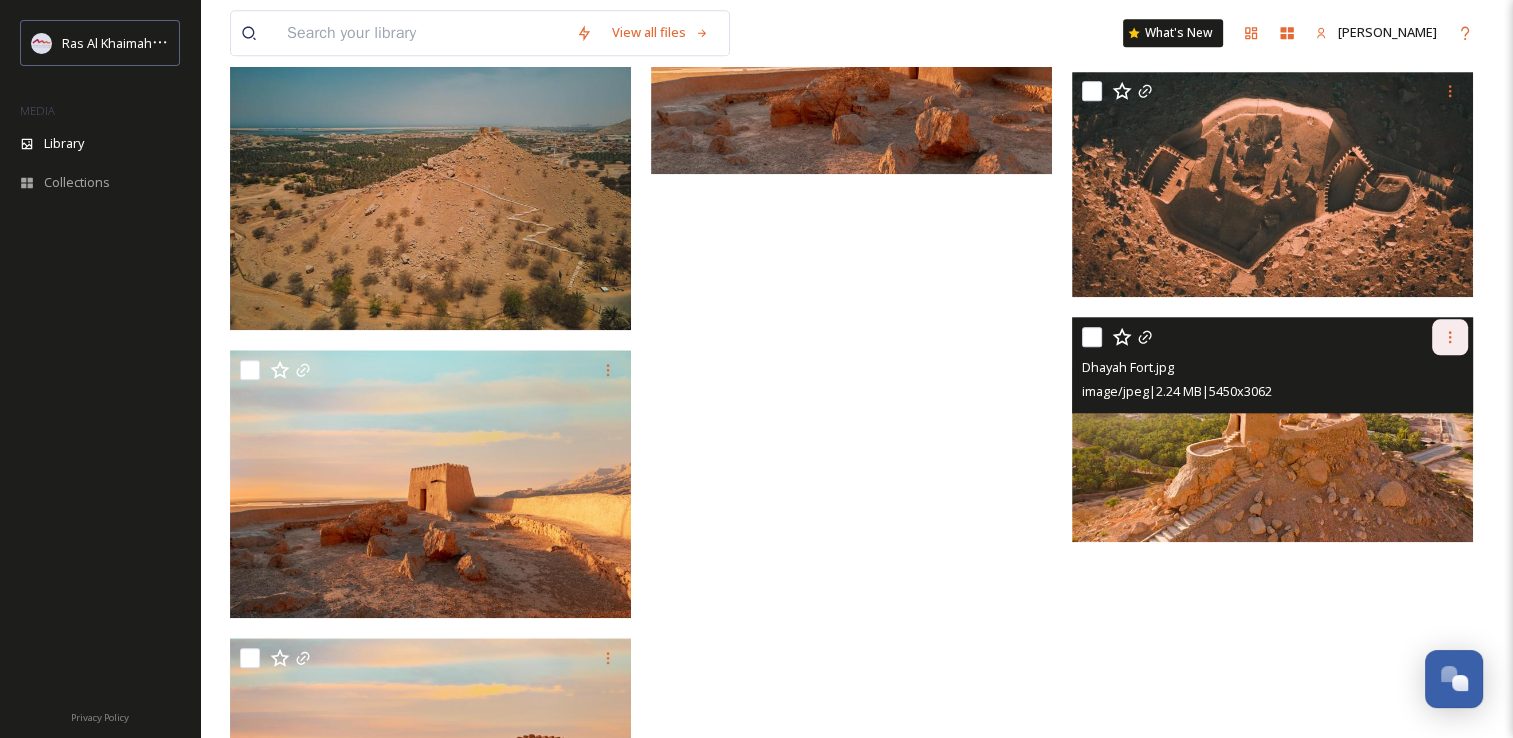 click 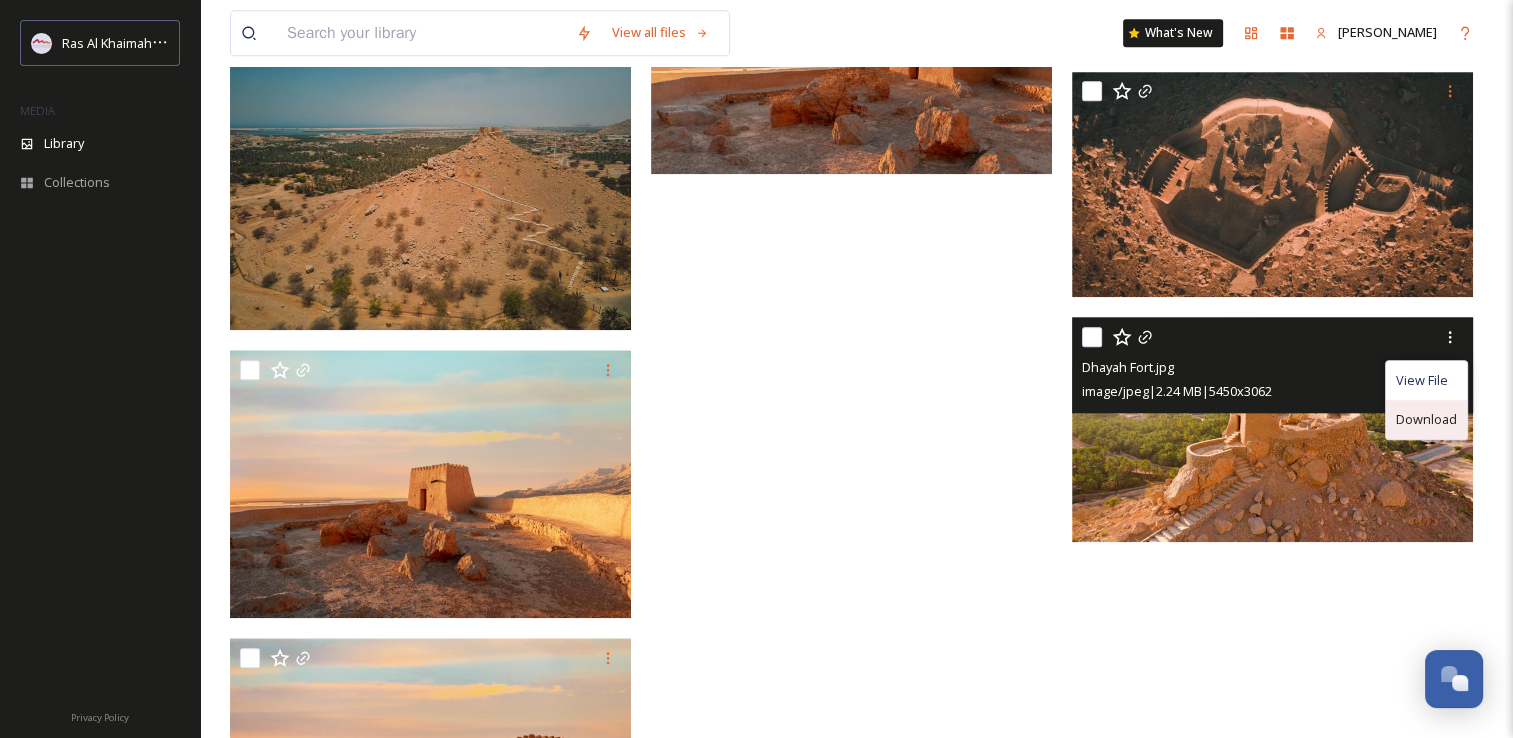 click on "Download" at bounding box center [1426, 419] 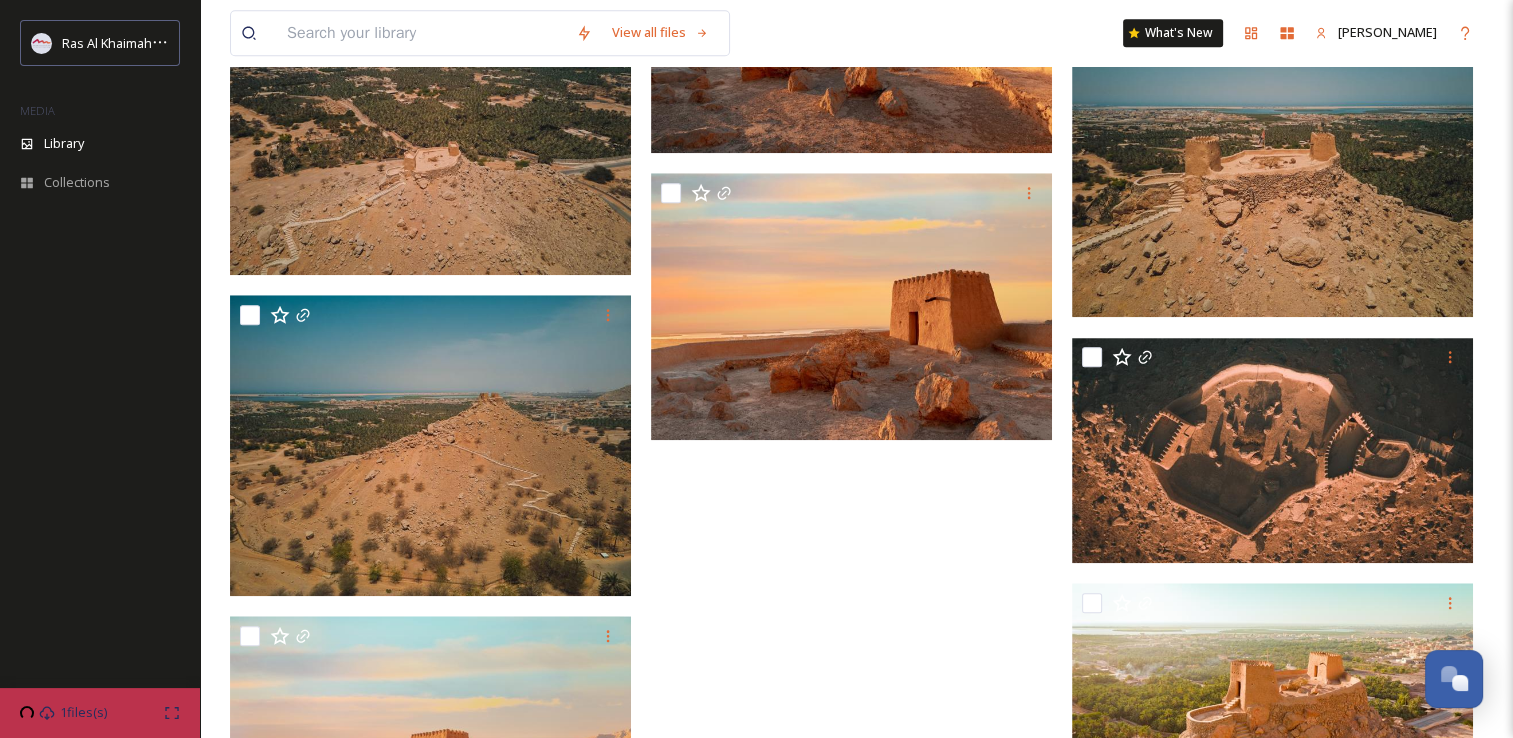 scroll, scrollTop: 1606, scrollLeft: 0, axis: vertical 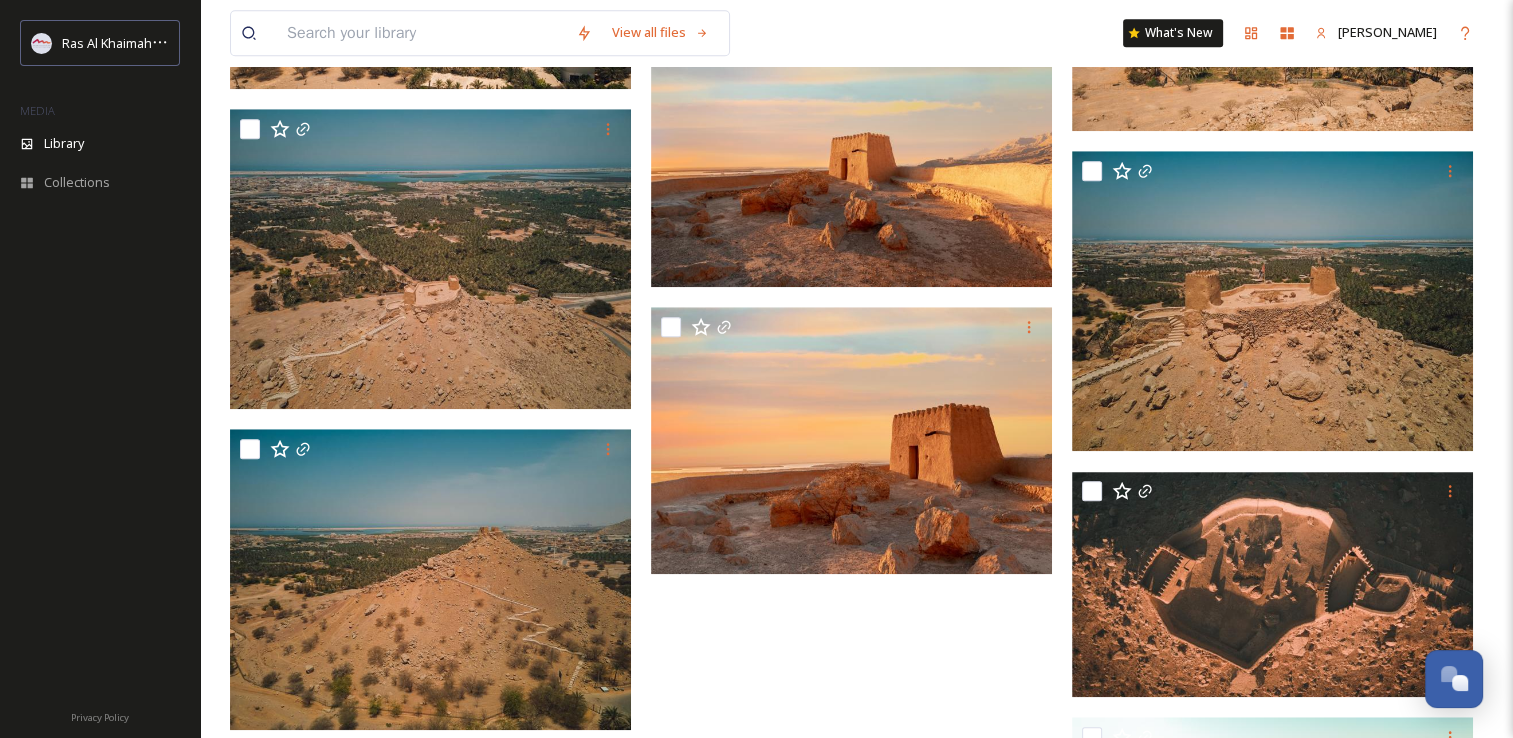 click at bounding box center (856, -9) 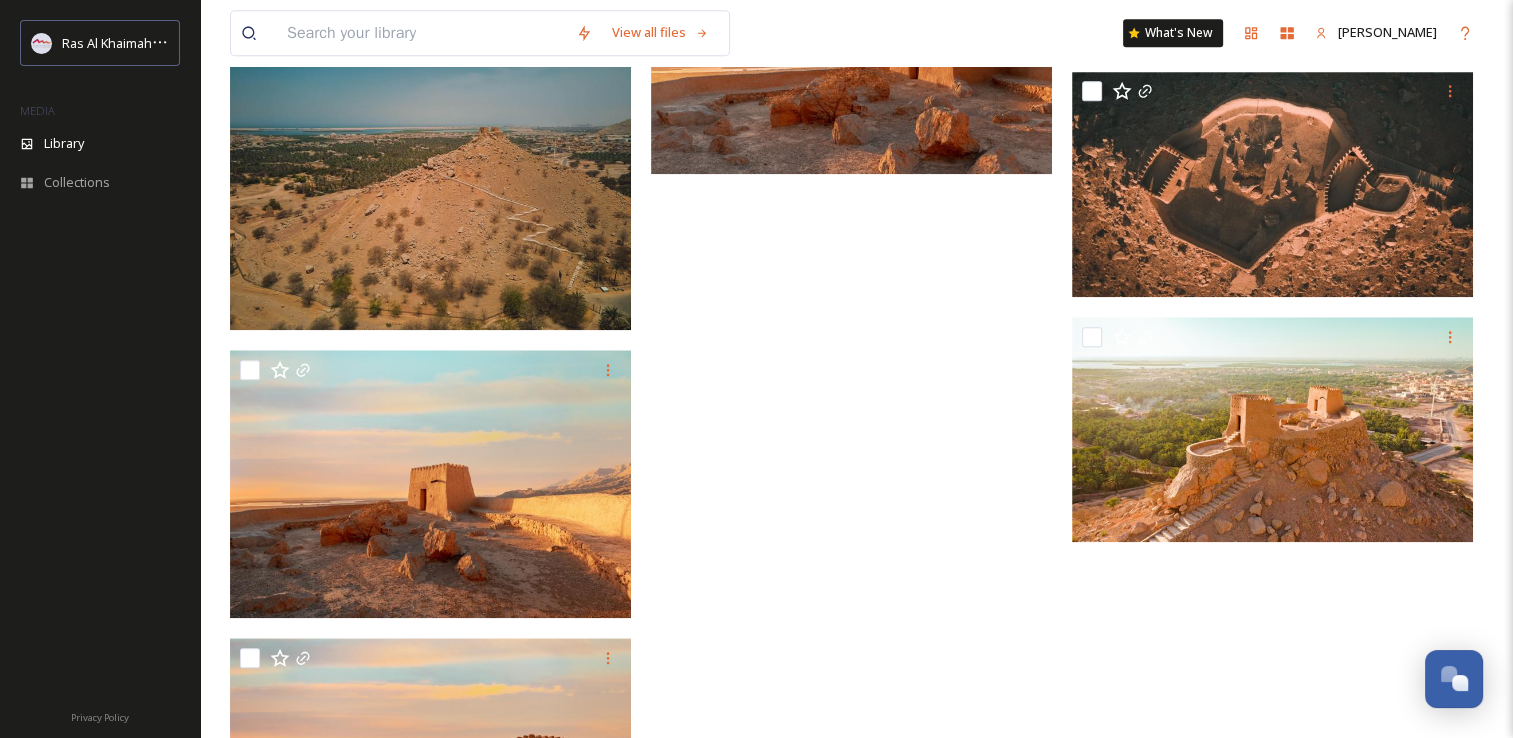 scroll, scrollTop: 1606, scrollLeft: 0, axis: vertical 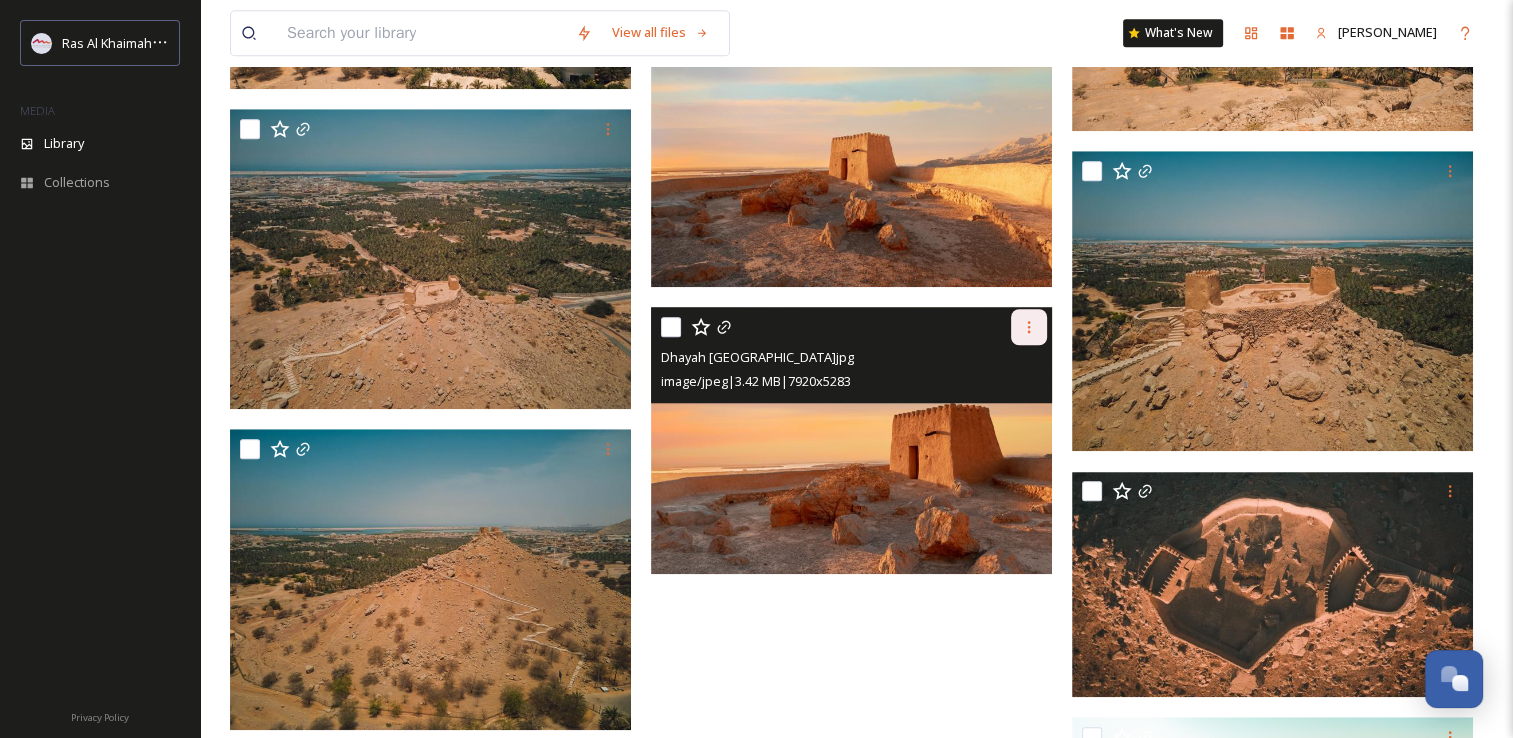 click 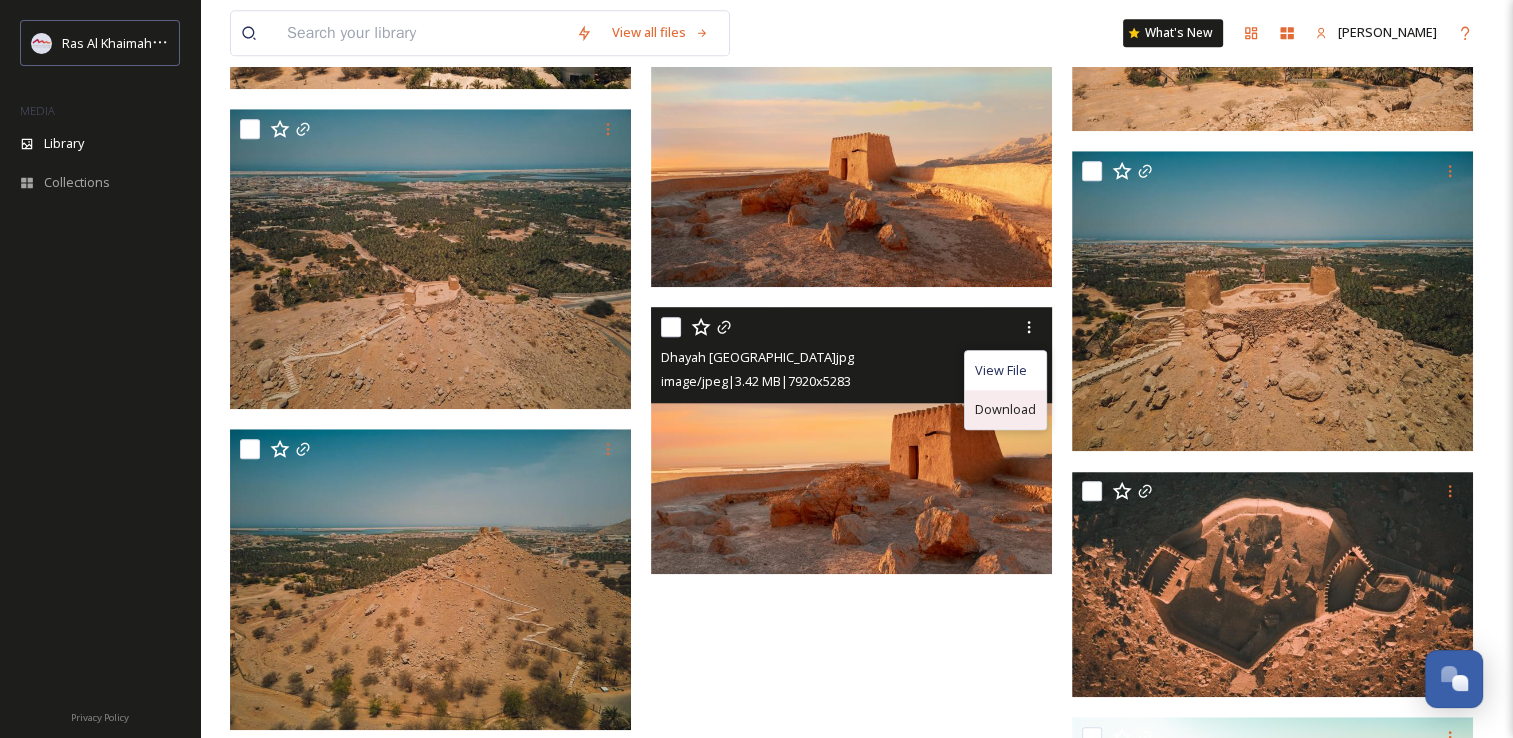 click on "Download" at bounding box center (1005, 409) 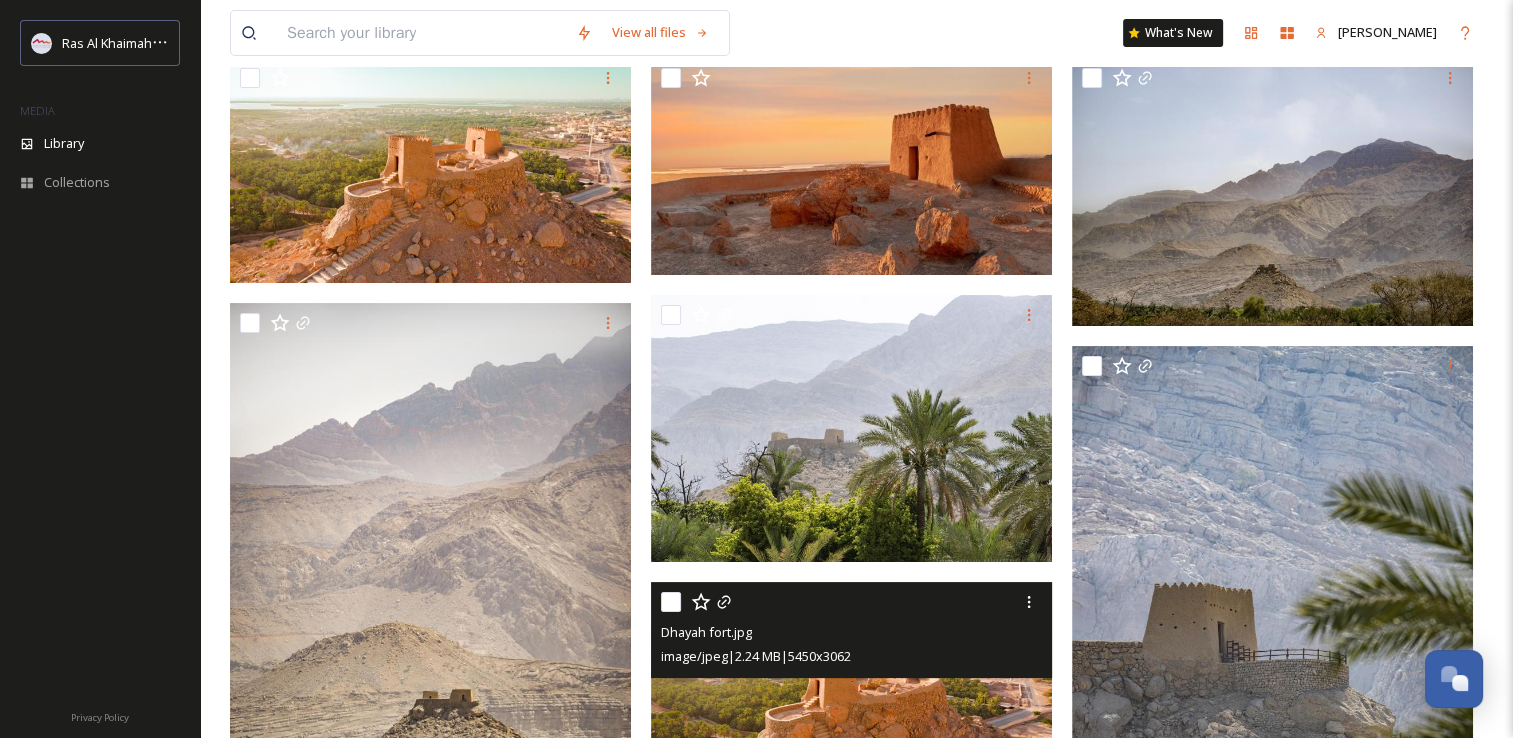 scroll, scrollTop: 106, scrollLeft: 0, axis: vertical 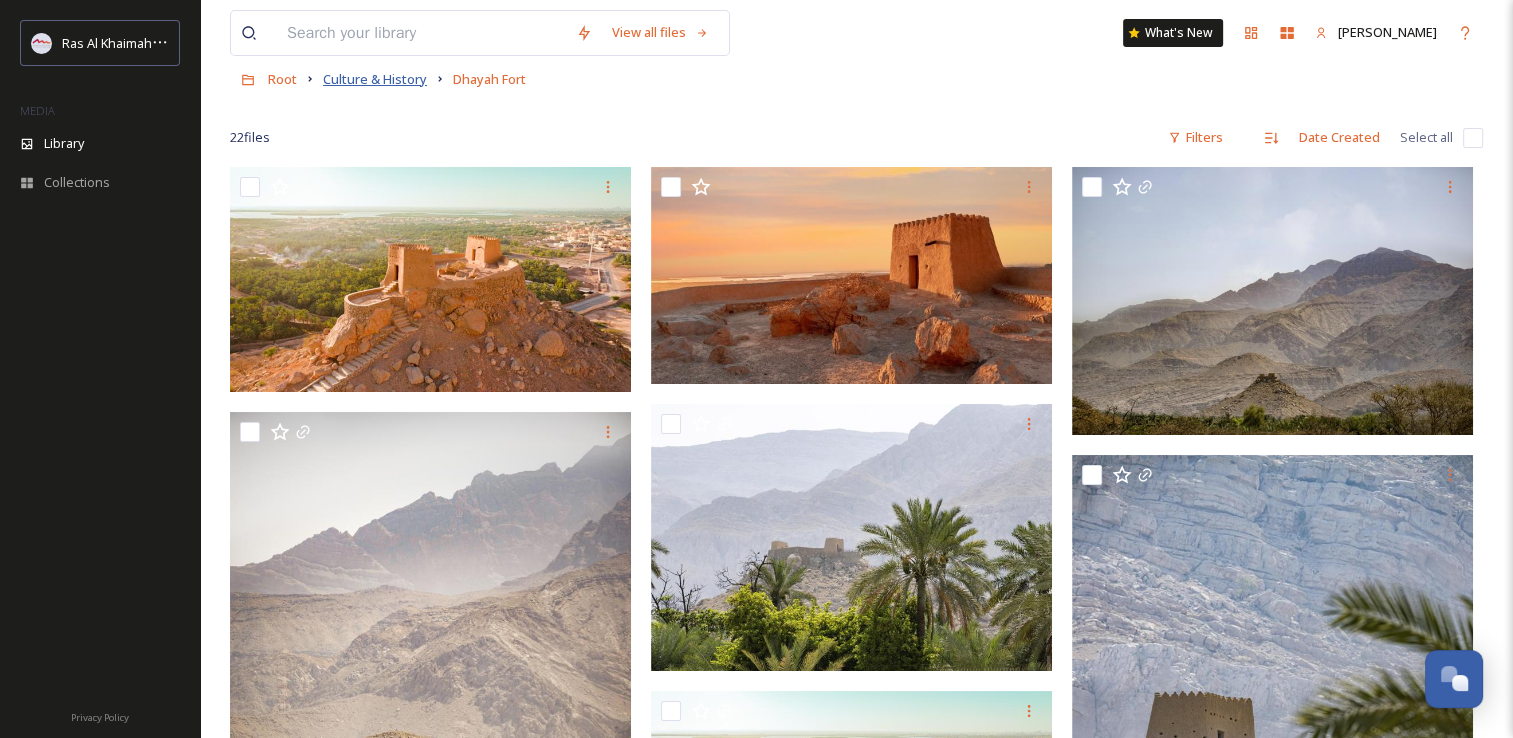 click on "Culture & History" at bounding box center [375, 79] 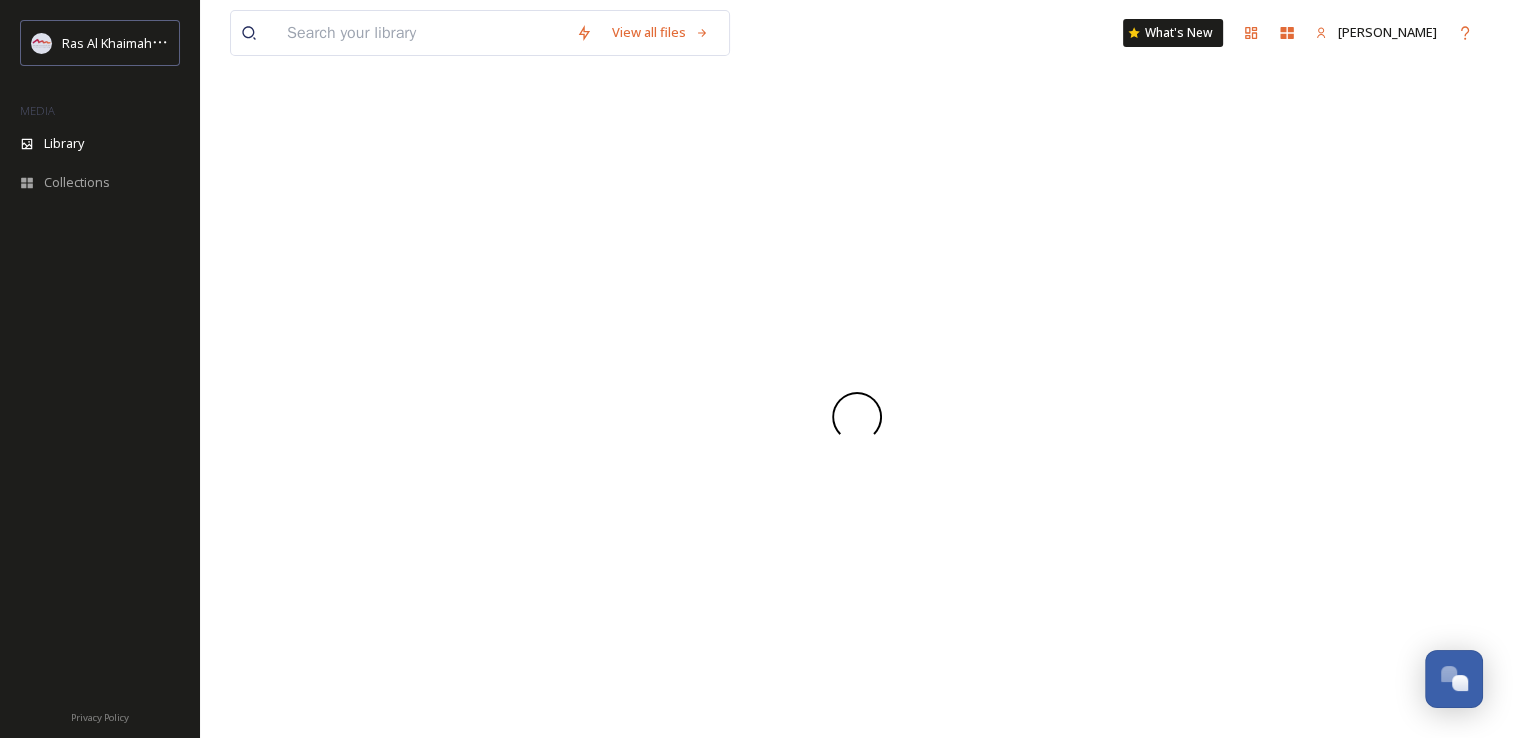 scroll, scrollTop: 0, scrollLeft: 0, axis: both 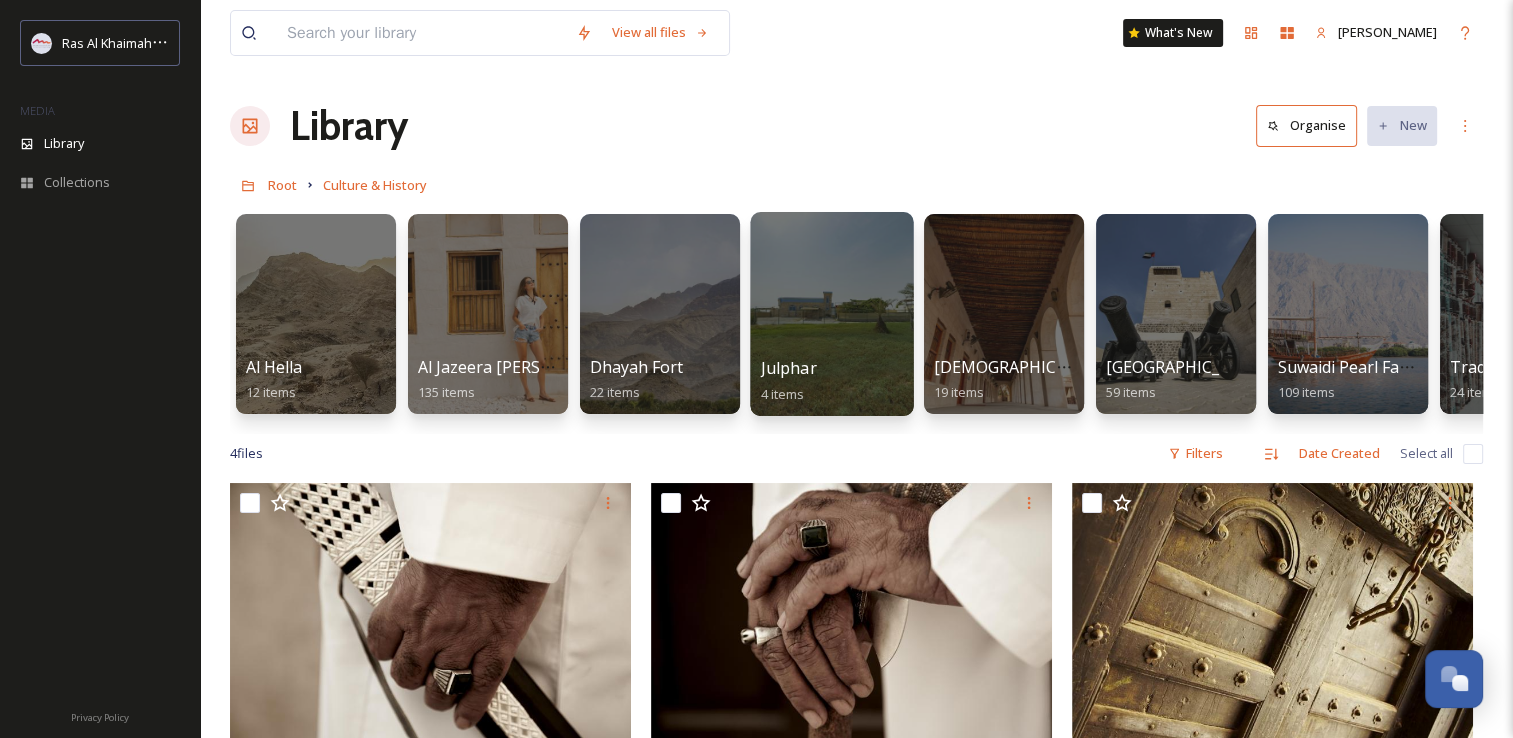 click on "Julphar" at bounding box center (789, 368) 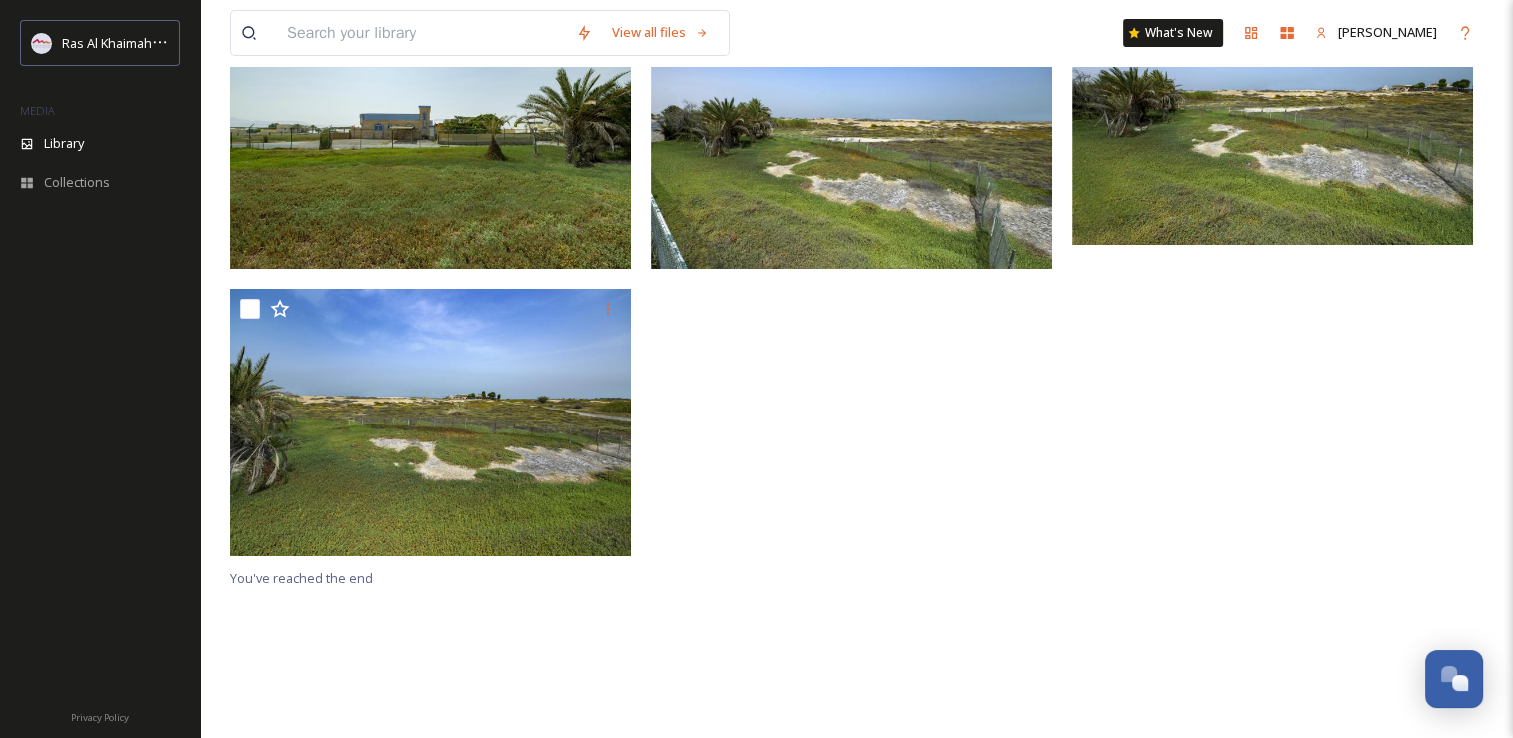 scroll, scrollTop: 0, scrollLeft: 0, axis: both 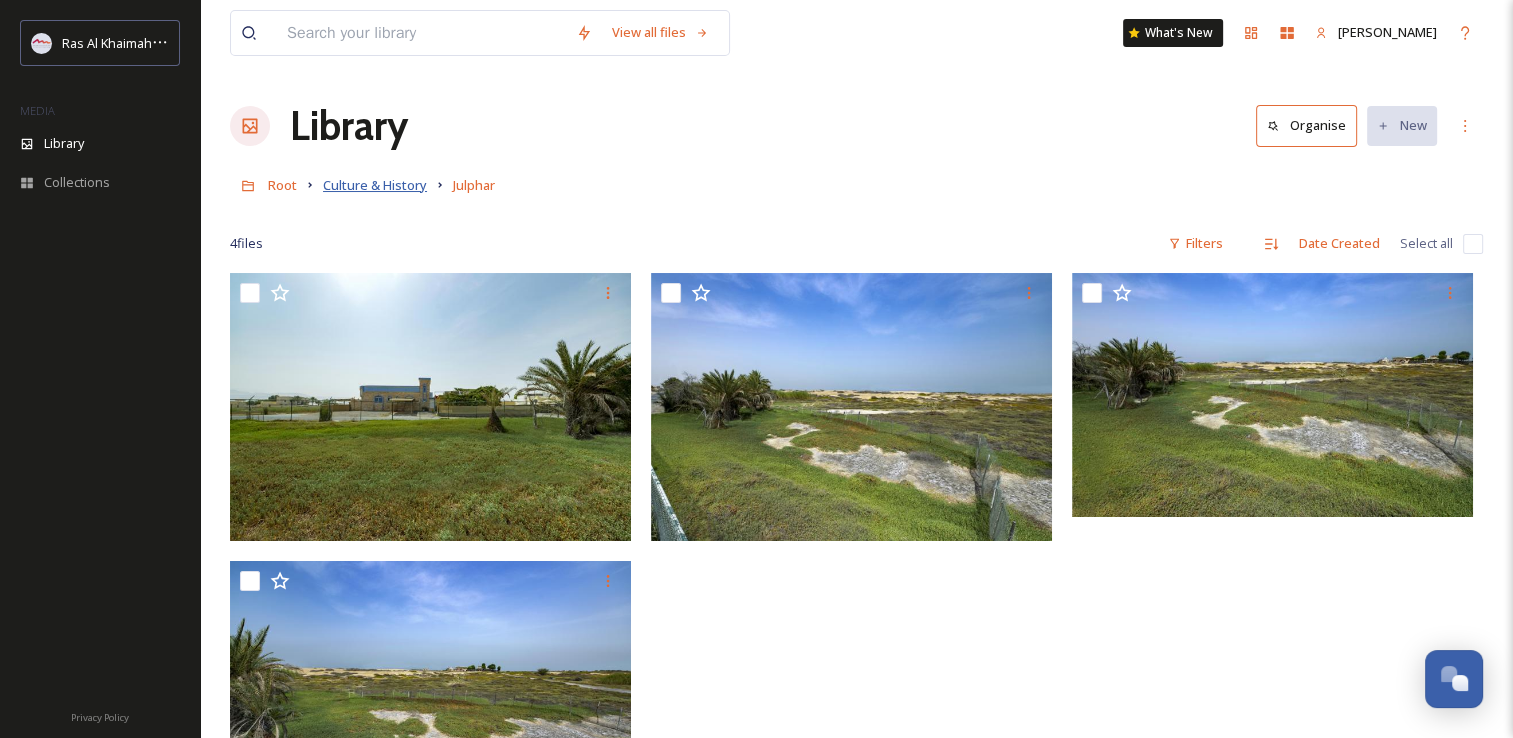 click on "Culture & History" at bounding box center [375, 185] 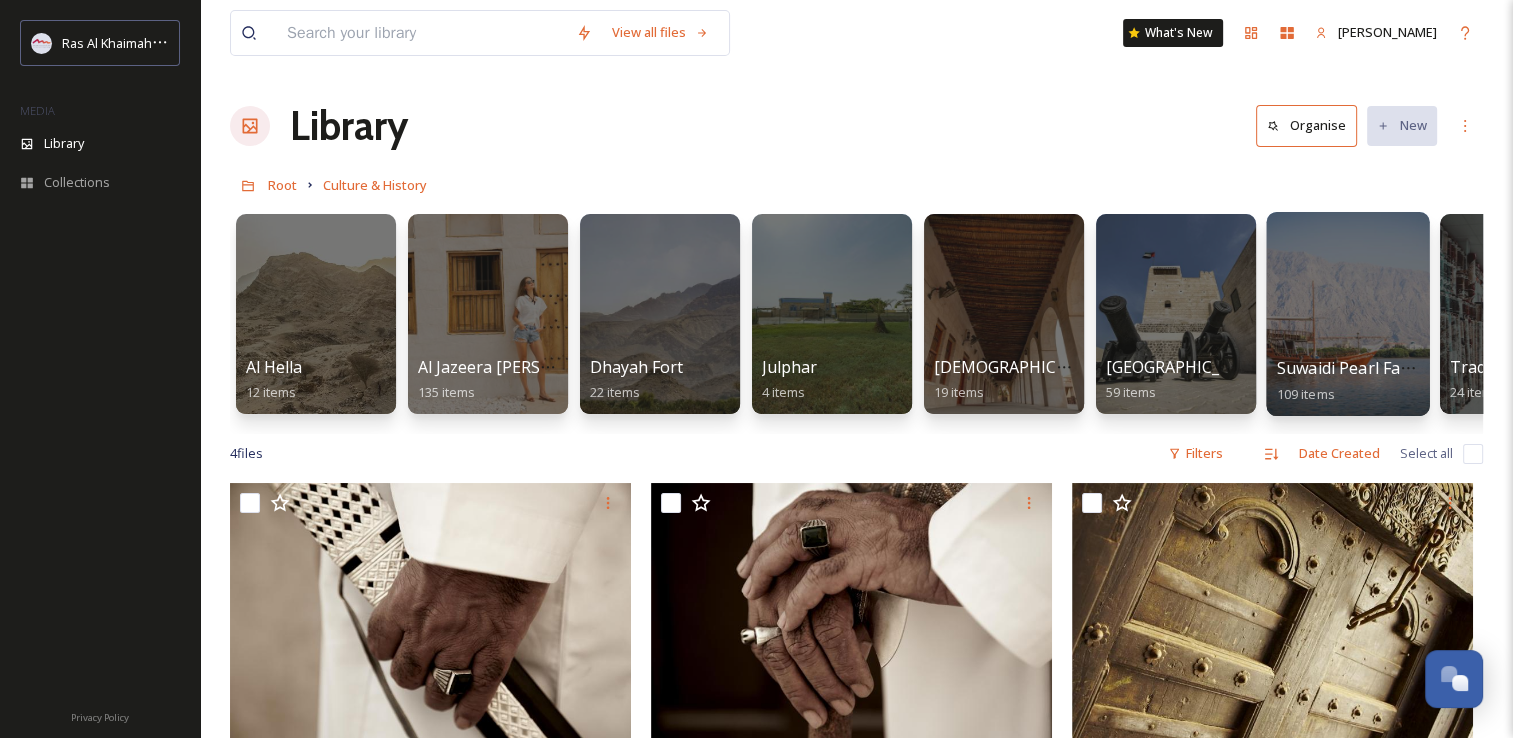click at bounding box center [1347, 314] 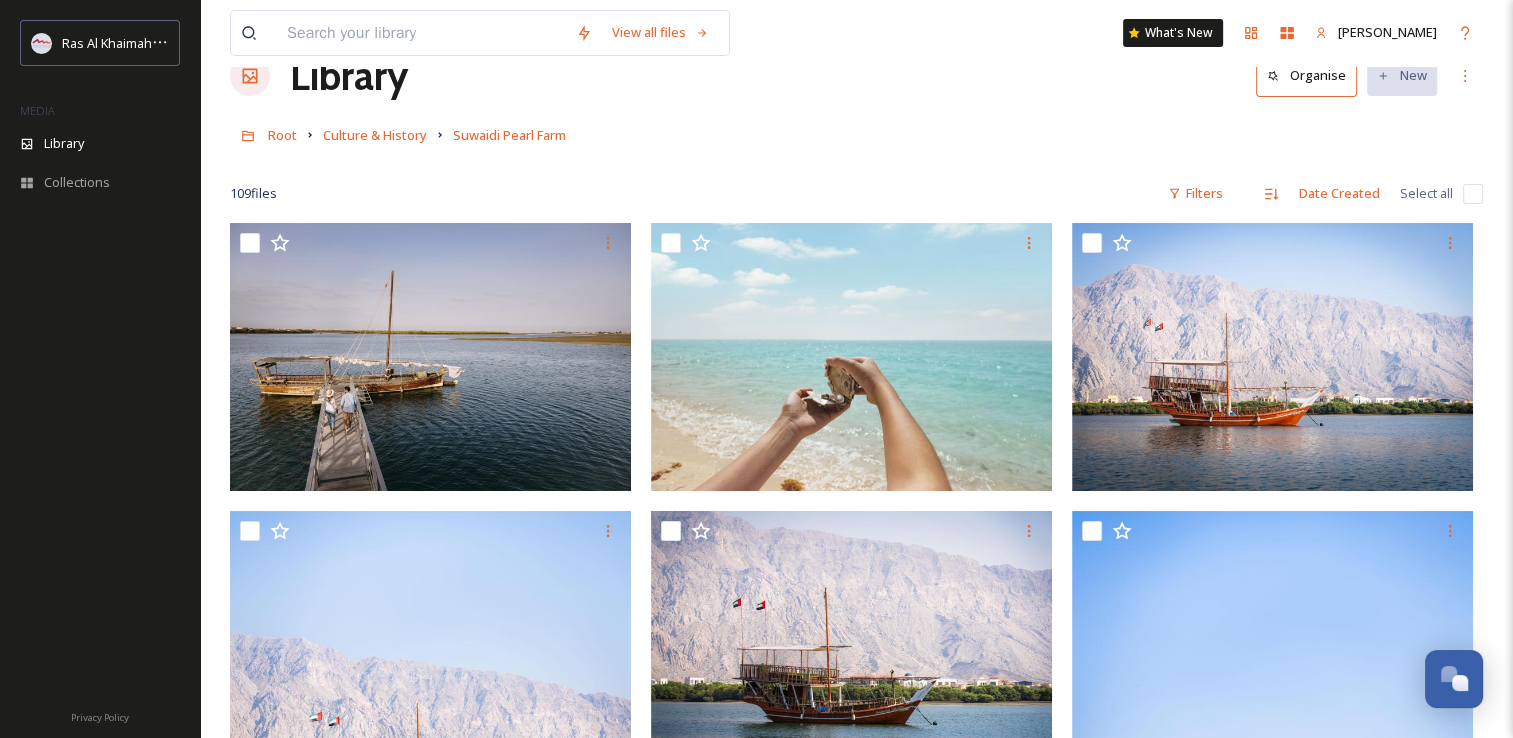scroll, scrollTop: 0, scrollLeft: 0, axis: both 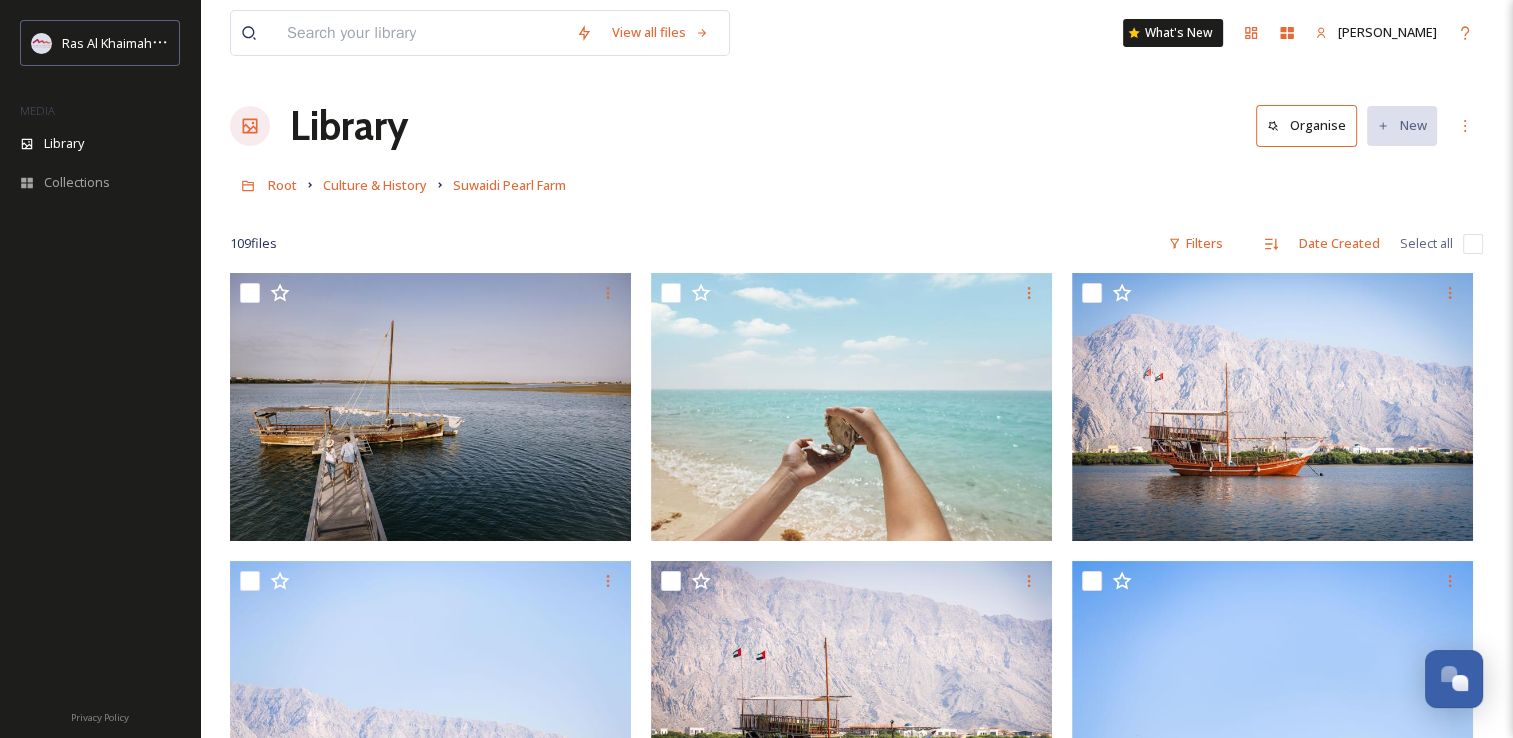 click on "Root Culture & History Suwaidi [GEOGRAPHIC_DATA]" at bounding box center (856, 185) 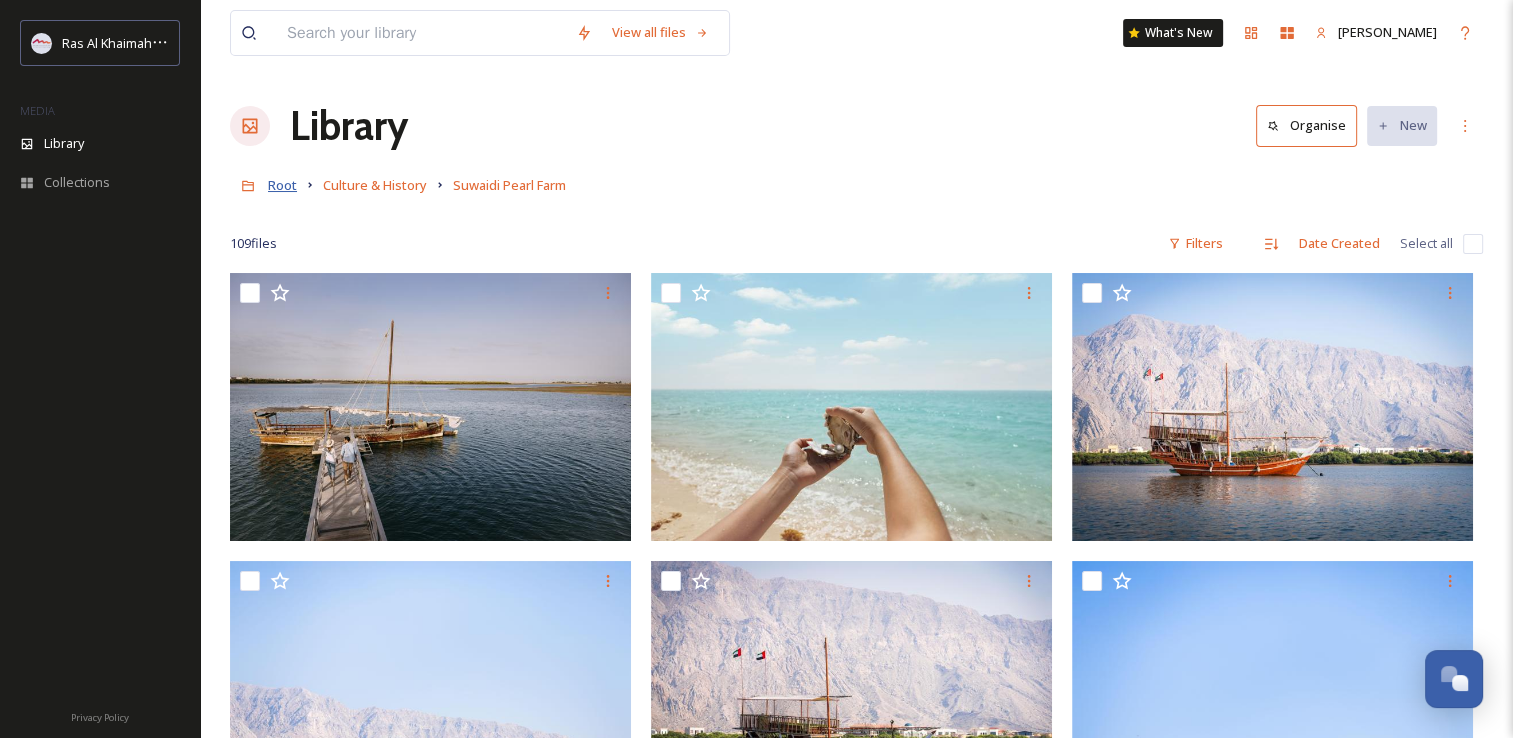 click on "Root" at bounding box center (282, 185) 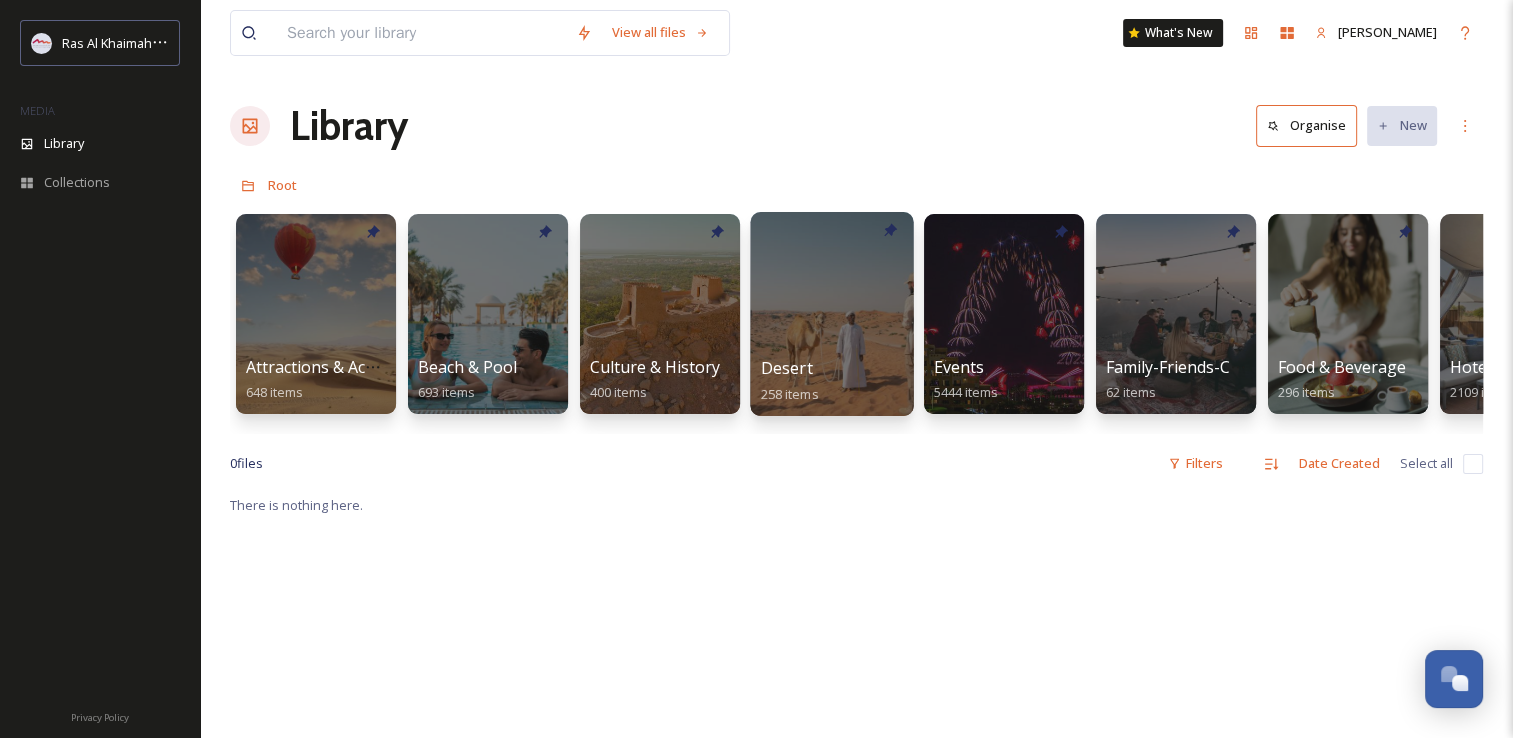 click at bounding box center (831, 314) 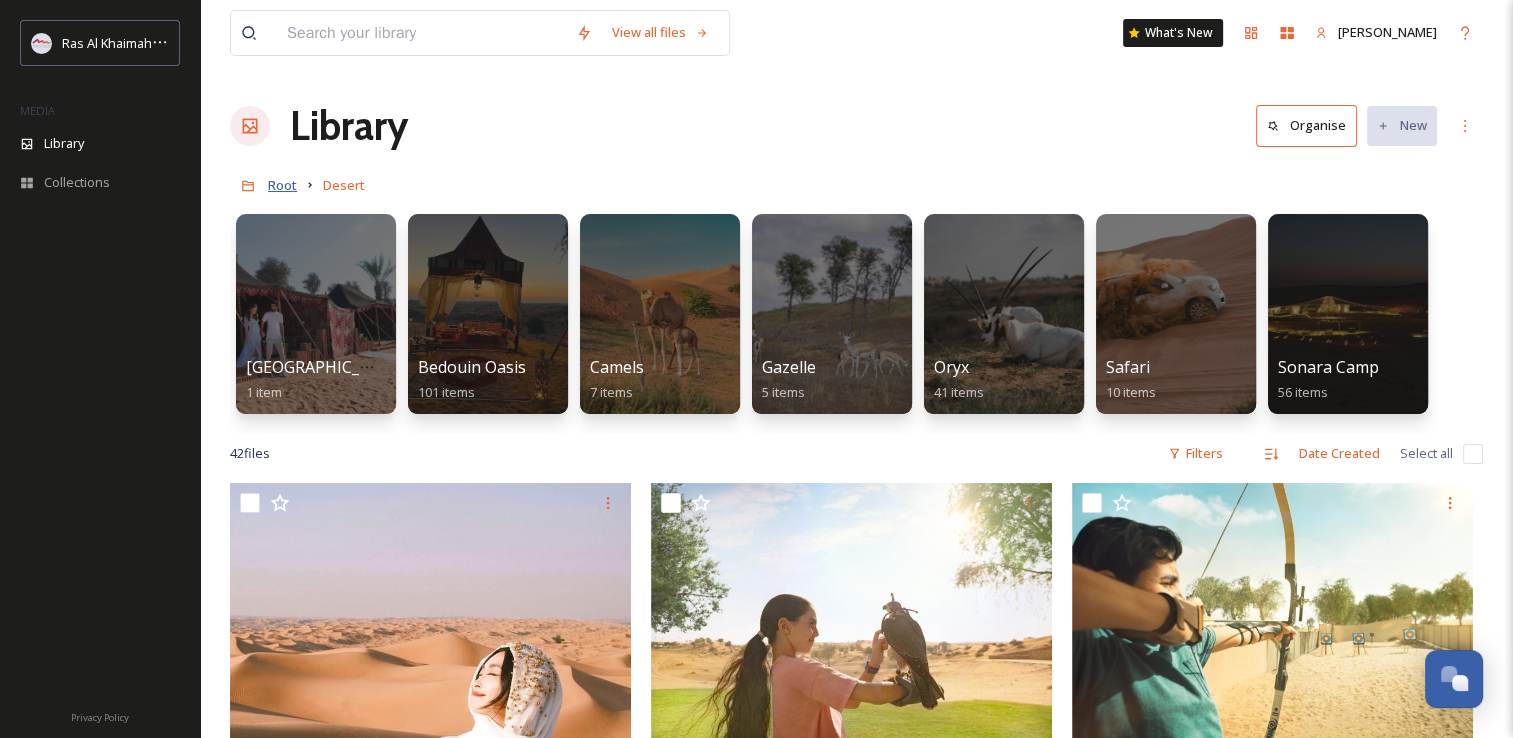 click on "Root" at bounding box center (282, 185) 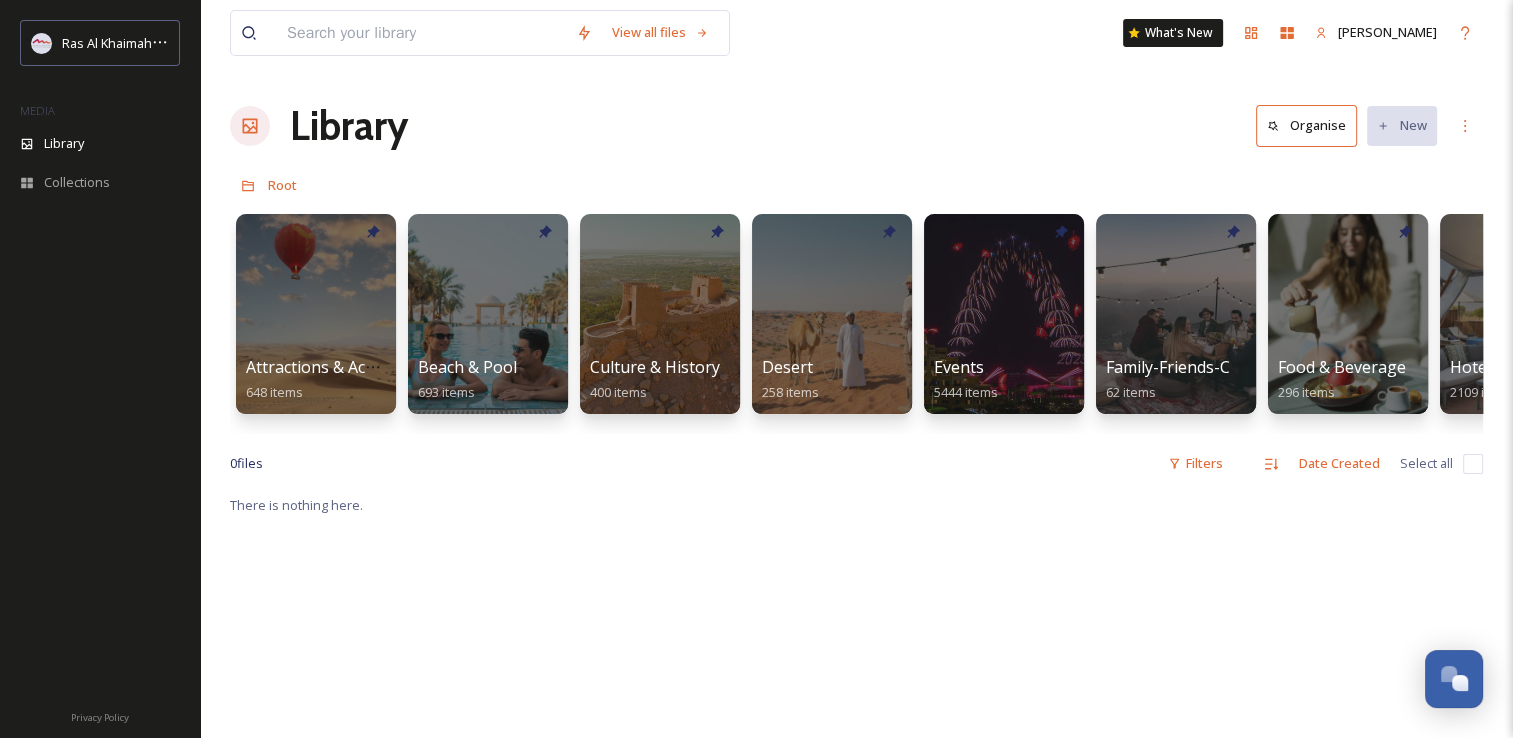 scroll, scrollTop: 0, scrollLeft: 412, axis: horizontal 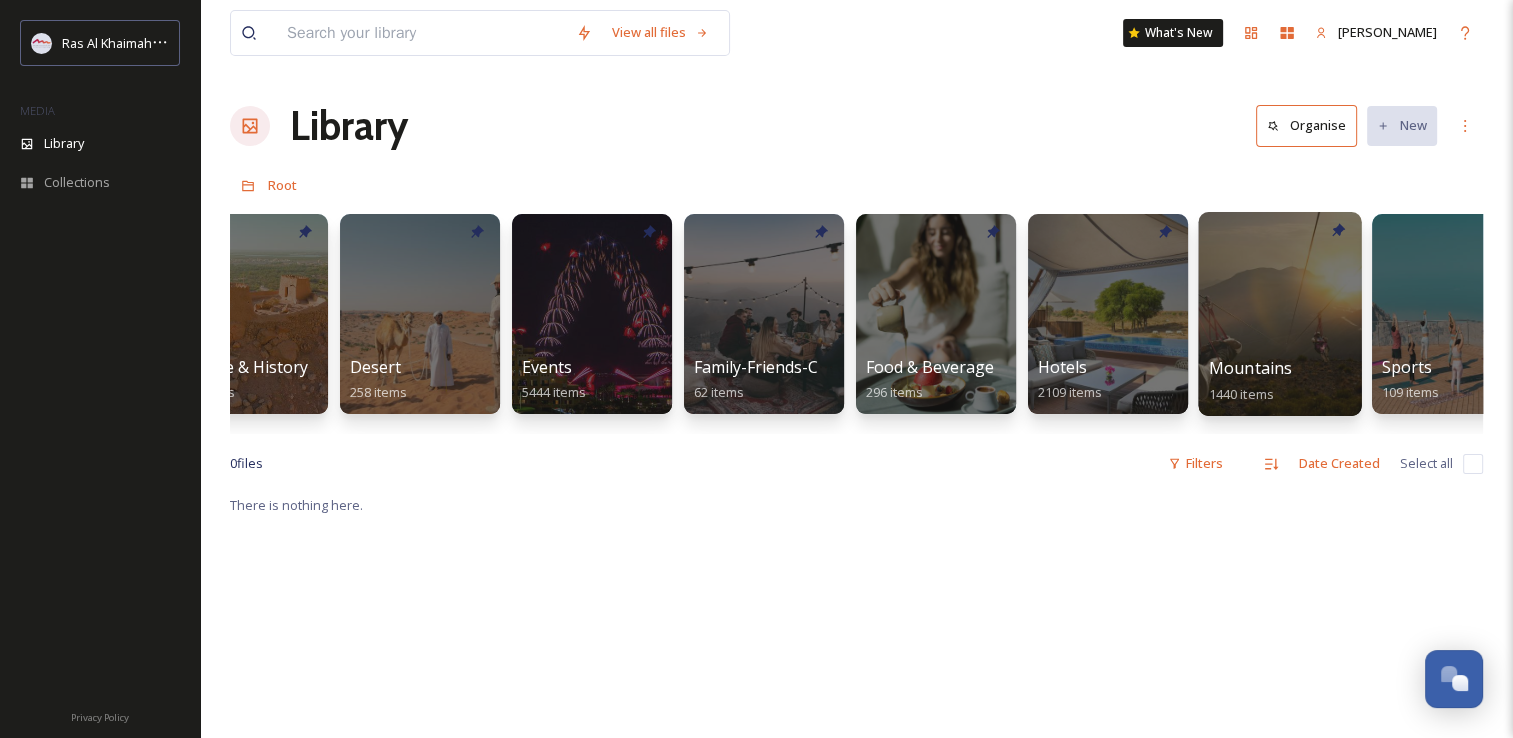 click at bounding box center [1279, 314] 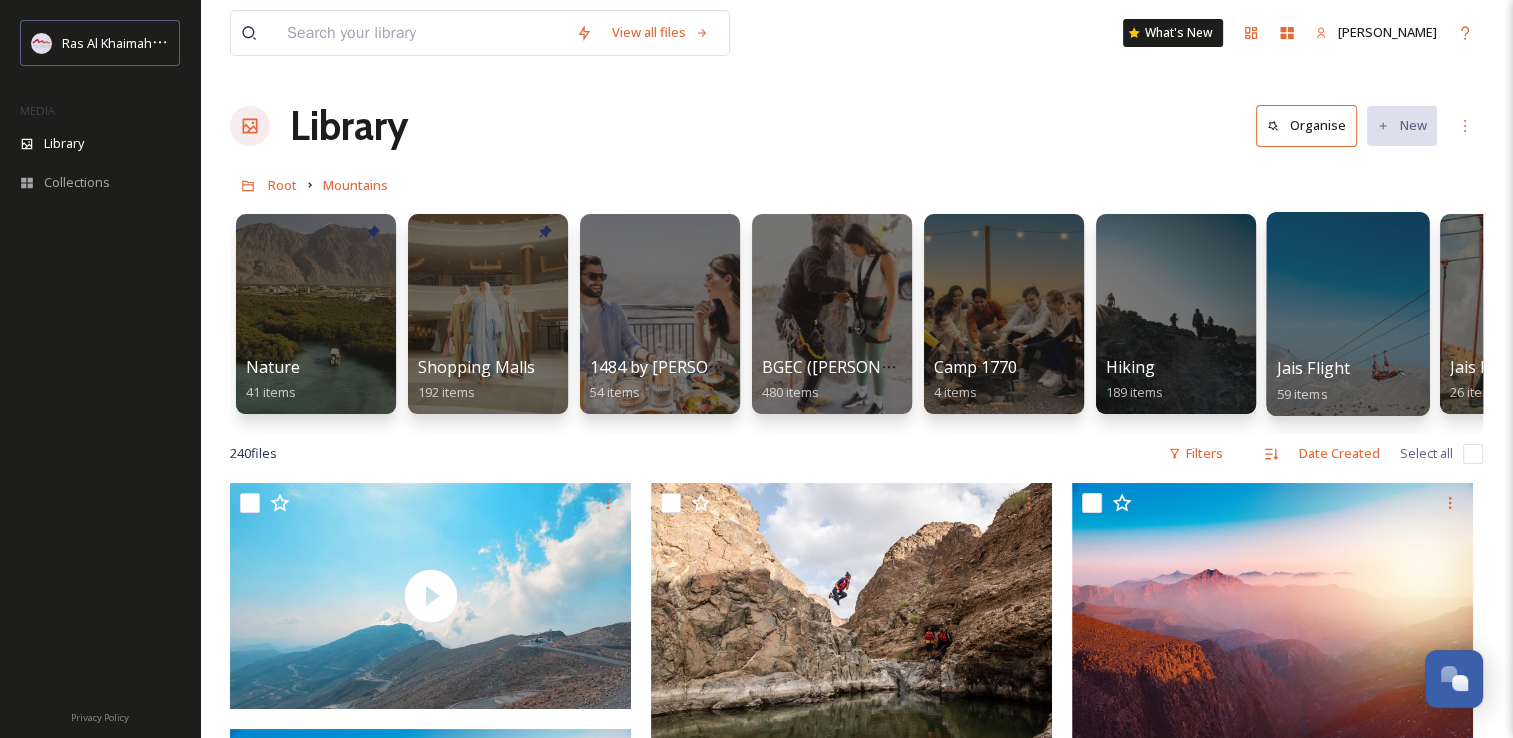 click at bounding box center (1347, 314) 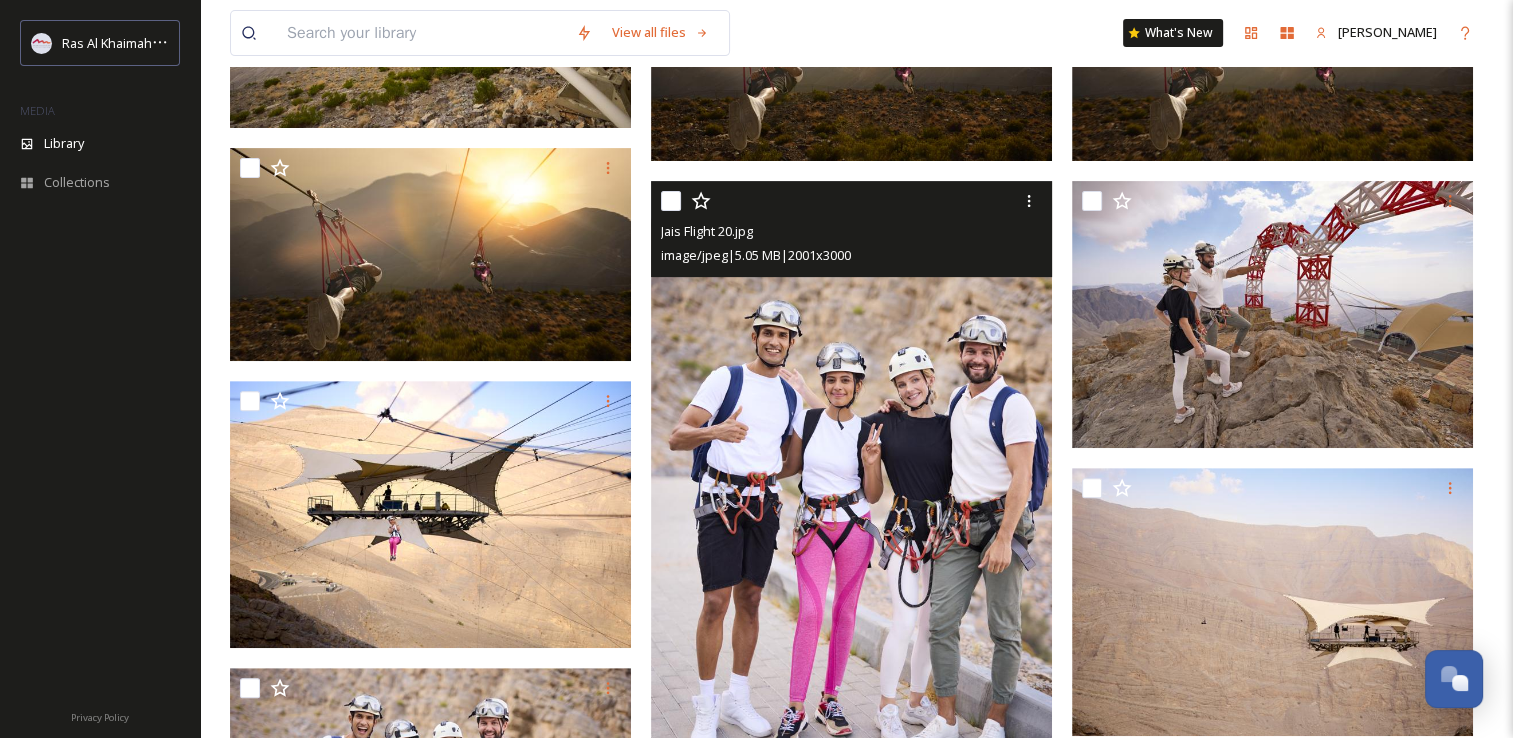 scroll, scrollTop: 455, scrollLeft: 0, axis: vertical 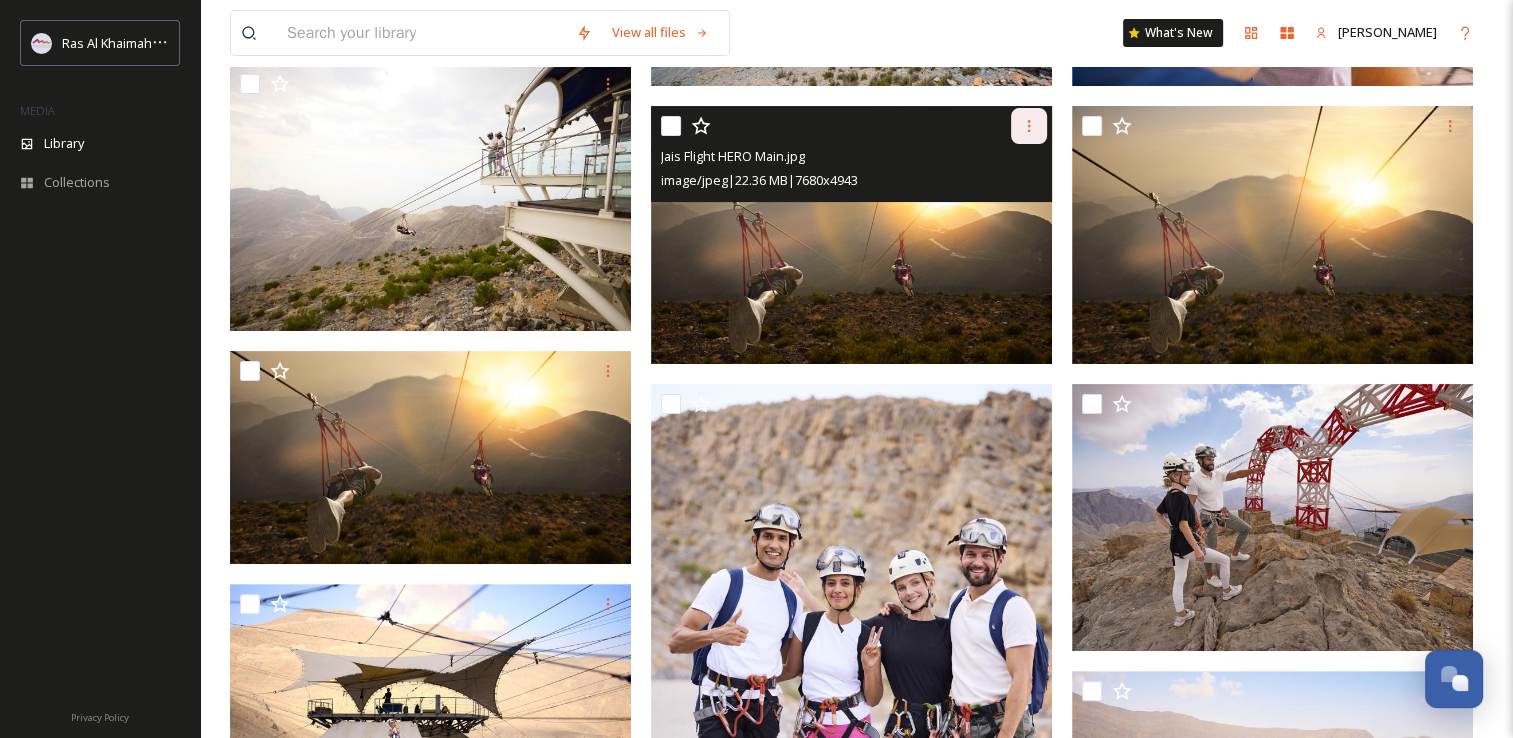 click at bounding box center (1029, 126) 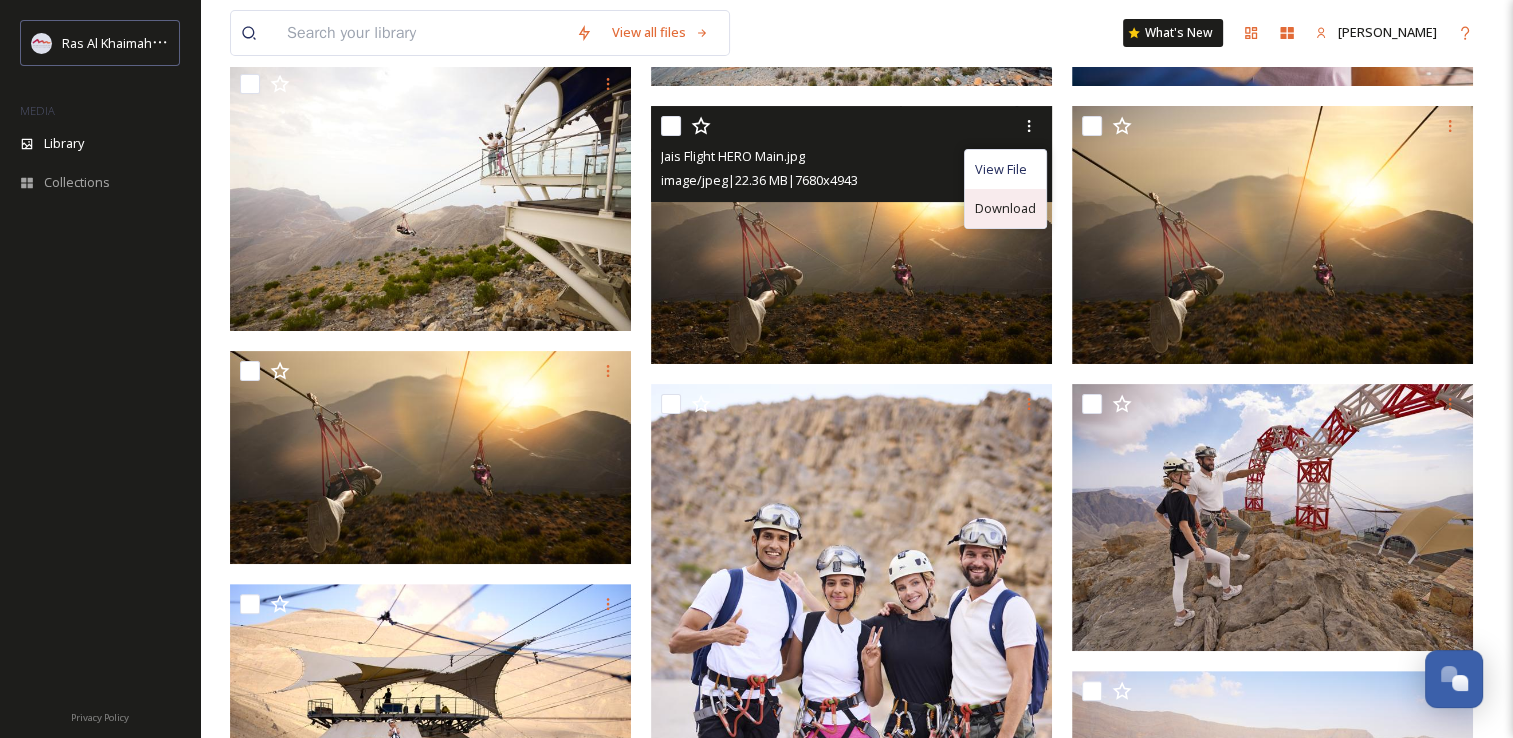 click on "Download" at bounding box center [1005, 208] 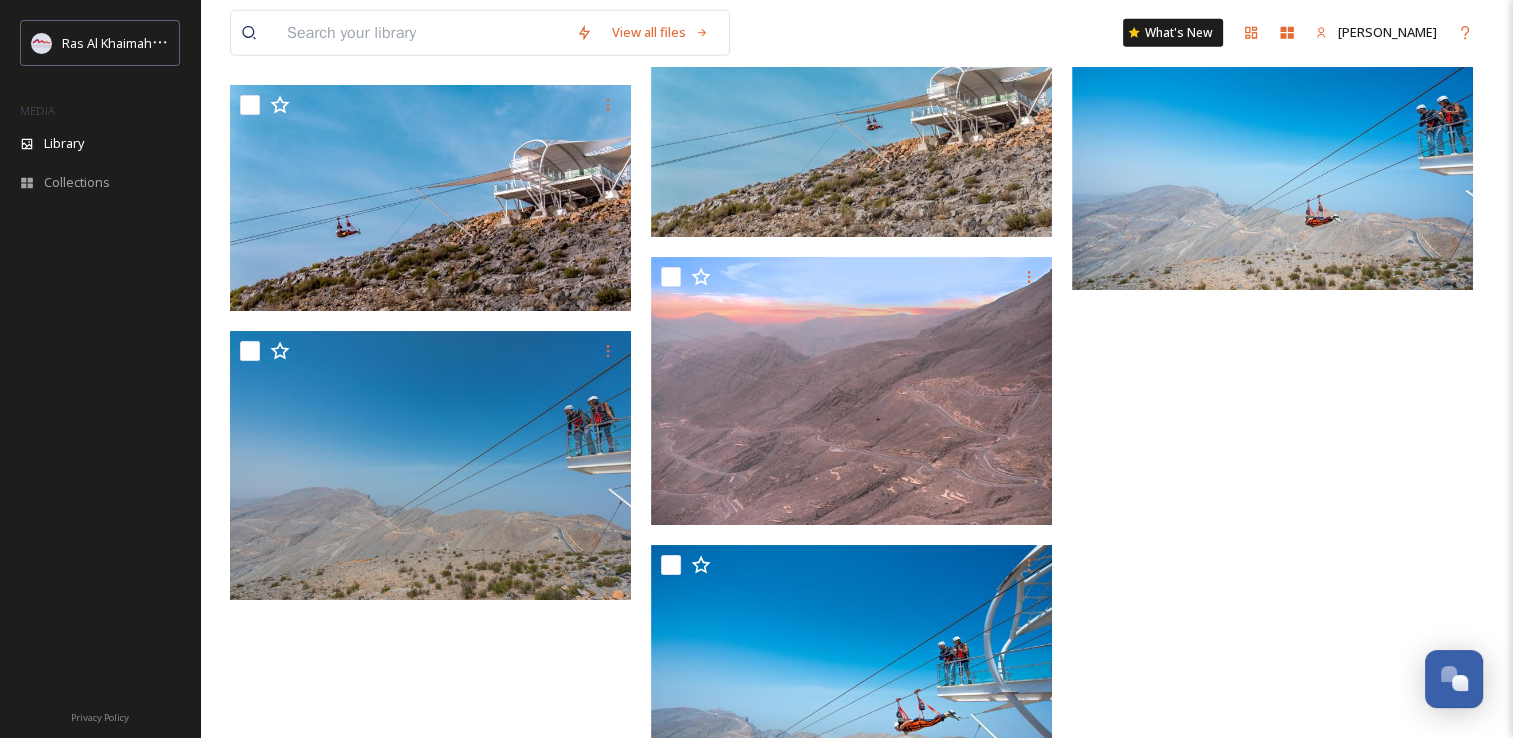 scroll, scrollTop: 5355, scrollLeft: 0, axis: vertical 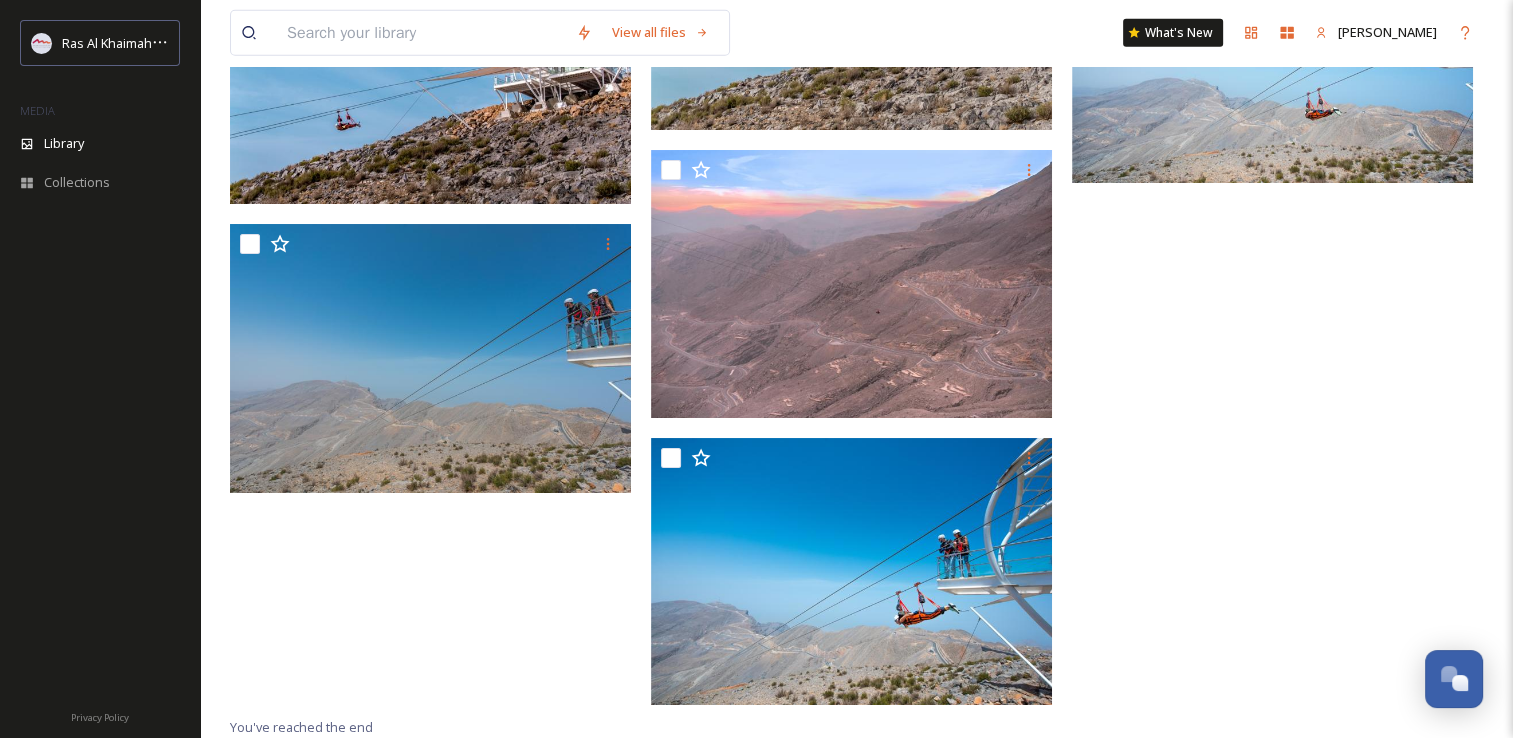 click at bounding box center [435, -2184] 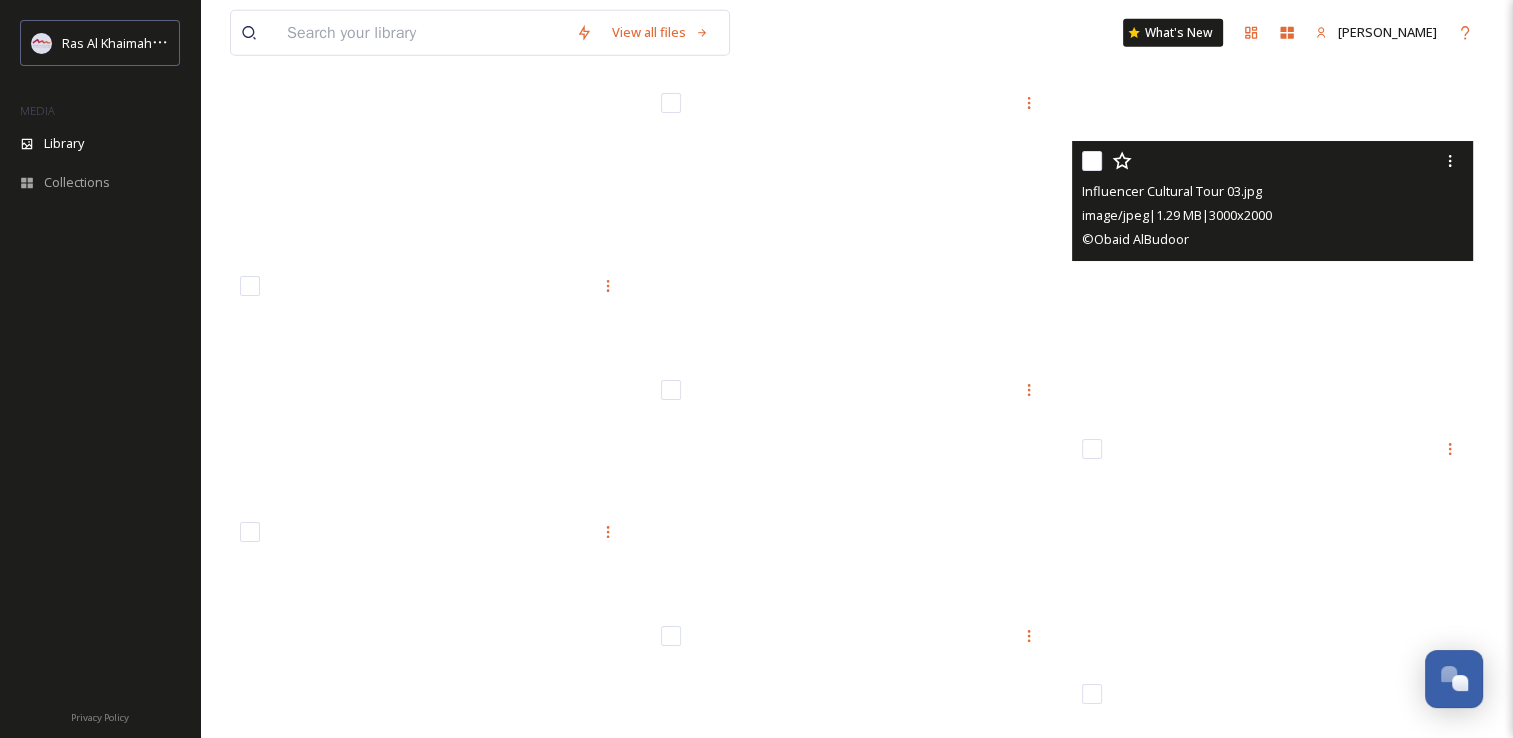scroll, scrollTop: 21500, scrollLeft: 0, axis: vertical 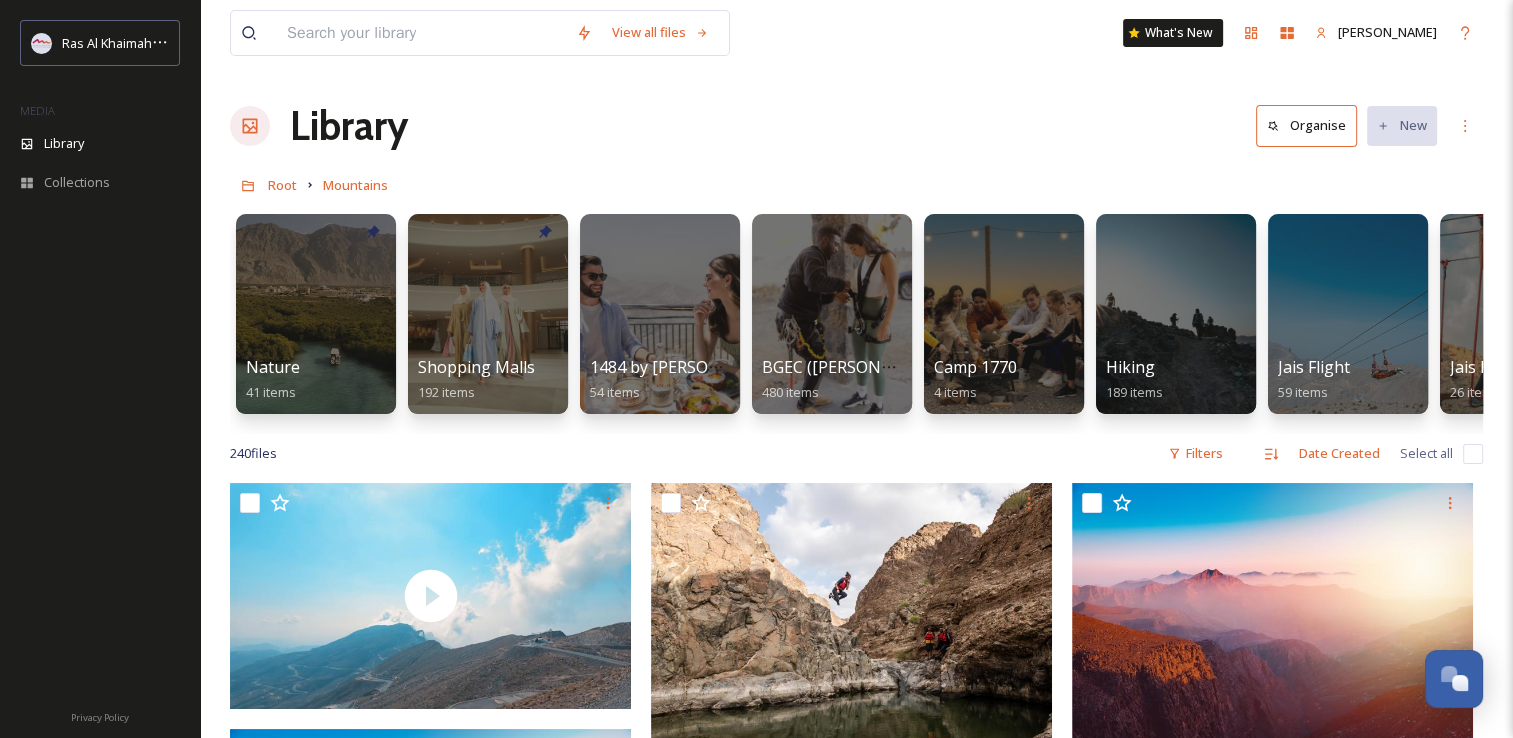 drag, startPoint x: 714, startPoint y: 449, endPoint x: 763, endPoint y: 450, distance: 49.010204 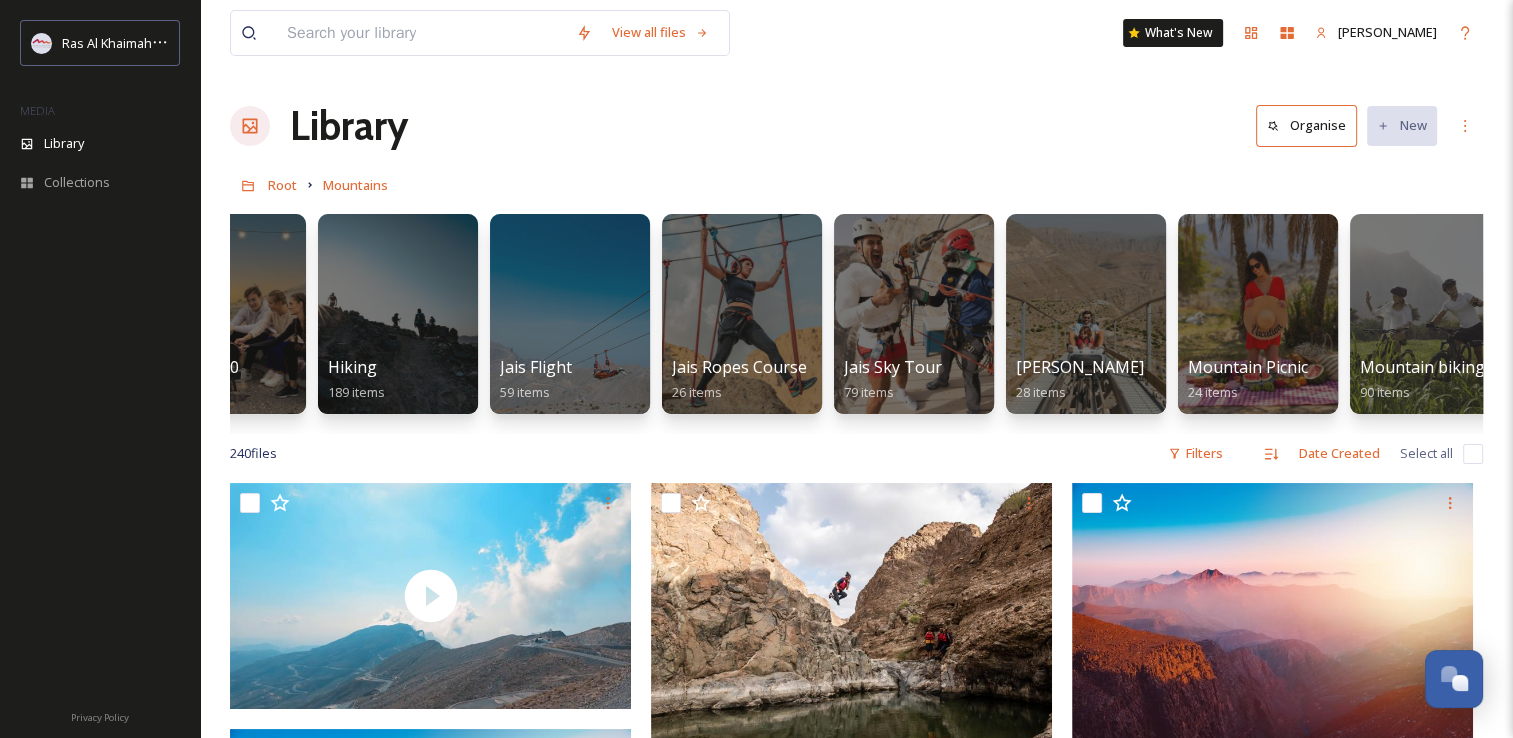 scroll, scrollTop: 0, scrollLeft: 793, axis: horizontal 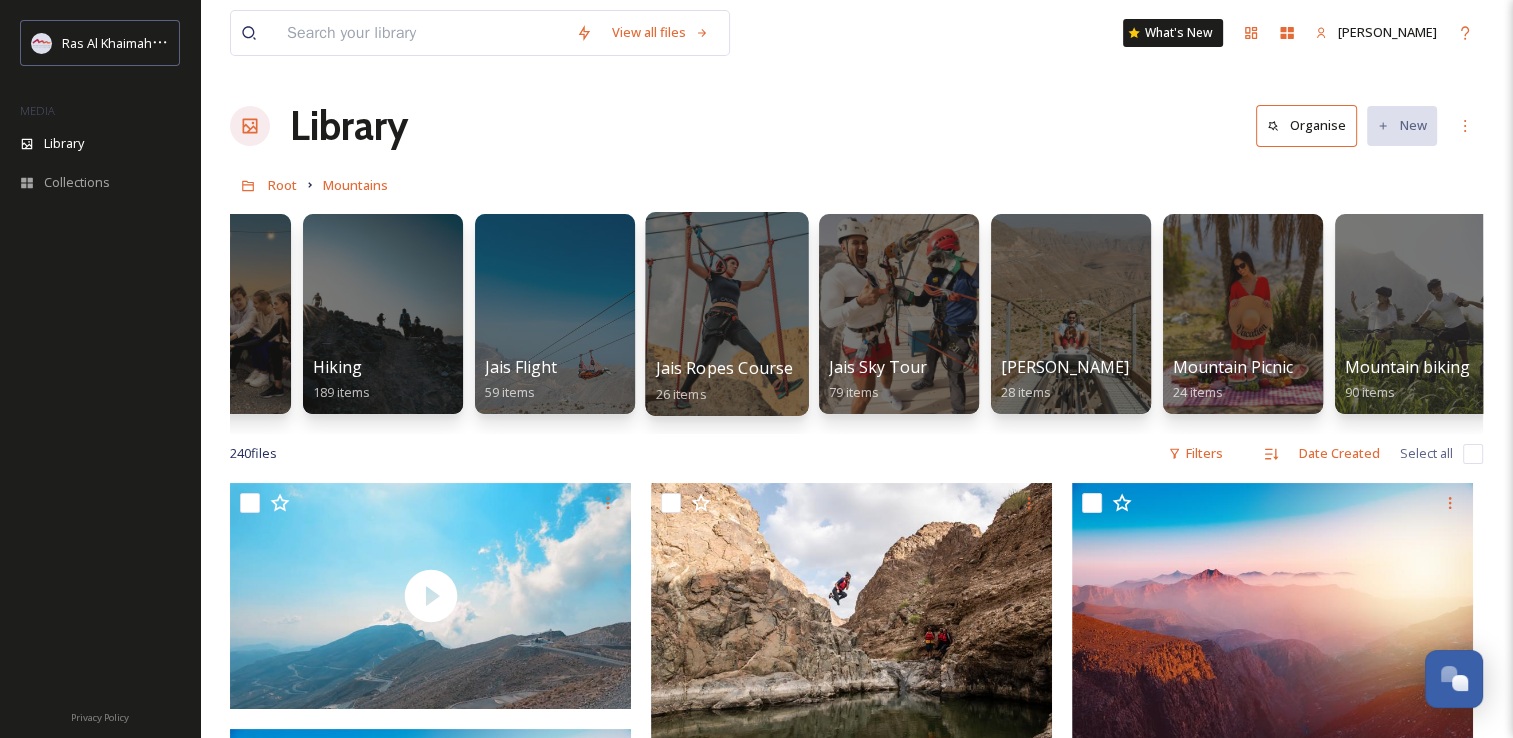 click at bounding box center (726, 314) 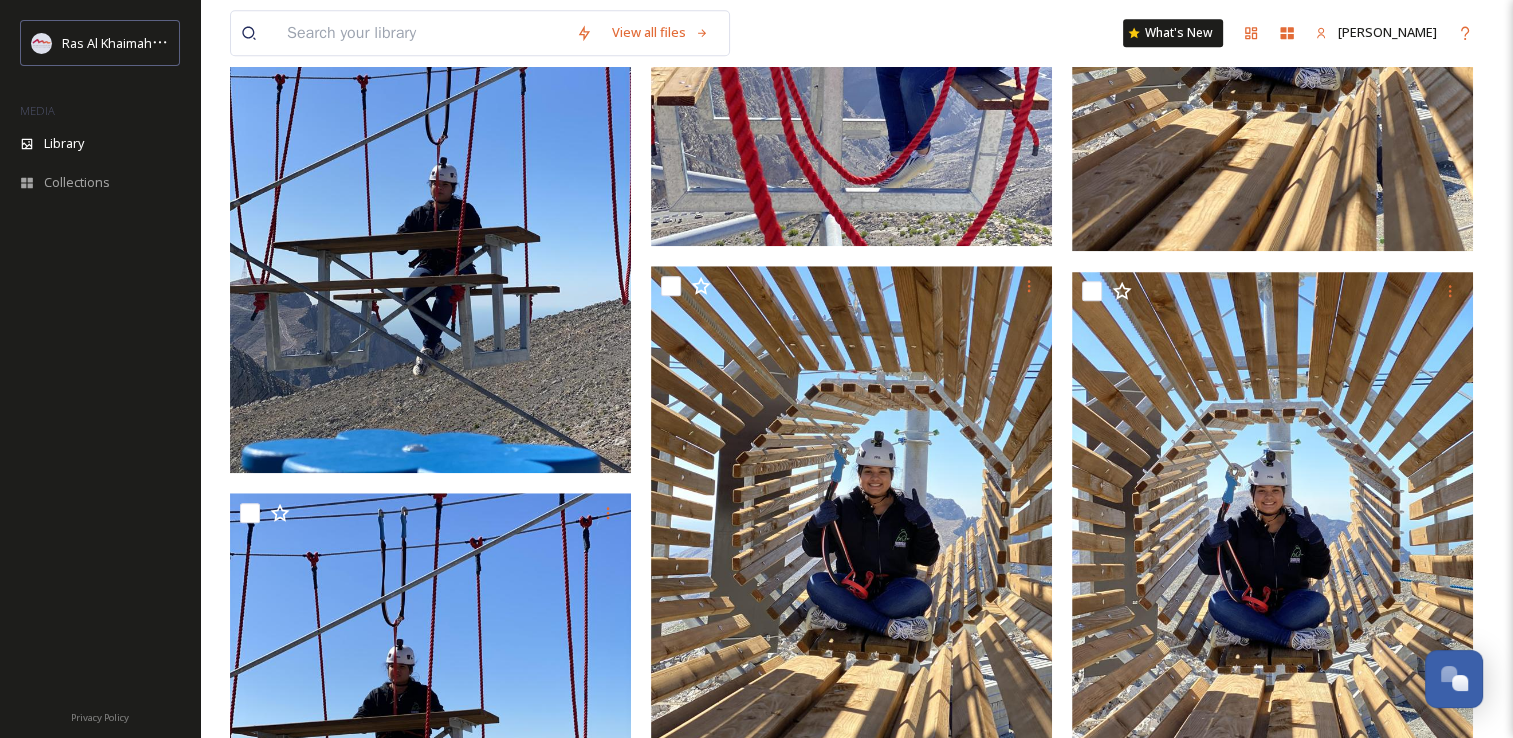 scroll, scrollTop: 1412, scrollLeft: 0, axis: vertical 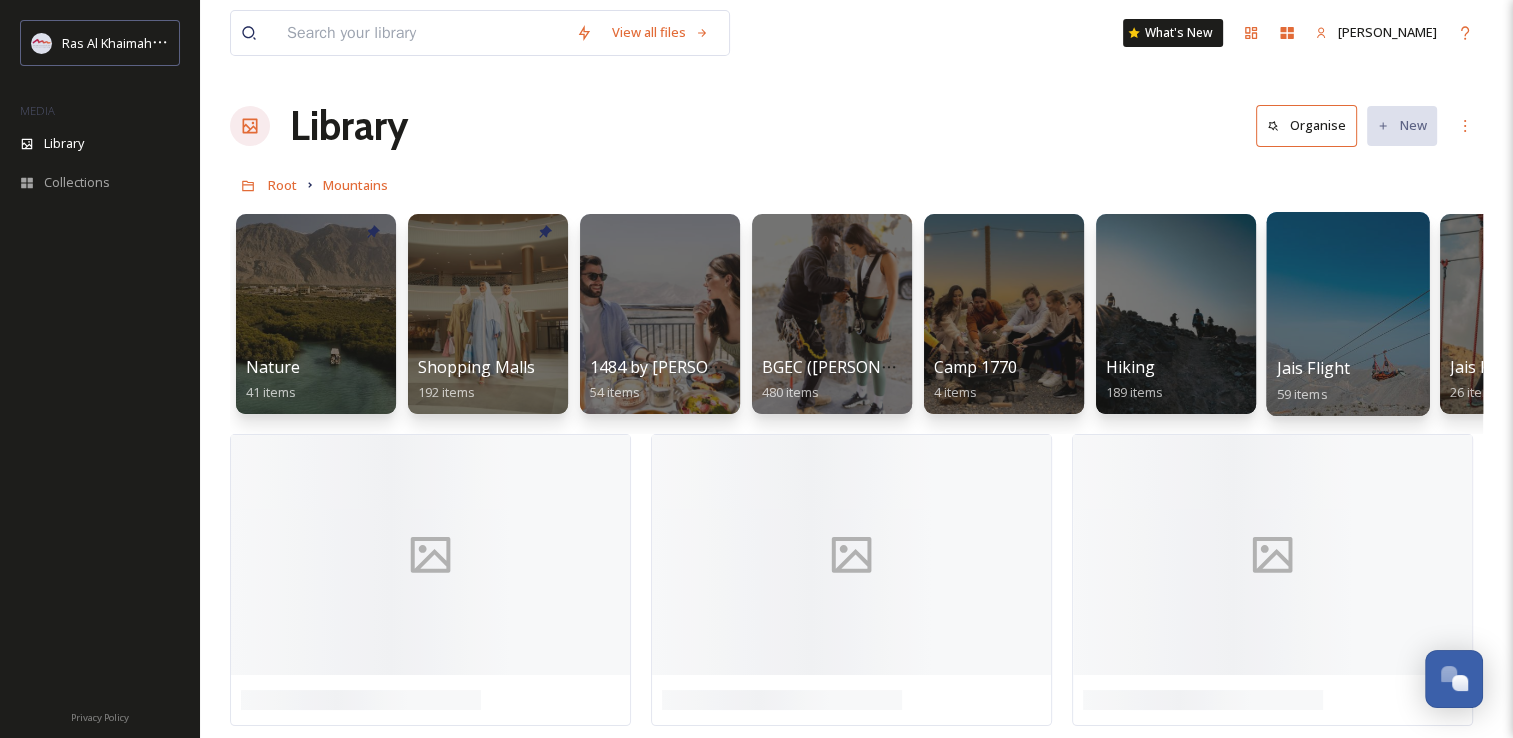 click at bounding box center [1347, 314] 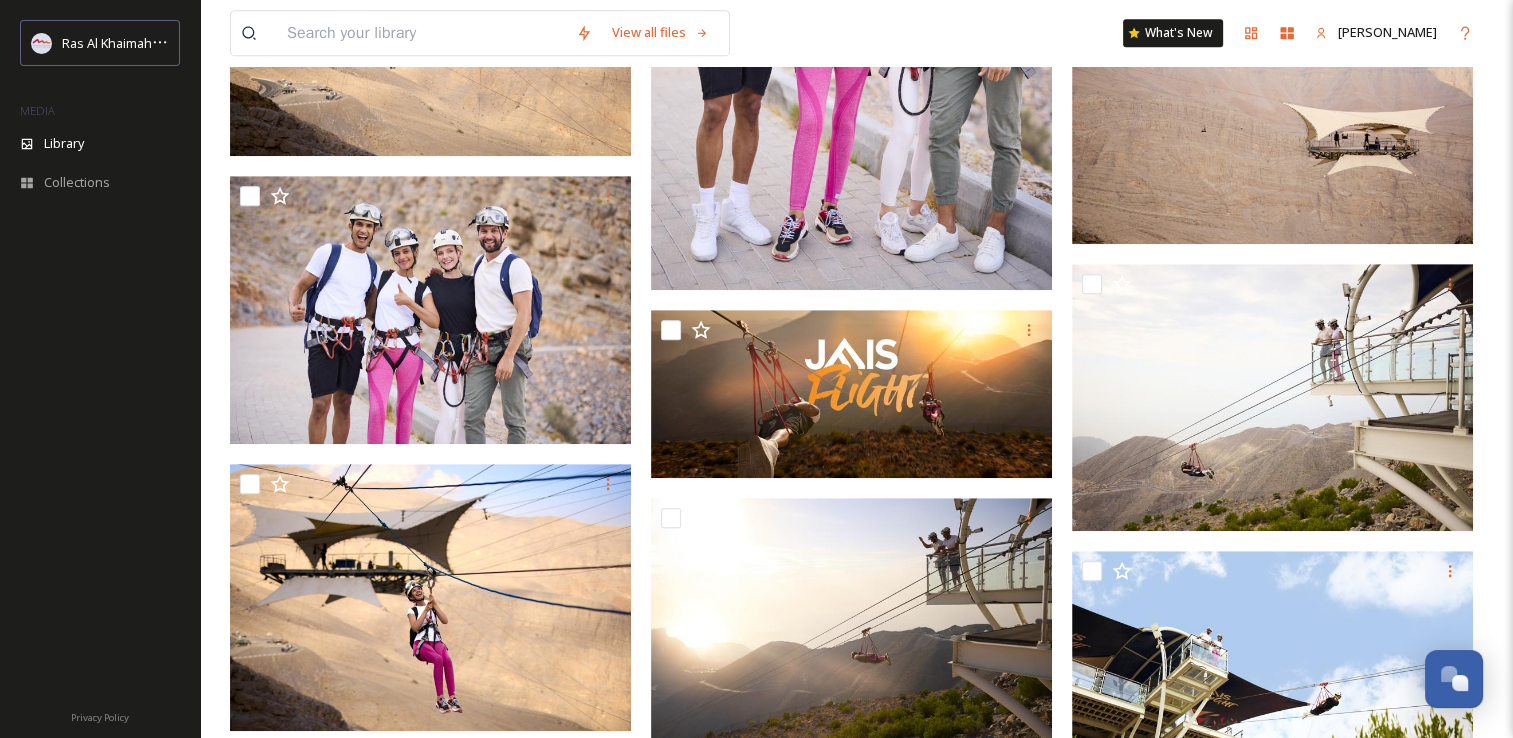 scroll, scrollTop: 1300, scrollLeft: 0, axis: vertical 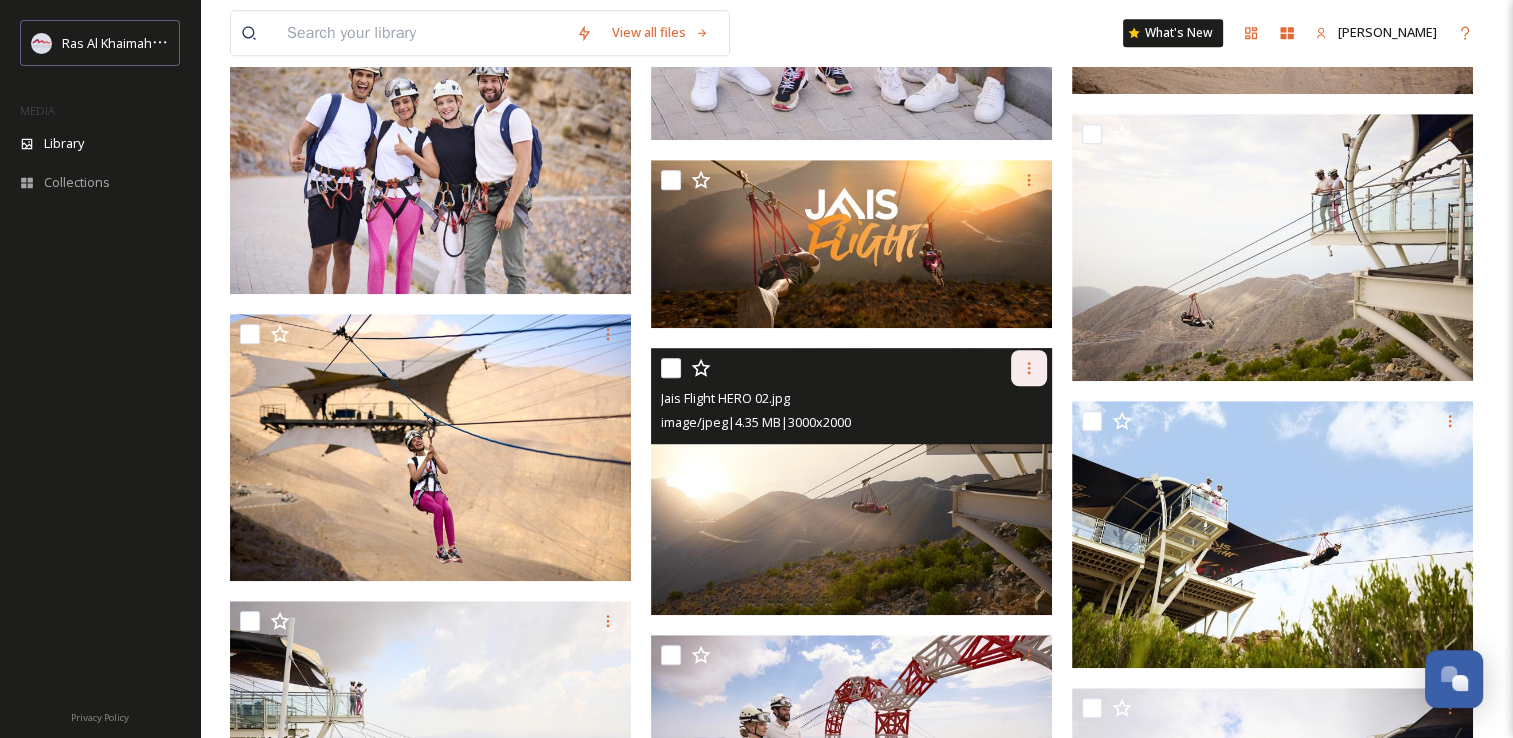 click at bounding box center [1029, 368] 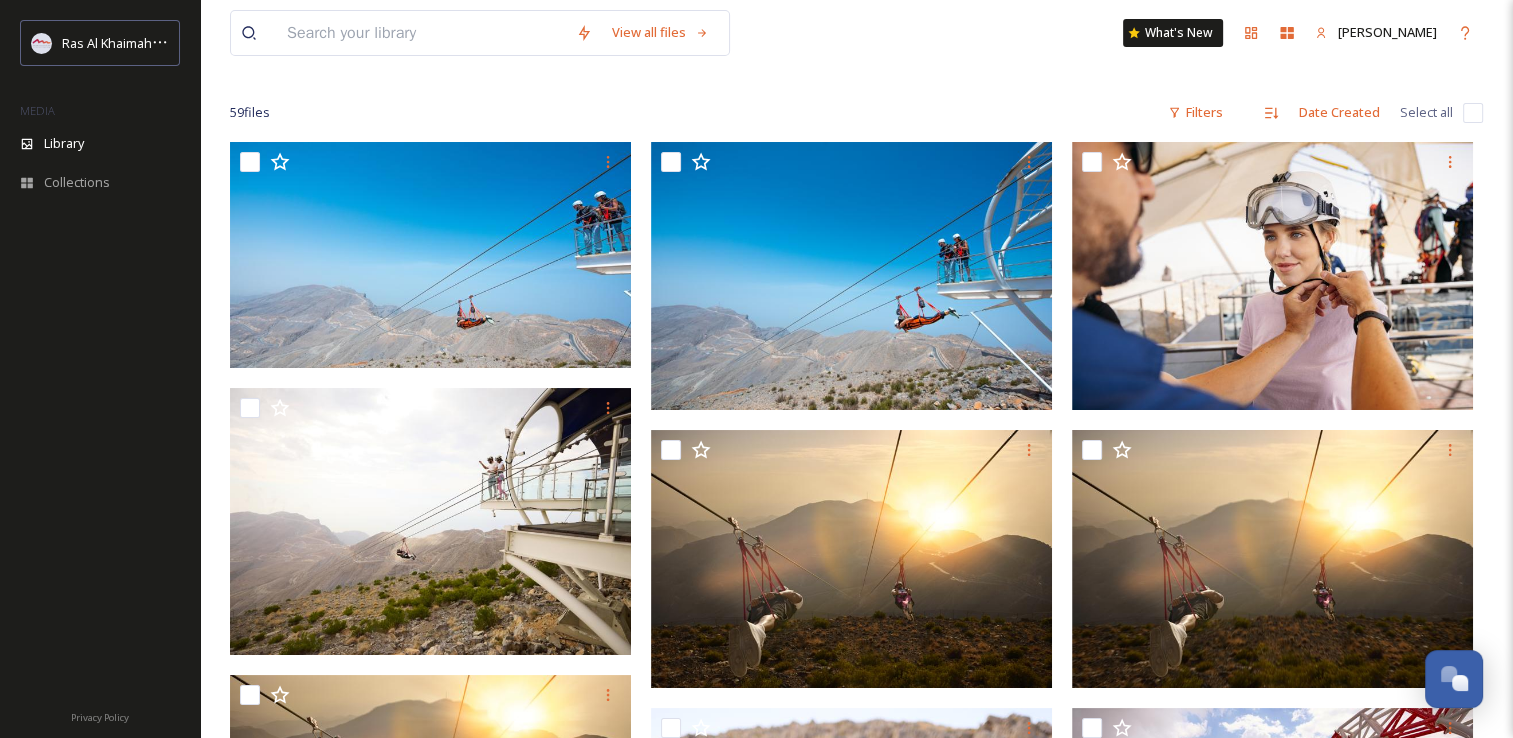 scroll, scrollTop: 0, scrollLeft: 0, axis: both 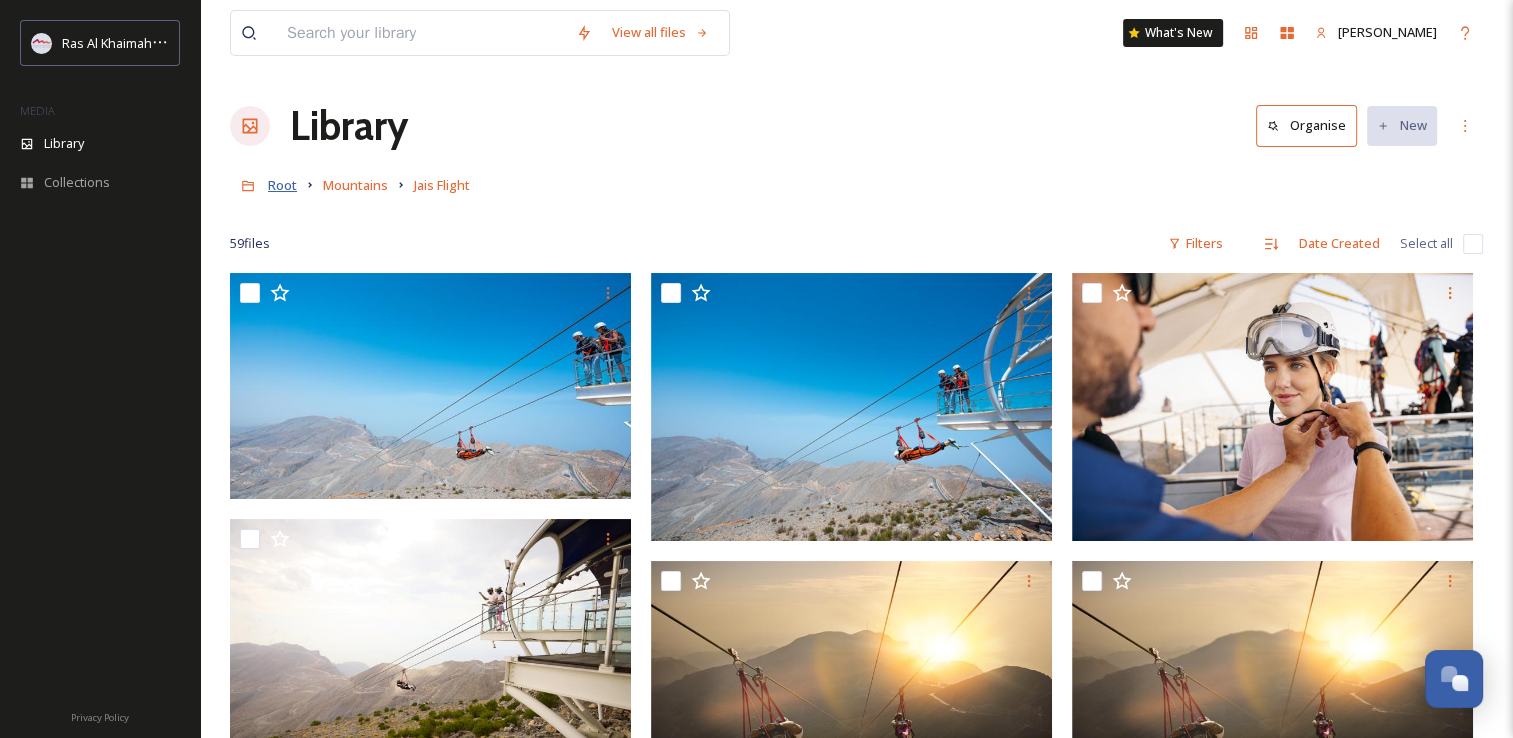 click on "Root" at bounding box center [282, 185] 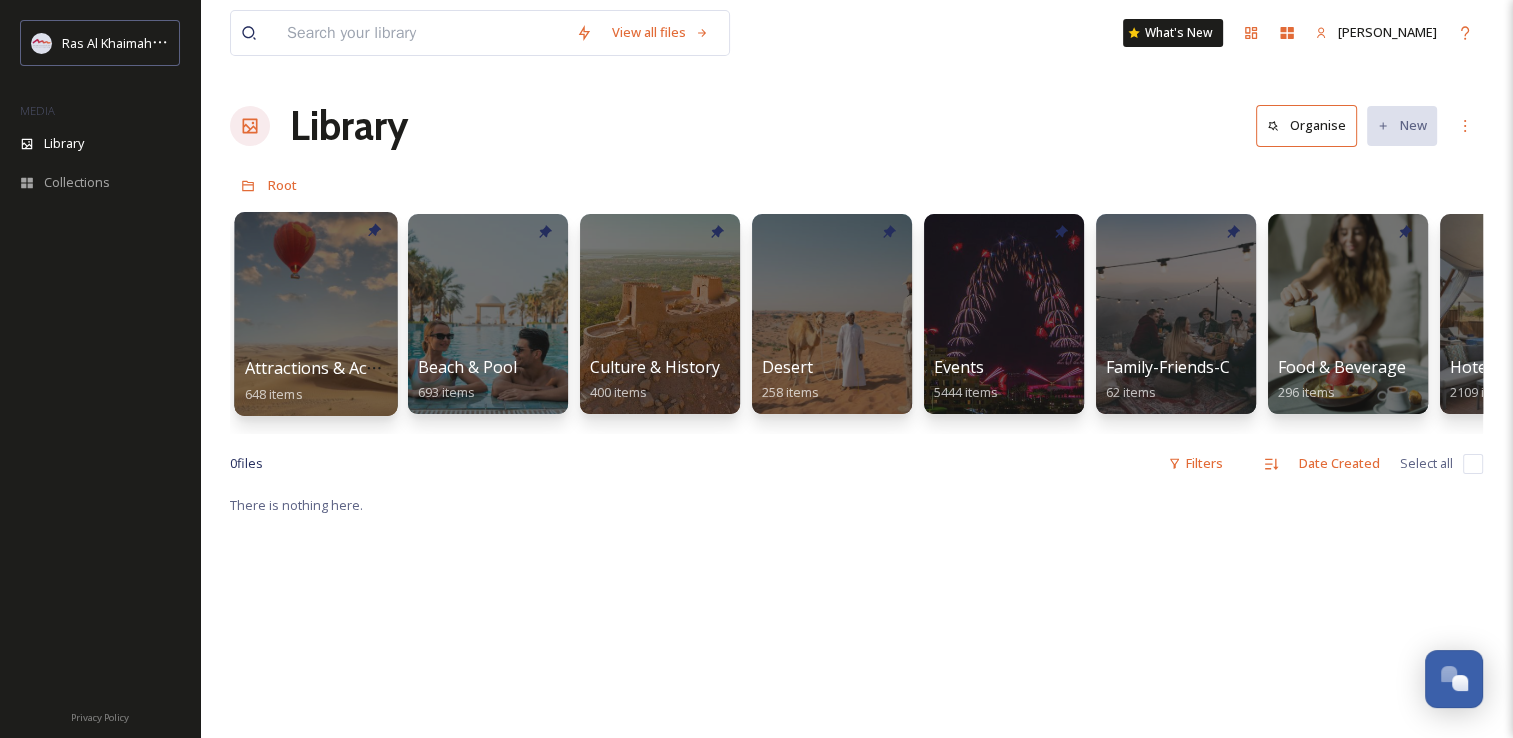 click at bounding box center (315, 314) 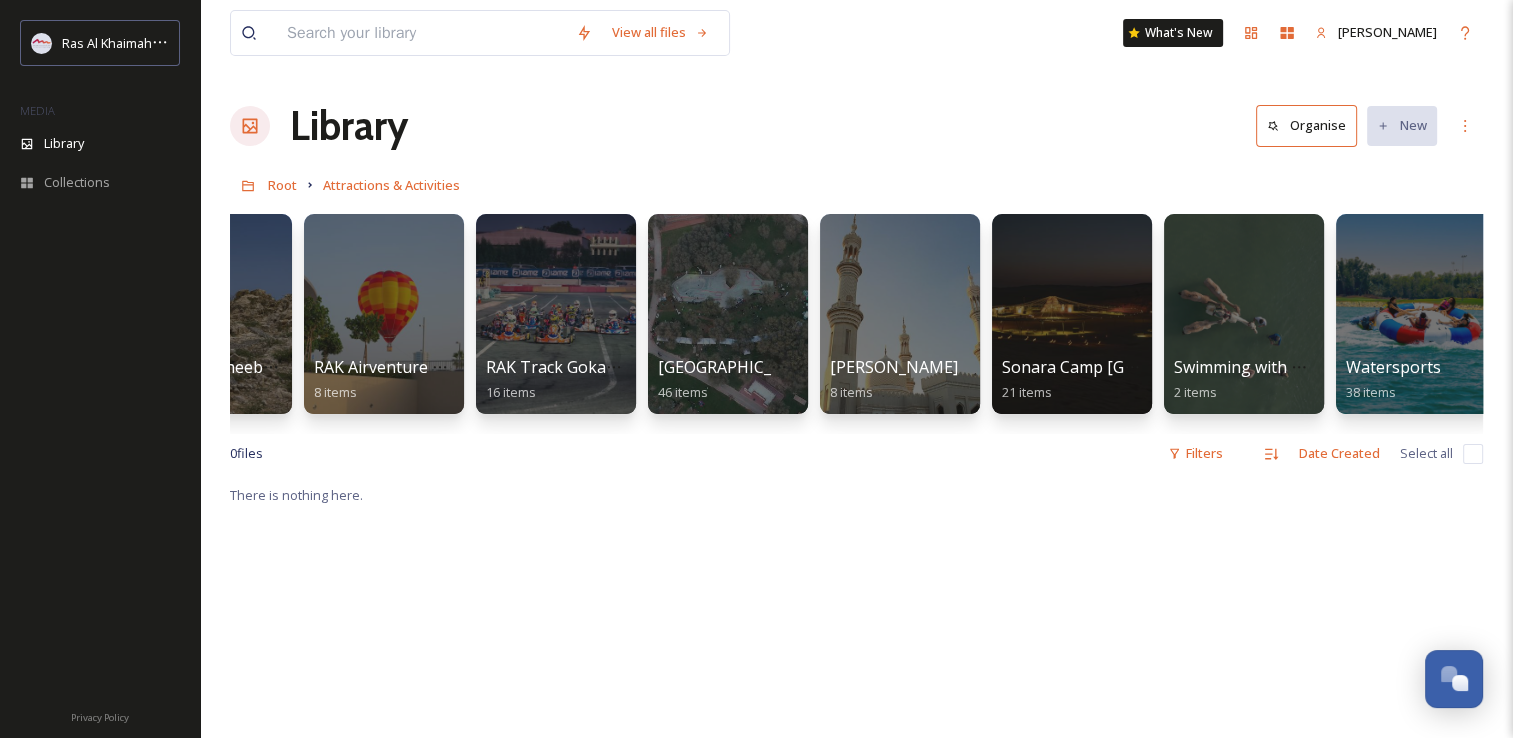 scroll, scrollTop: 0, scrollLeft: 2359, axis: horizontal 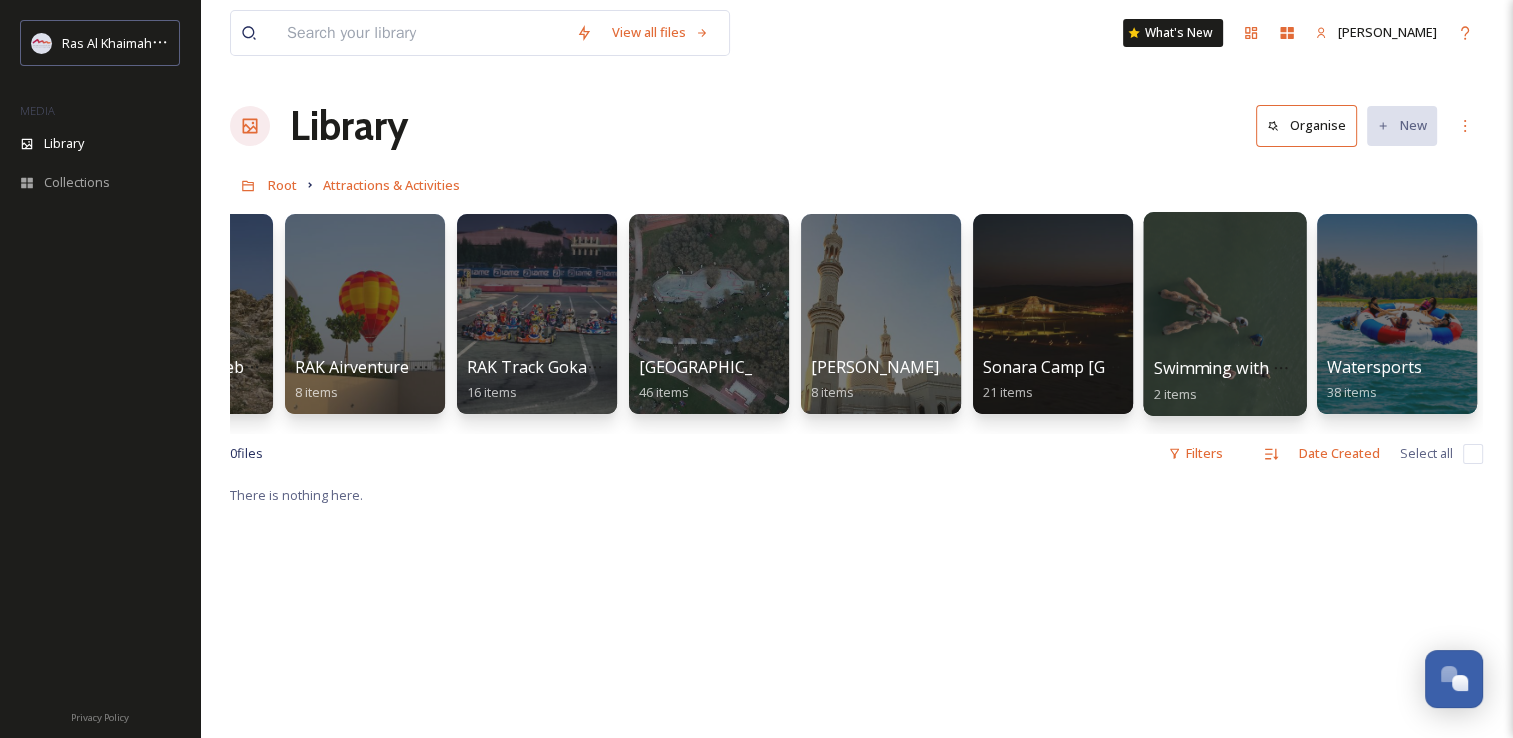 click at bounding box center (1224, 314) 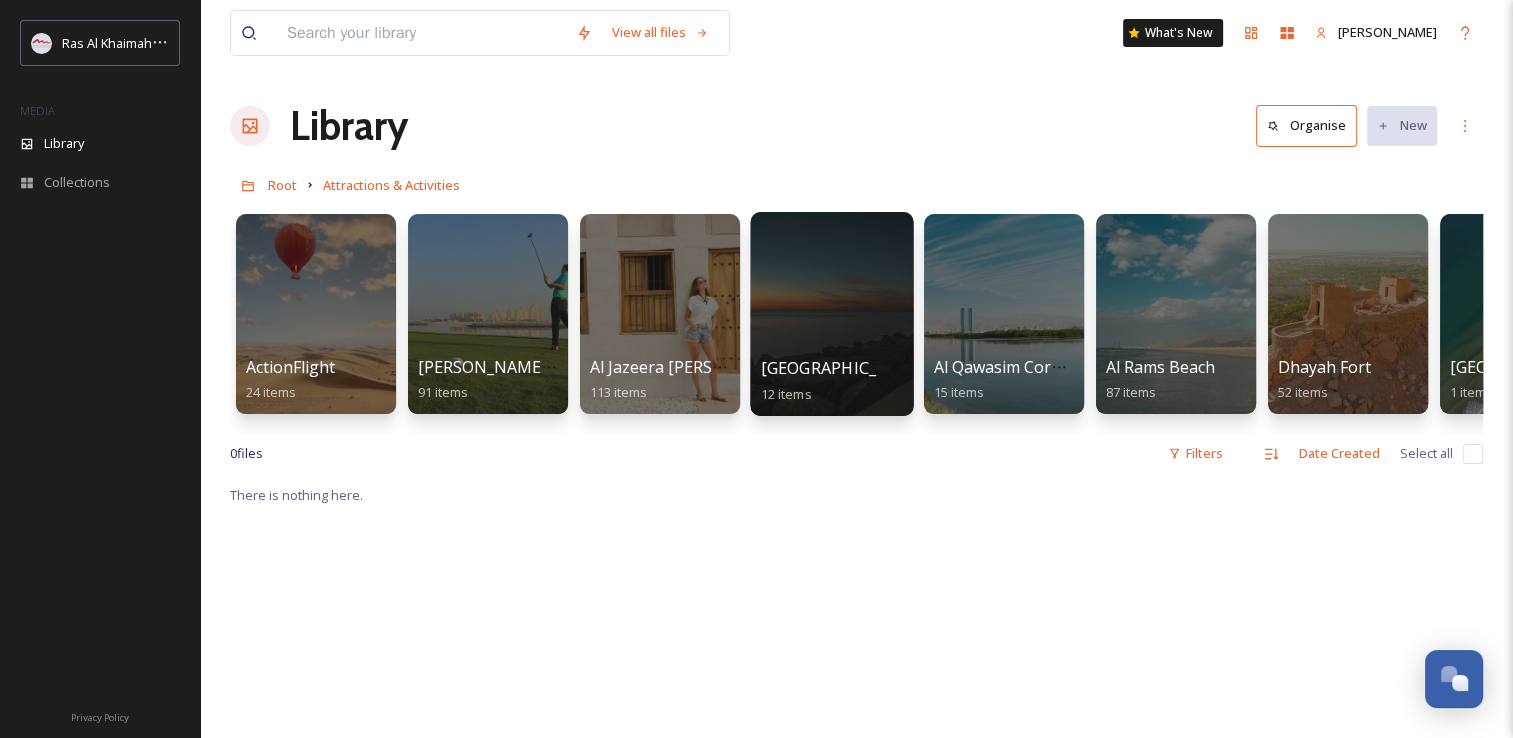 click at bounding box center [831, 314] 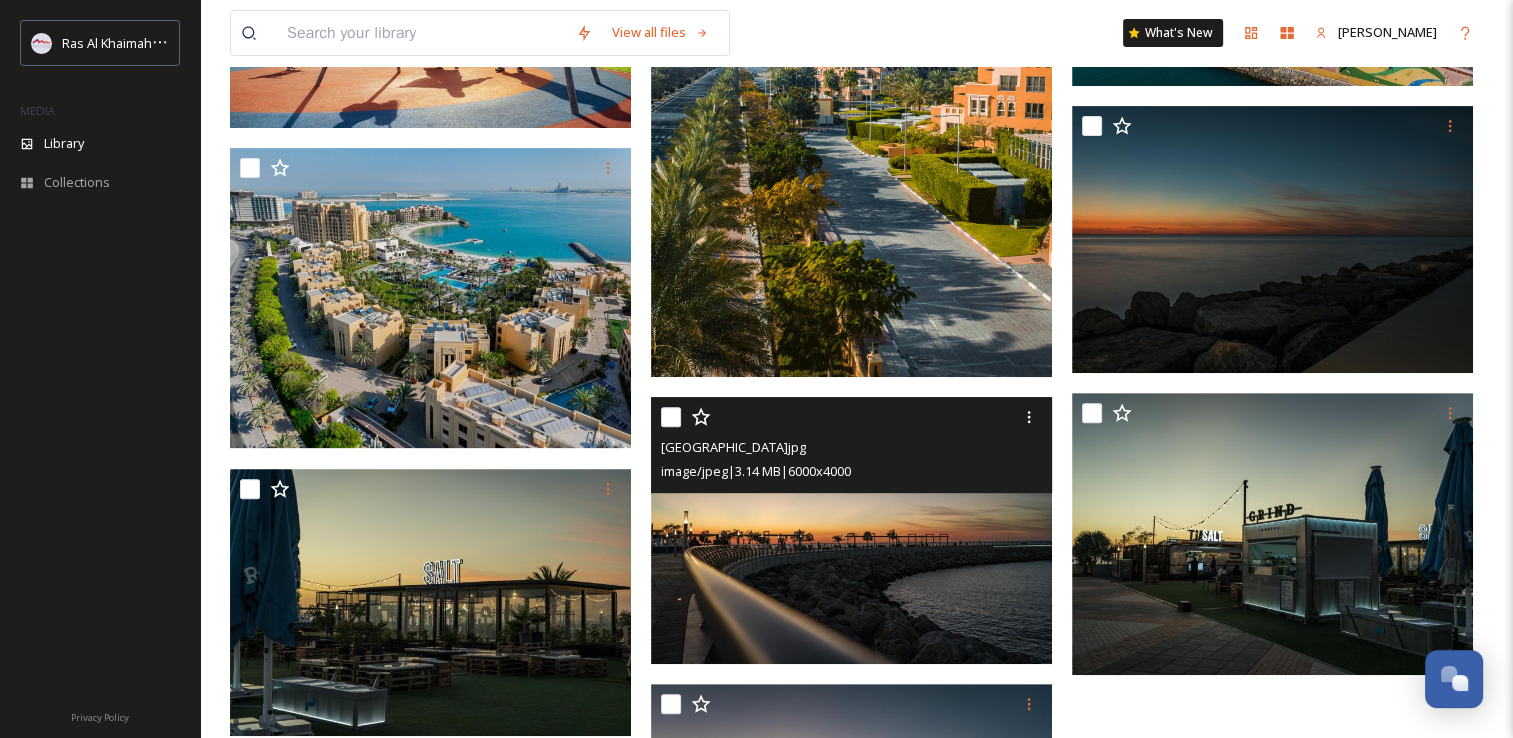 scroll, scrollTop: 946, scrollLeft: 0, axis: vertical 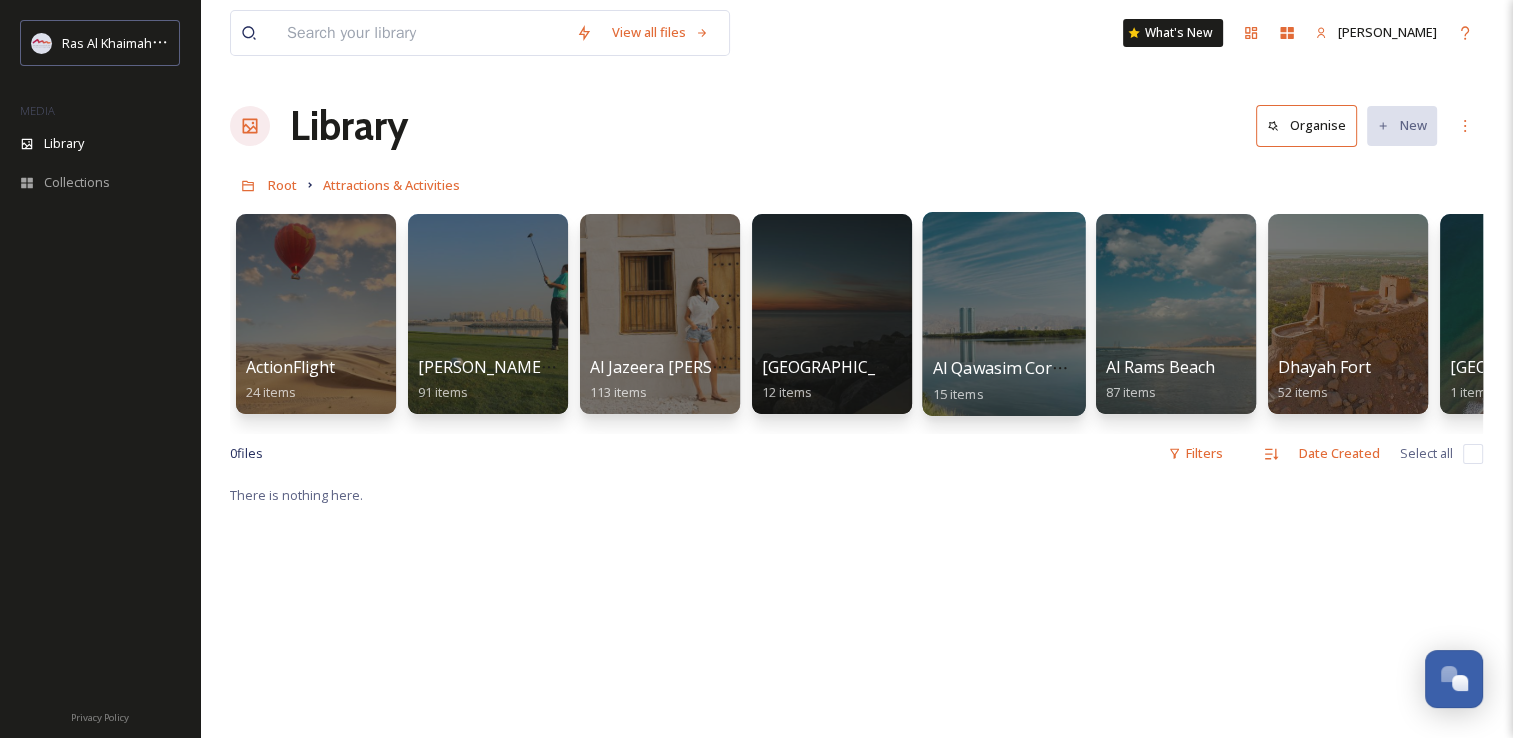 click at bounding box center [1003, 314] 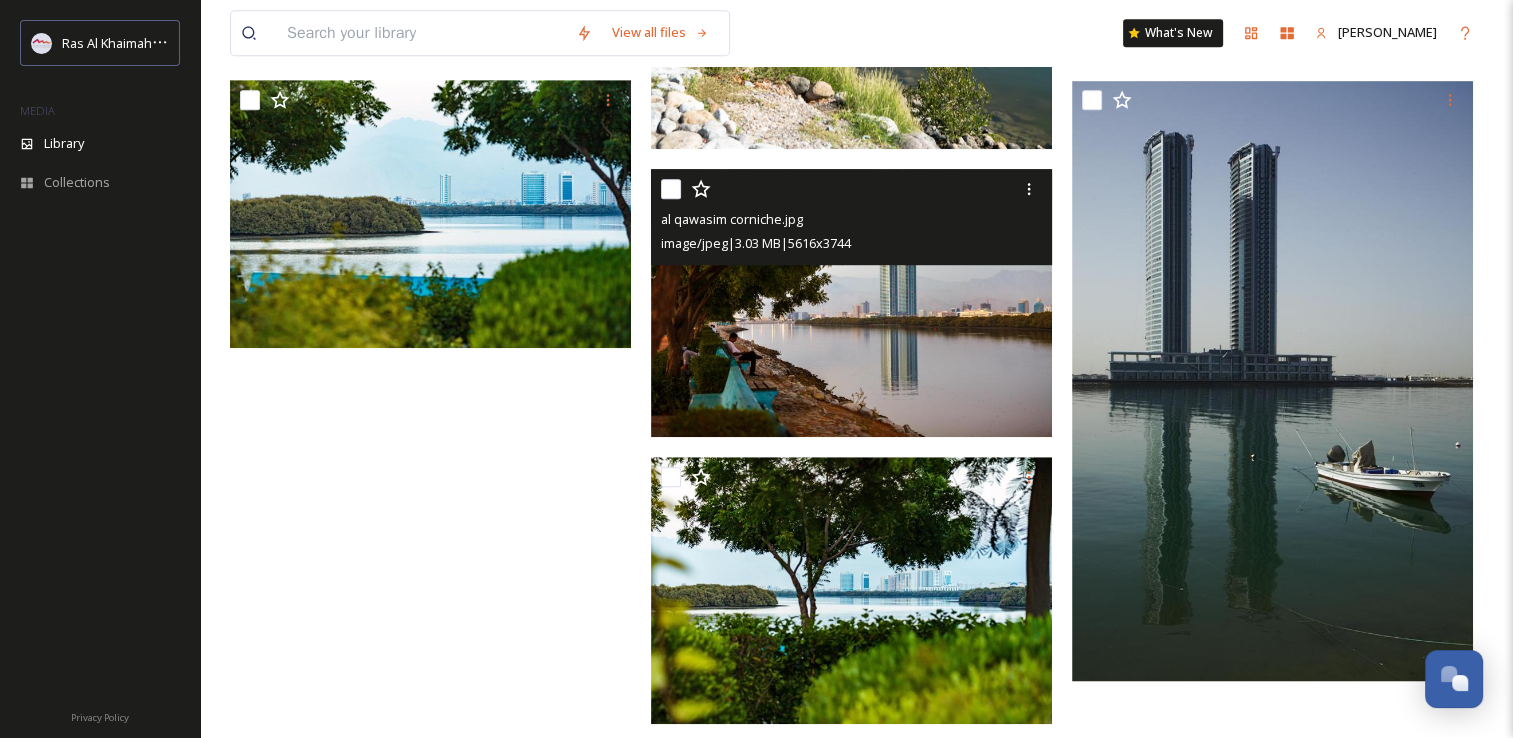 scroll, scrollTop: 1319, scrollLeft: 0, axis: vertical 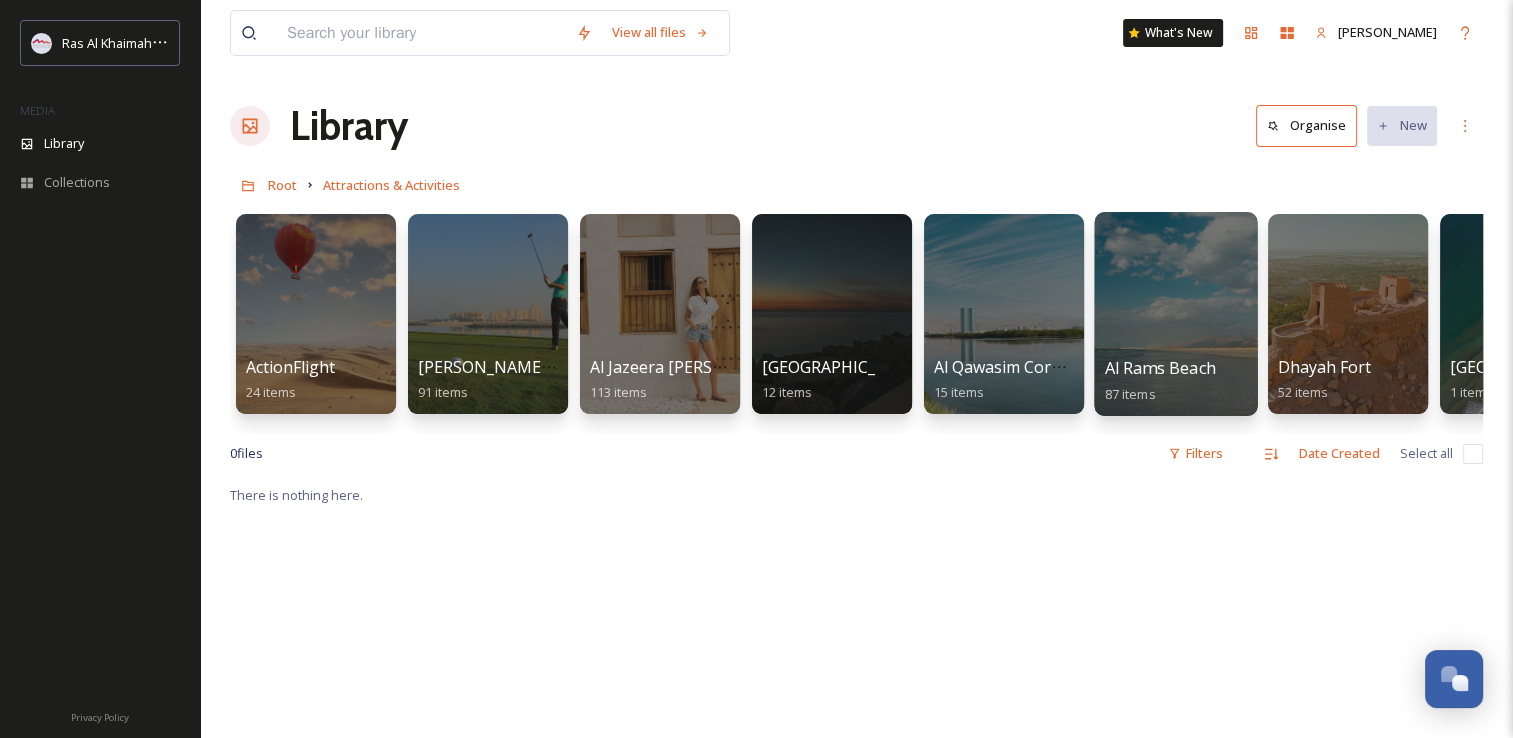 click at bounding box center (1175, 314) 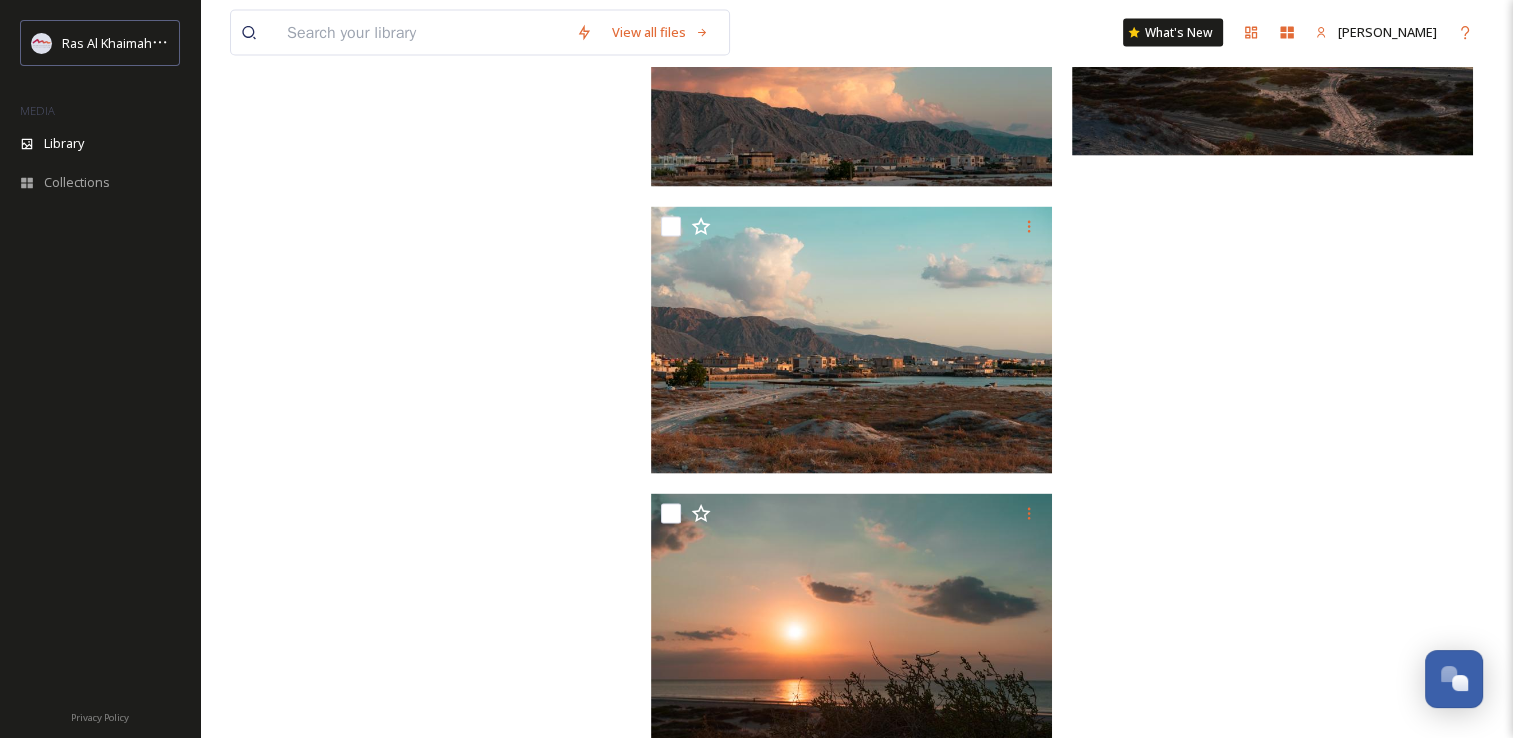 scroll, scrollTop: 4194, scrollLeft: 0, axis: vertical 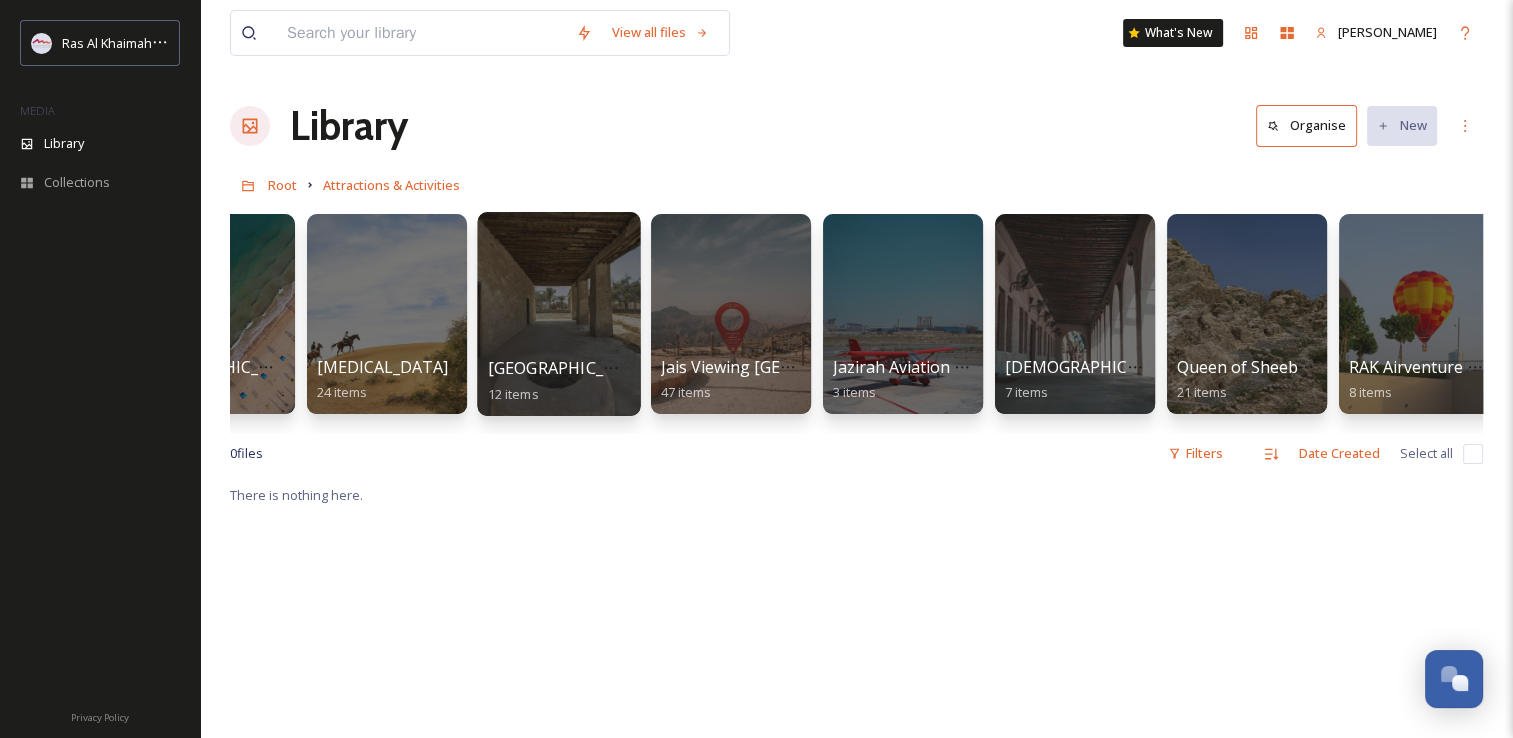 click at bounding box center [558, 314] 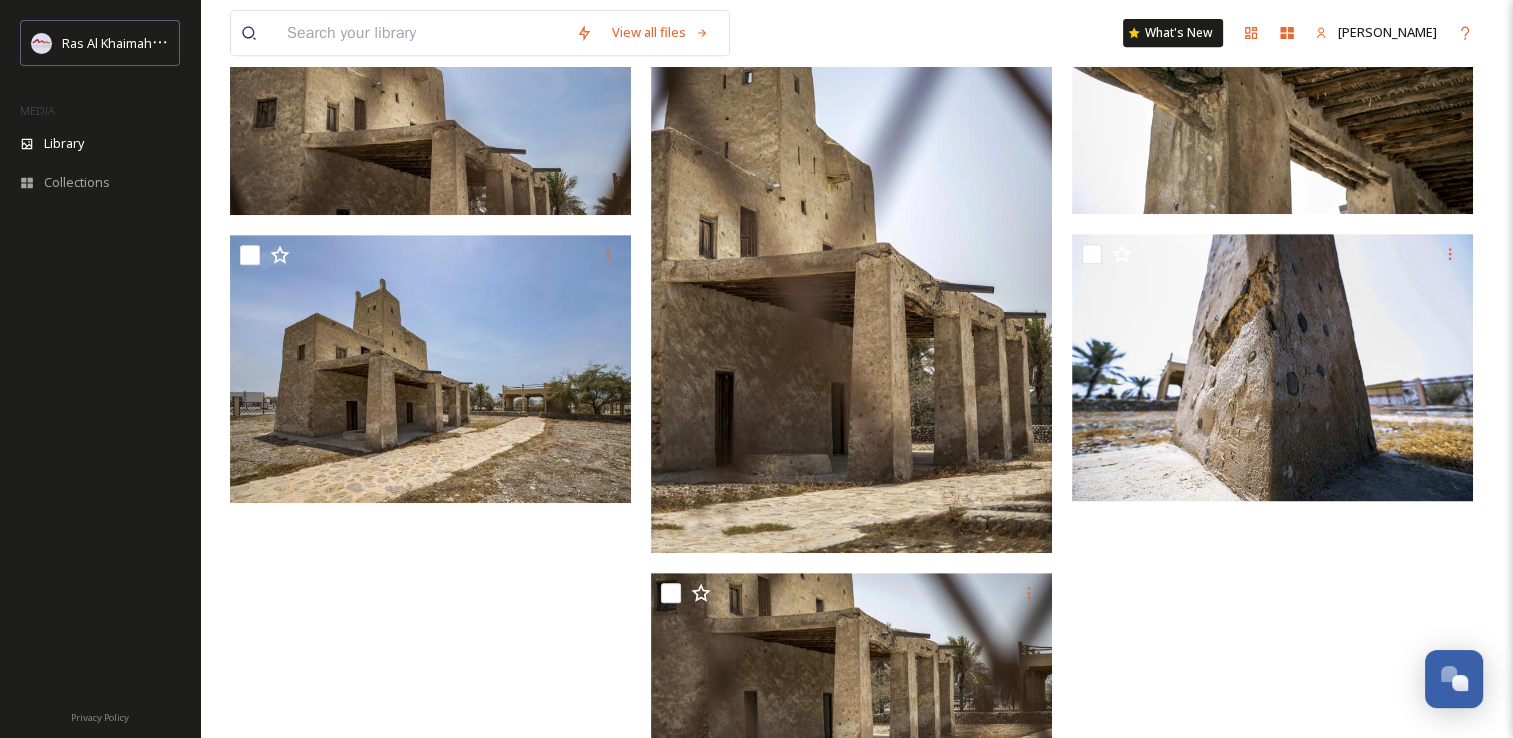 scroll, scrollTop: 1036, scrollLeft: 0, axis: vertical 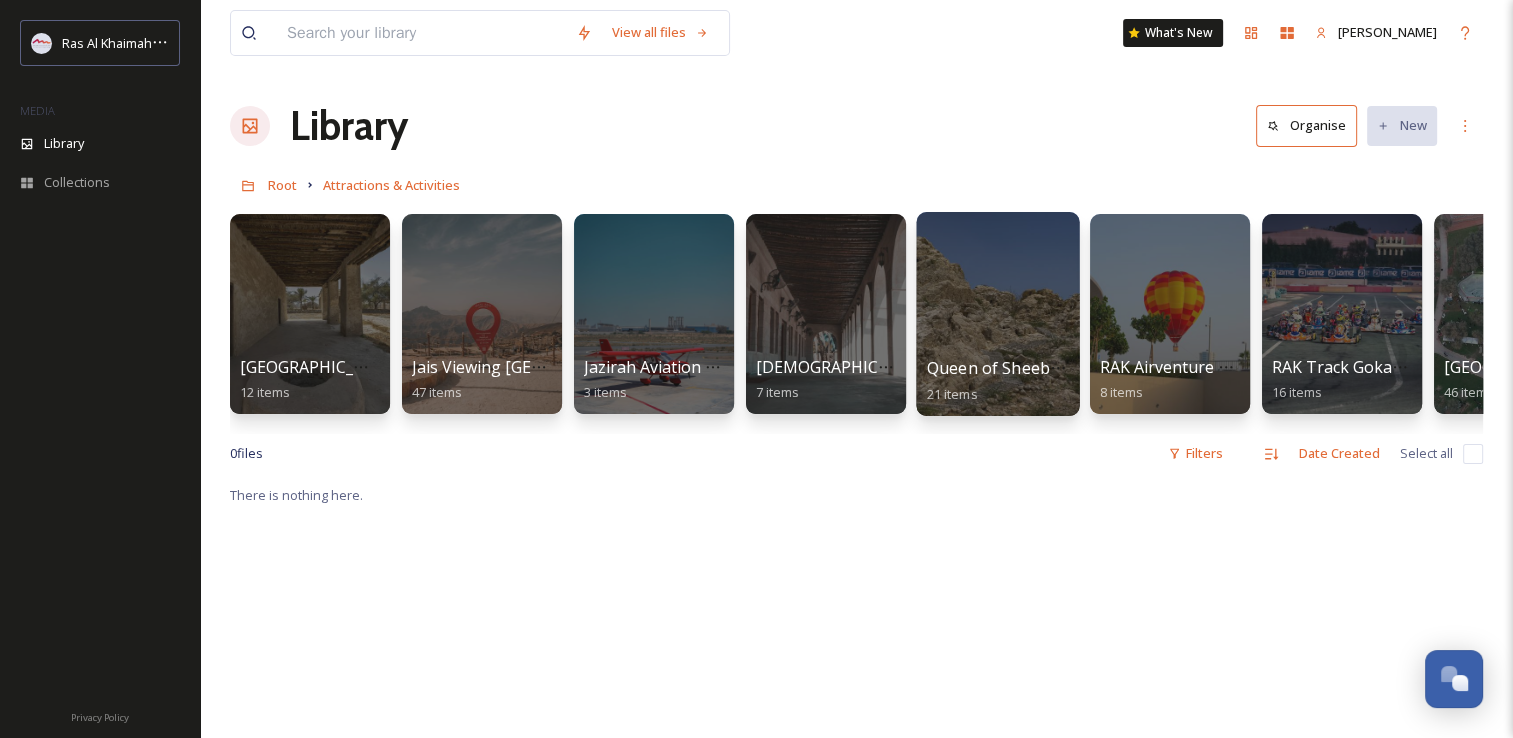 click at bounding box center [997, 314] 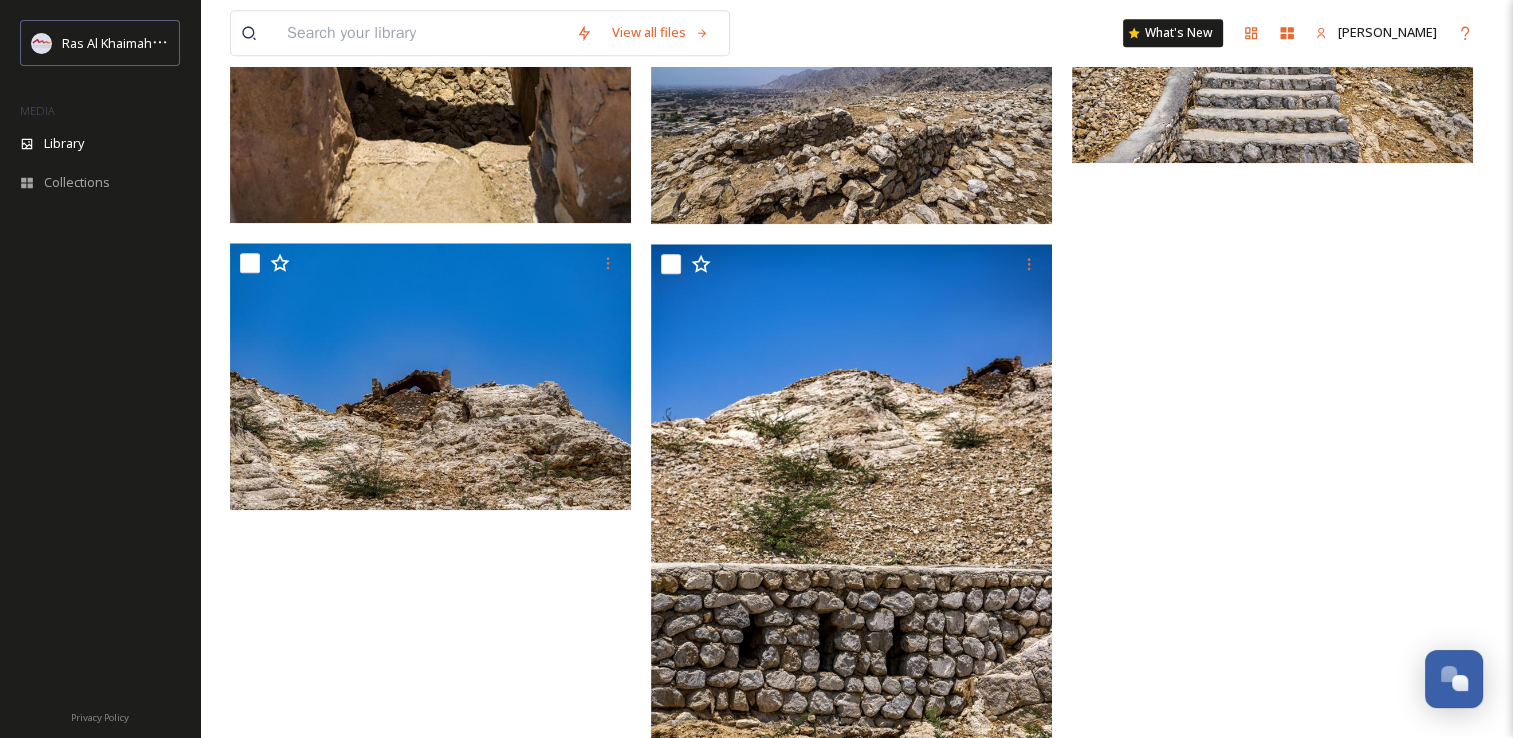 scroll, scrollTop: 2228, scrollLeft: 0, axis: vertical 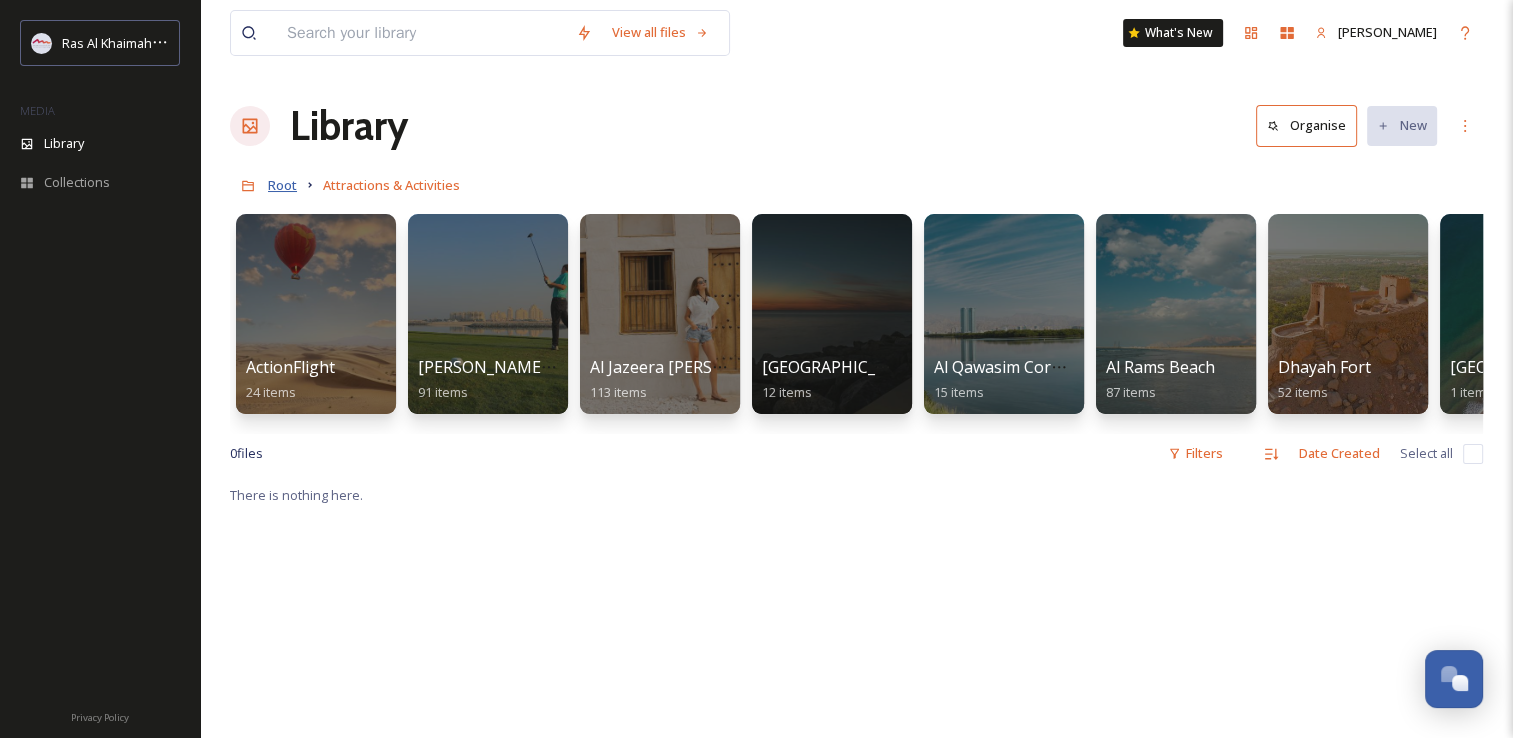 click on "Root" at bounding box center [282, 185] 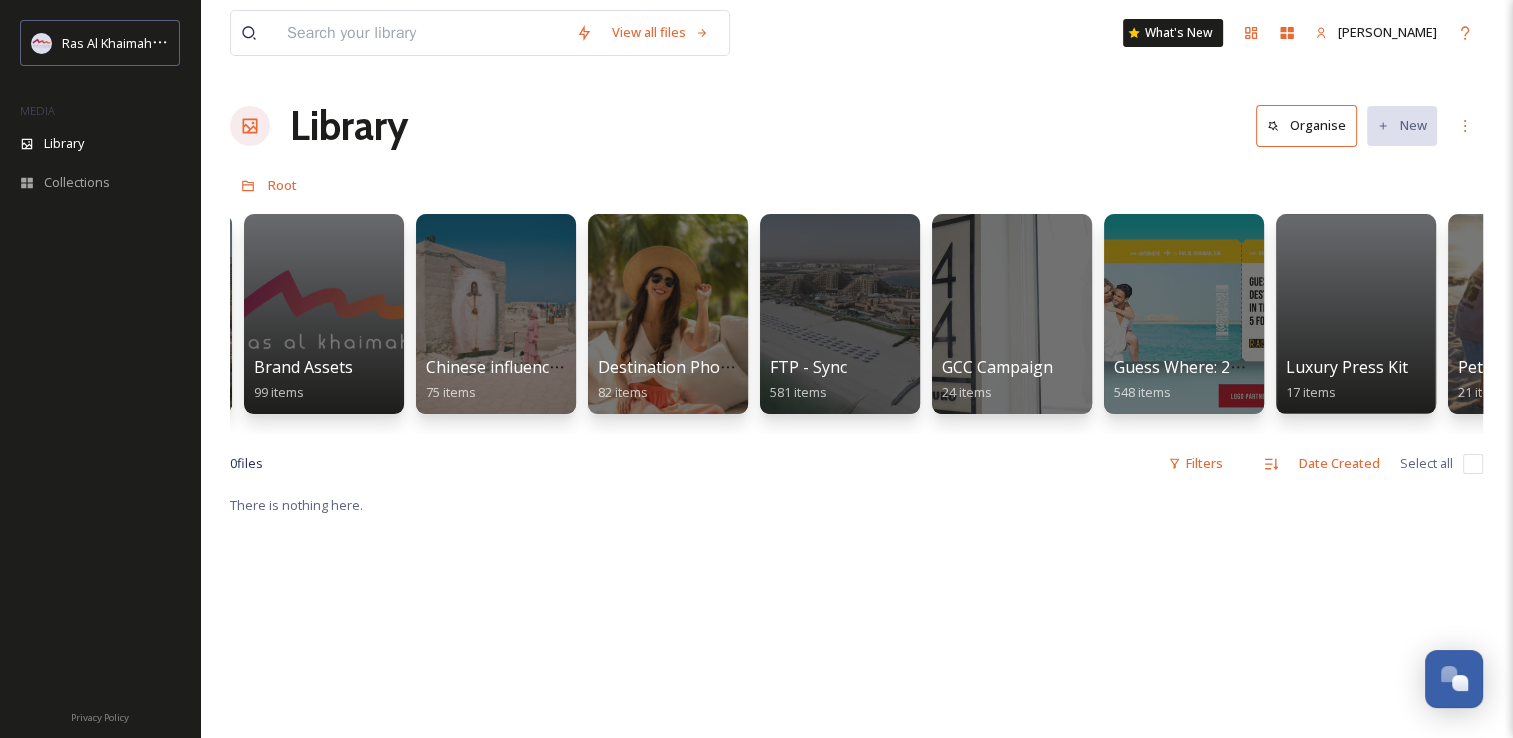 scroll, scrollTop: 0, scrollLeft: 2454, axis: horizontal 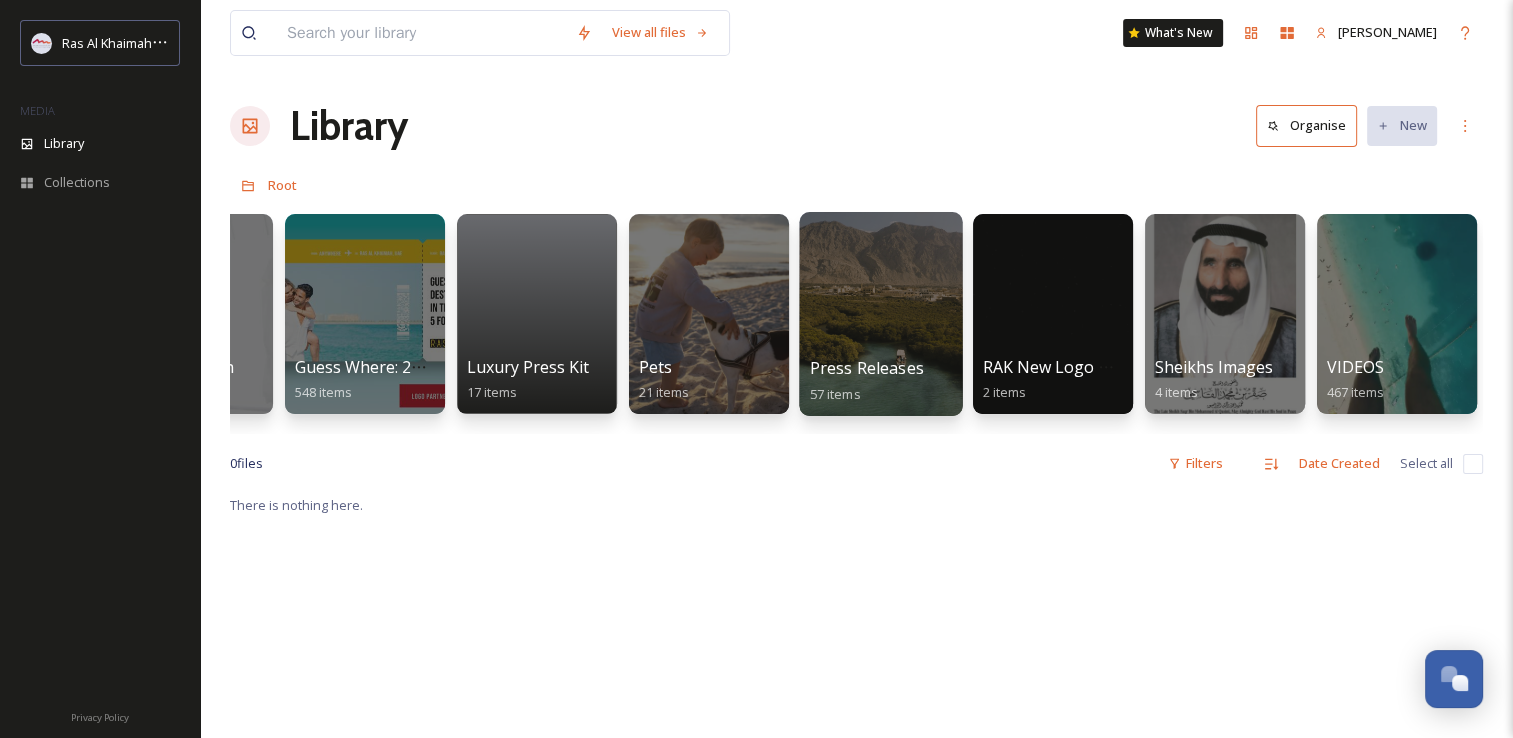 click on "Press Releases" at bounding box center [867, 368] 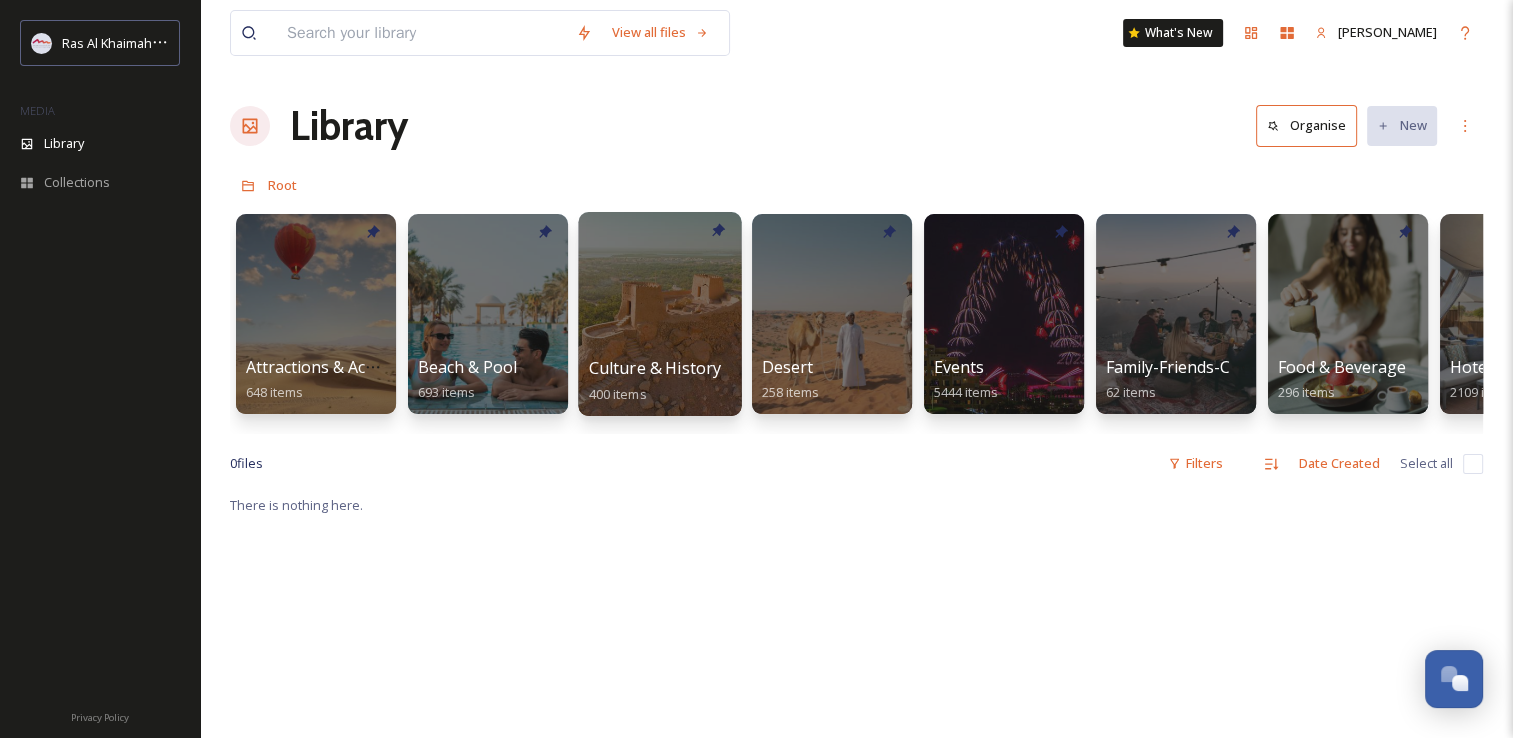 click at bounding box center (659, 314) 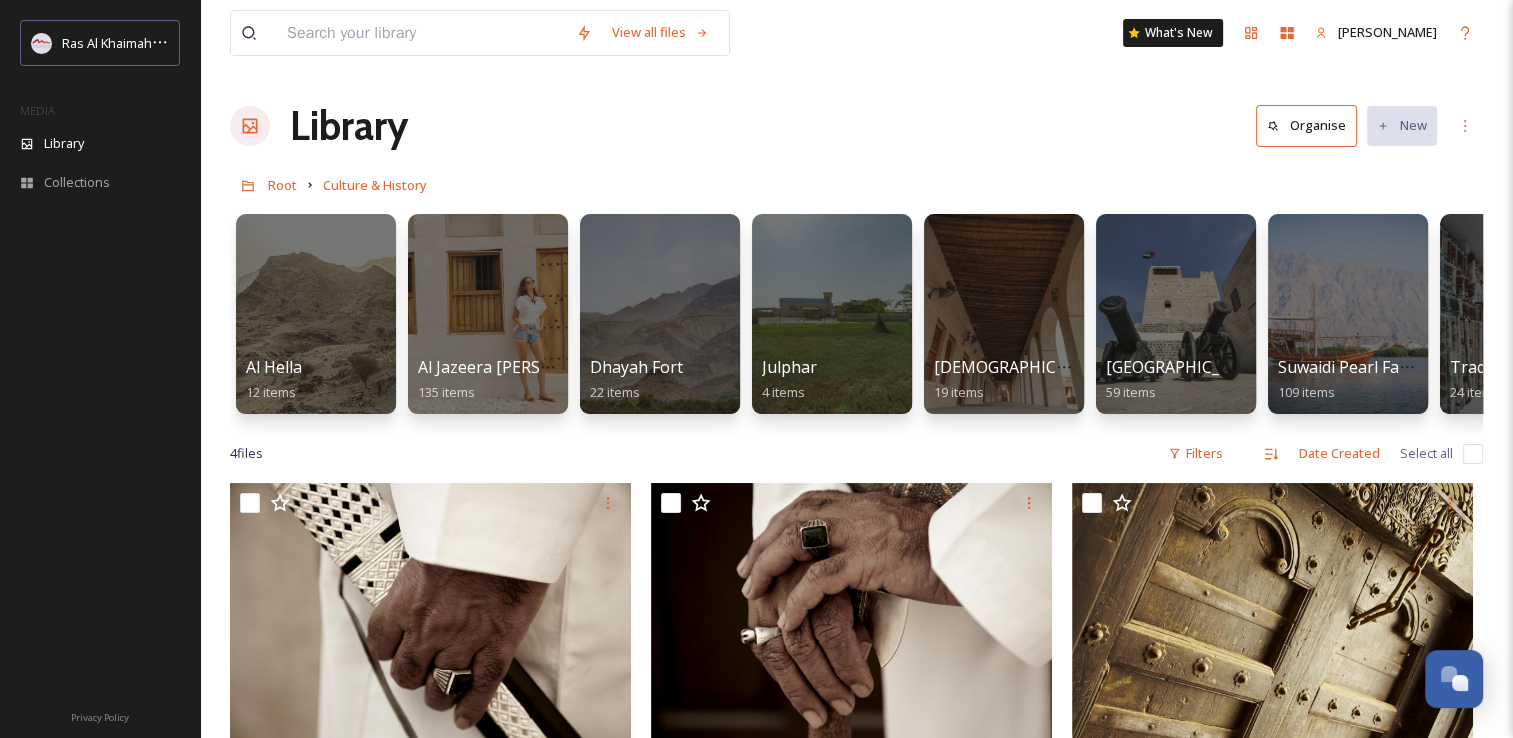 drag, startPoint x: 661, startPoint y: 454, endPoint x: 794, endPoint y: 454, distance: 133 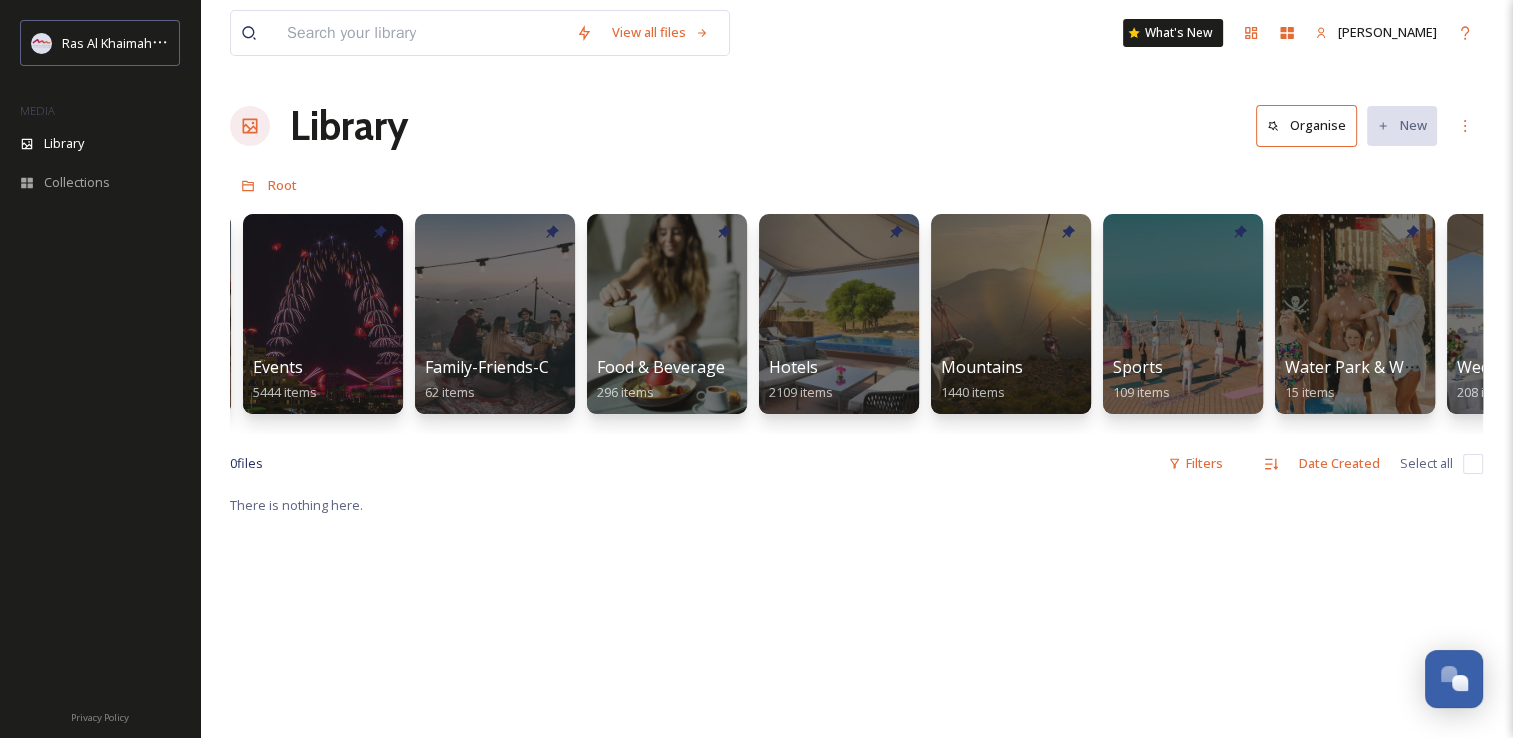 scroll, scrollTop: 0, scrollLeft: 684, axis: horizontal 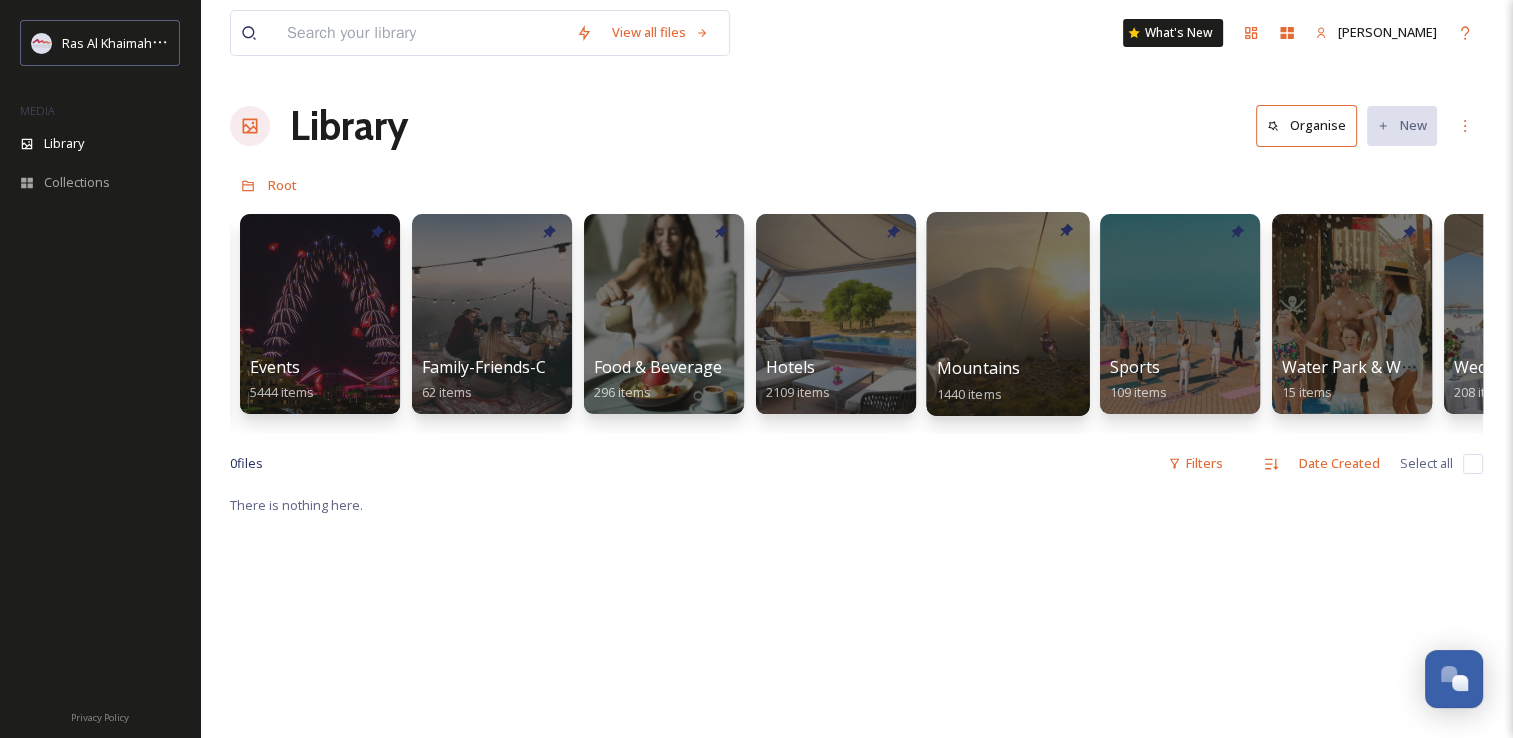 click at bounding box center [1007, 314] 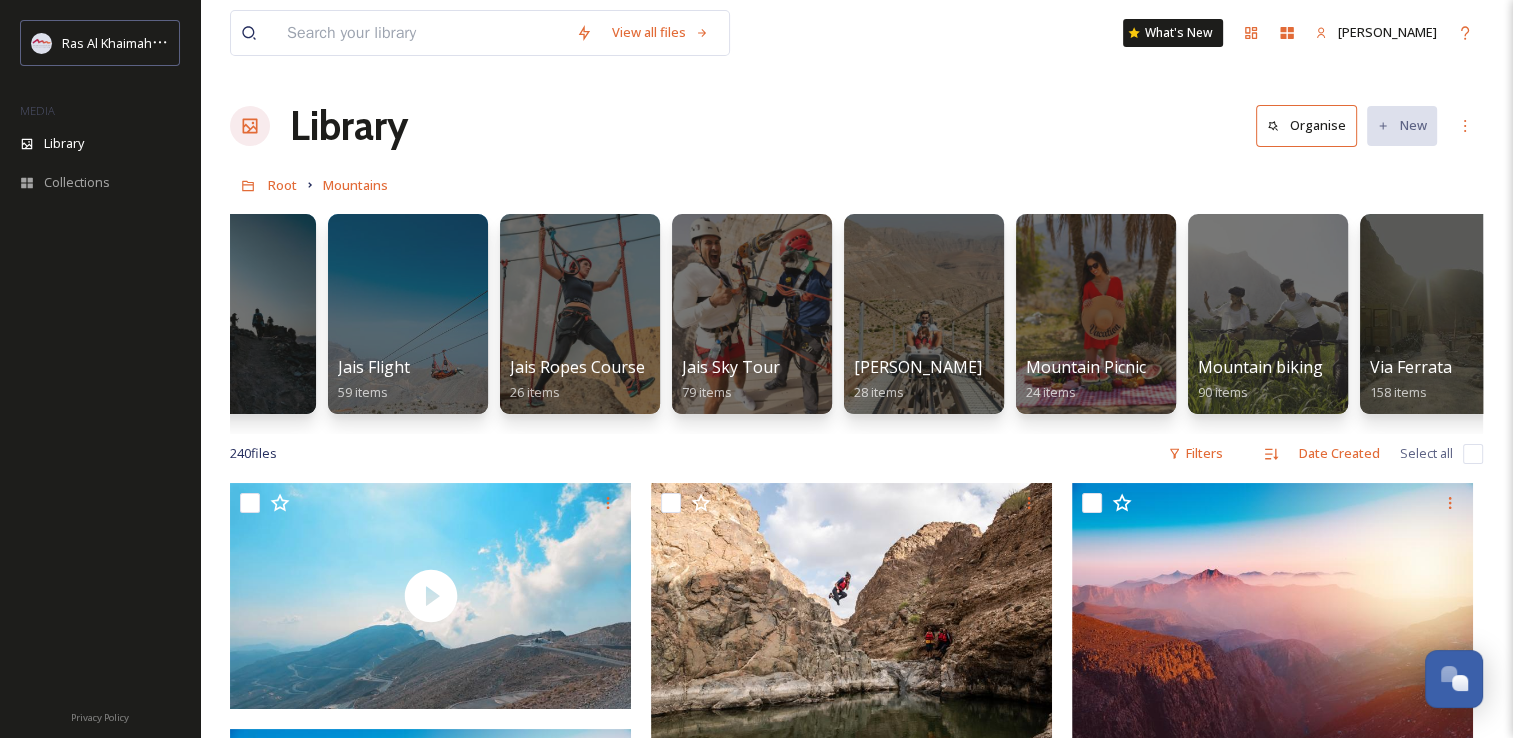 scroll, scrollTop: 0, scrollLeft: 983, axis: horizontal 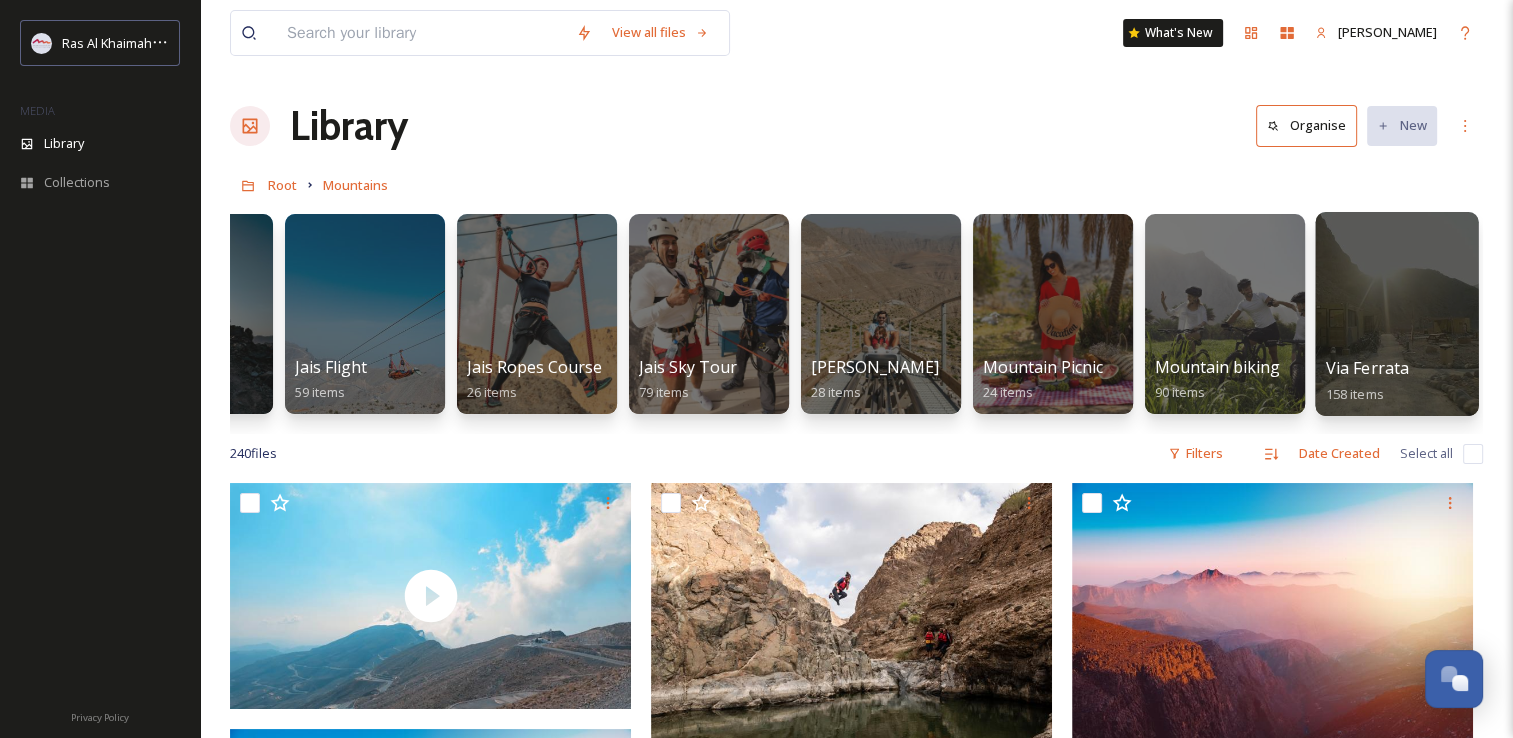 click on "Via Ferrata 158   items" at bounding box center (1397, 381) 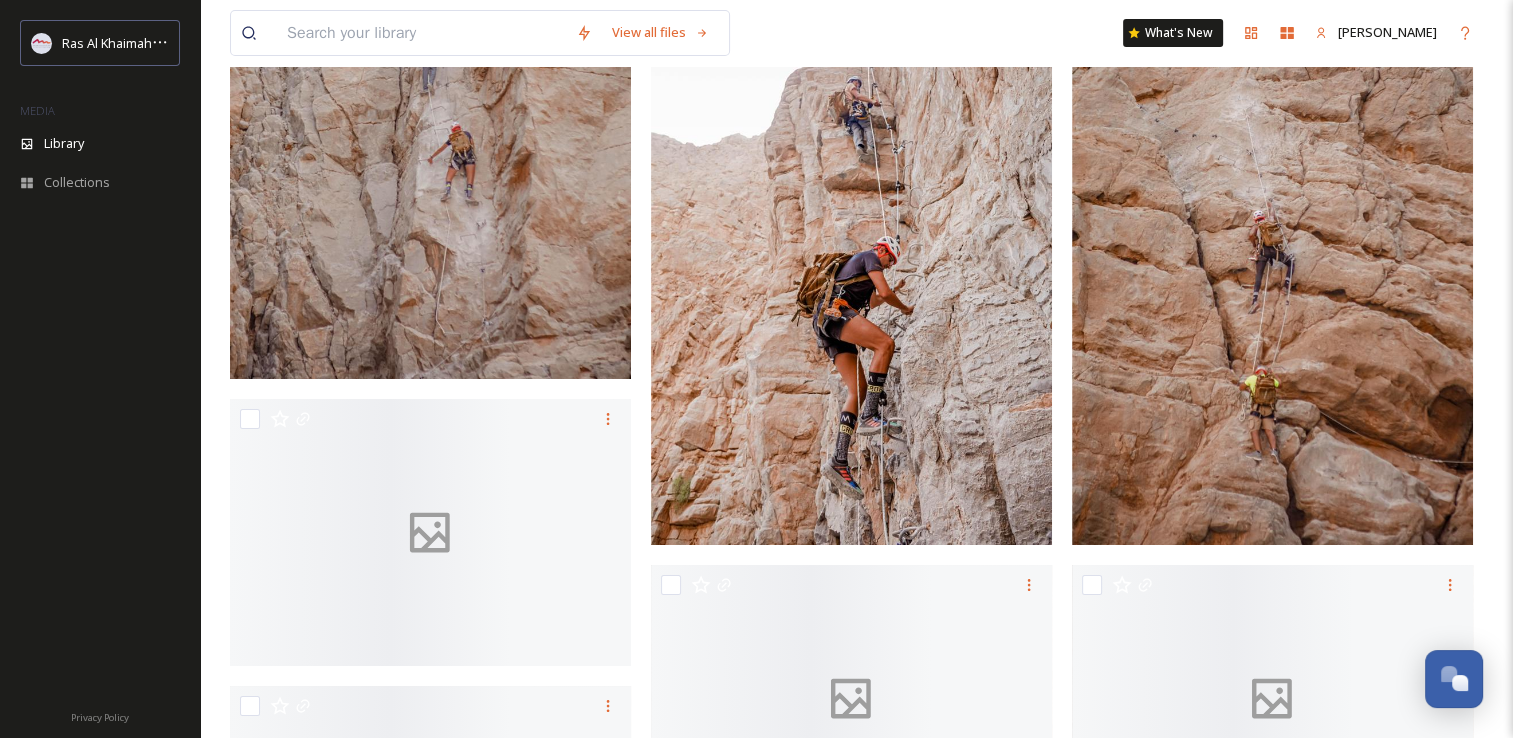 scroll, scrollTop: 15688, scrollLeft: 0, axis: vertical 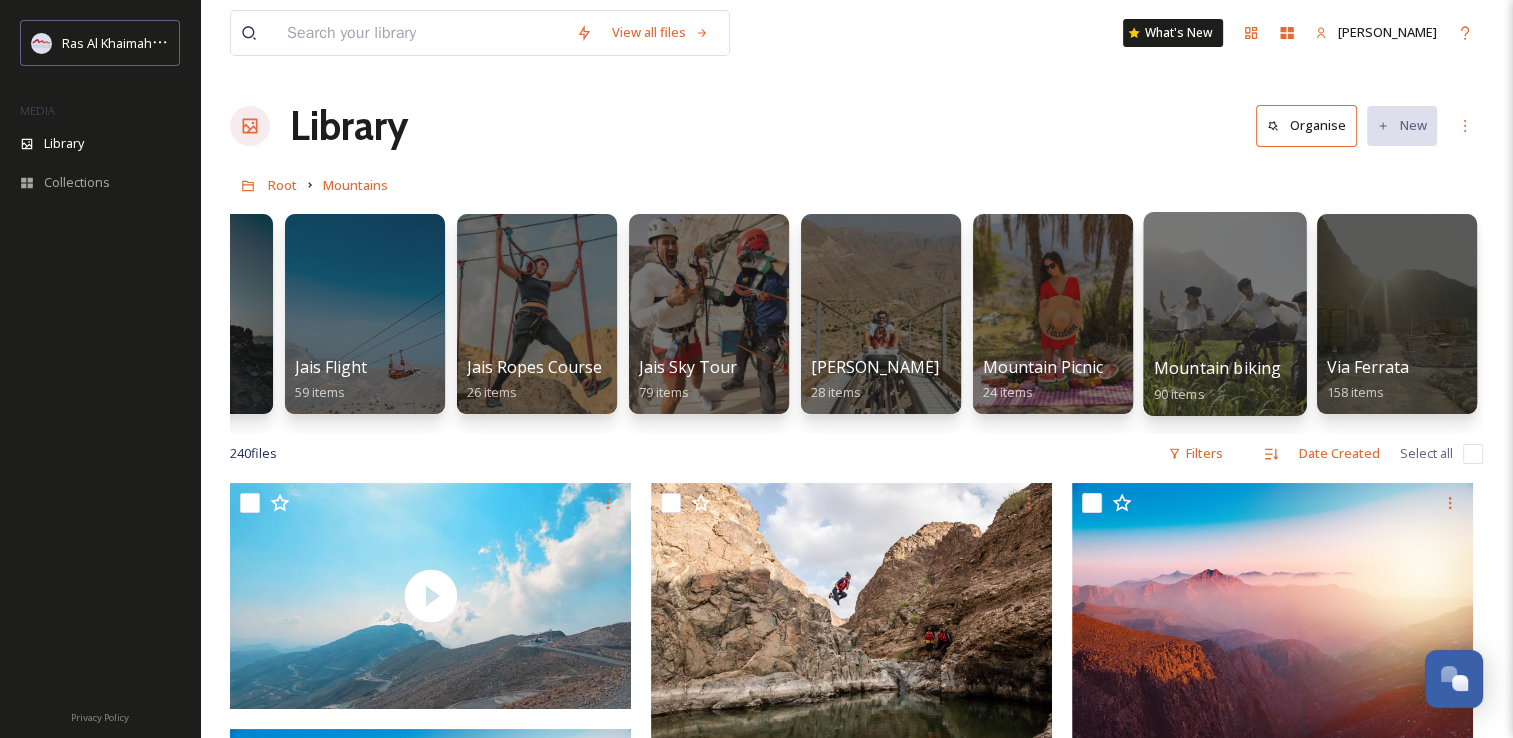 click at bounding box center (1224, 314) 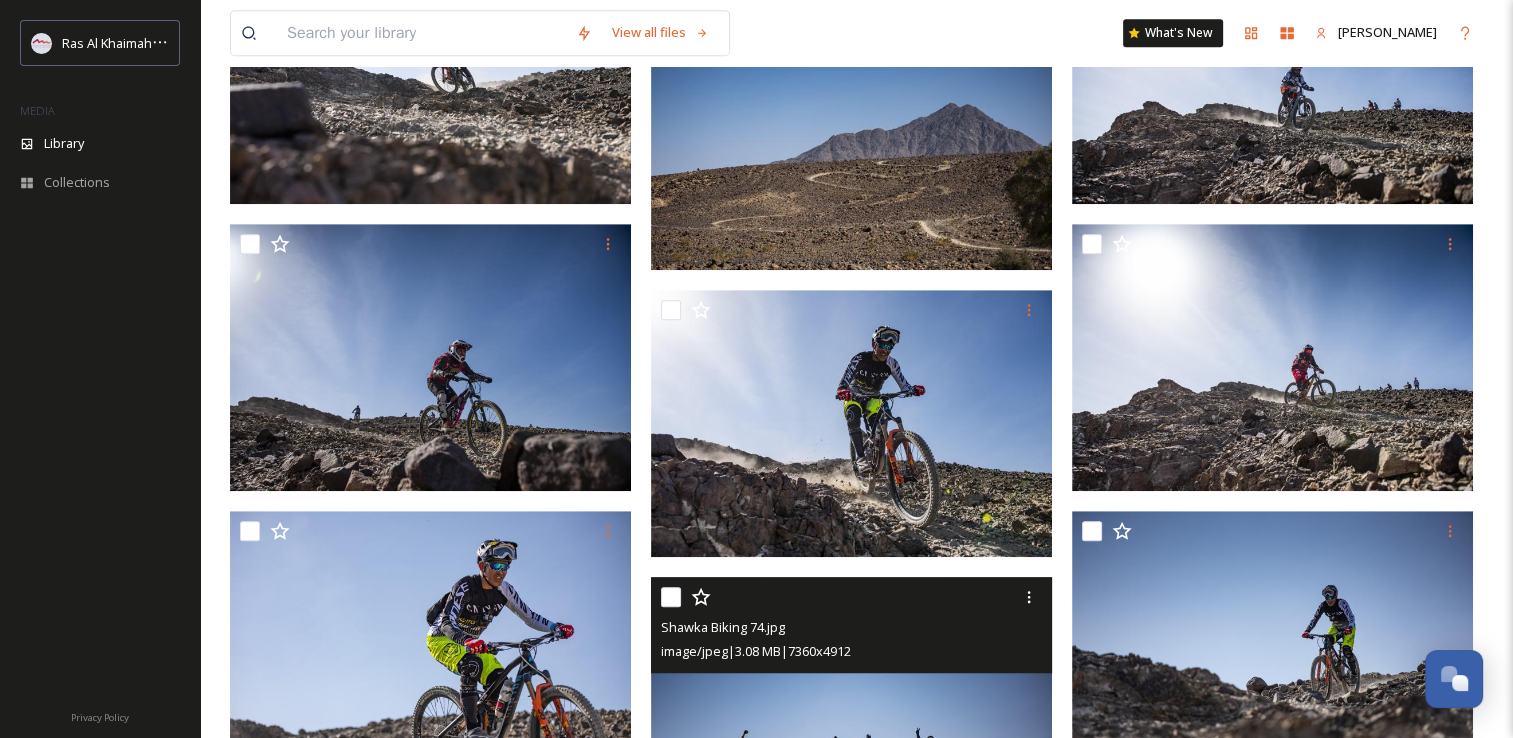 scroll, scrollTop: 1900, scrollLeft: 0, axis: vertical 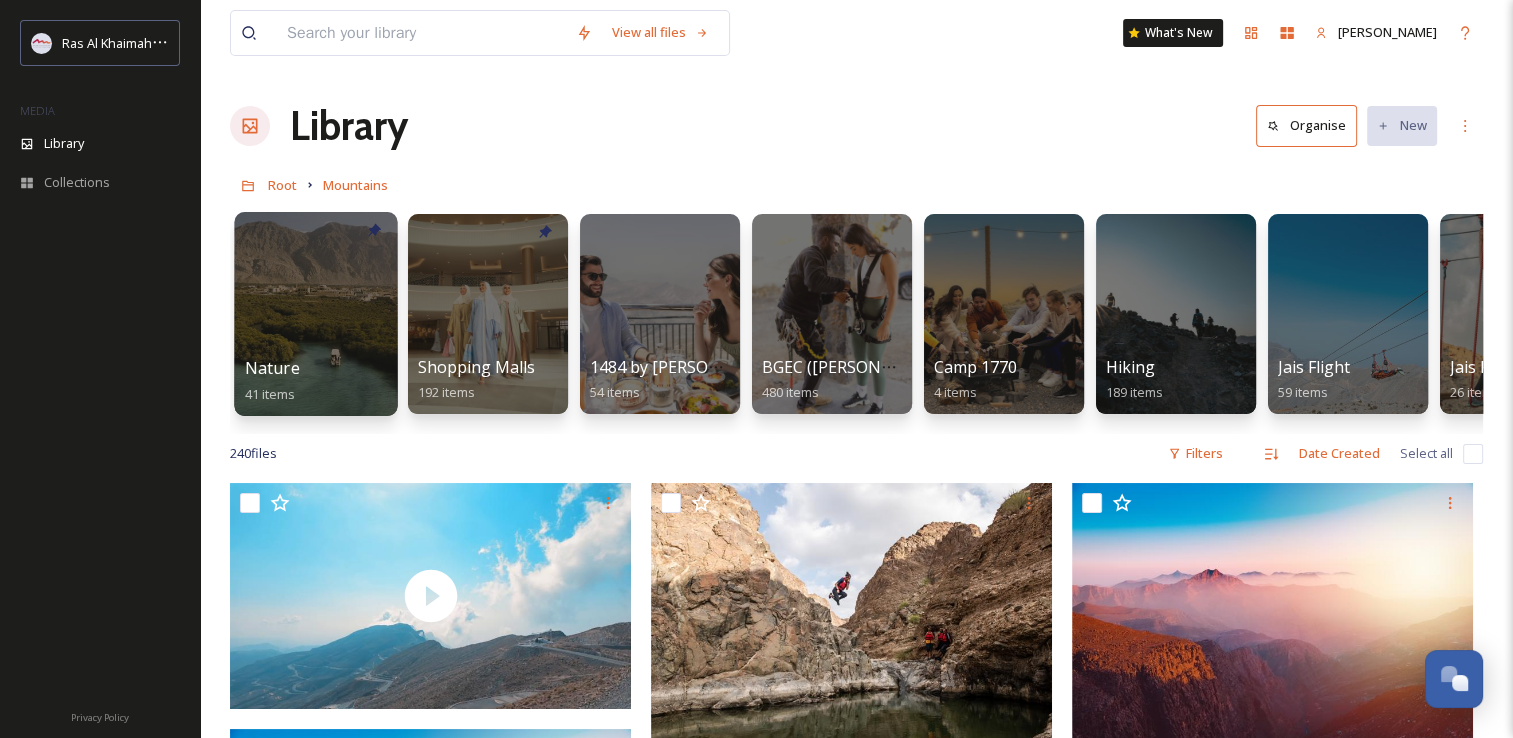 click at bounding box center (315, 314) 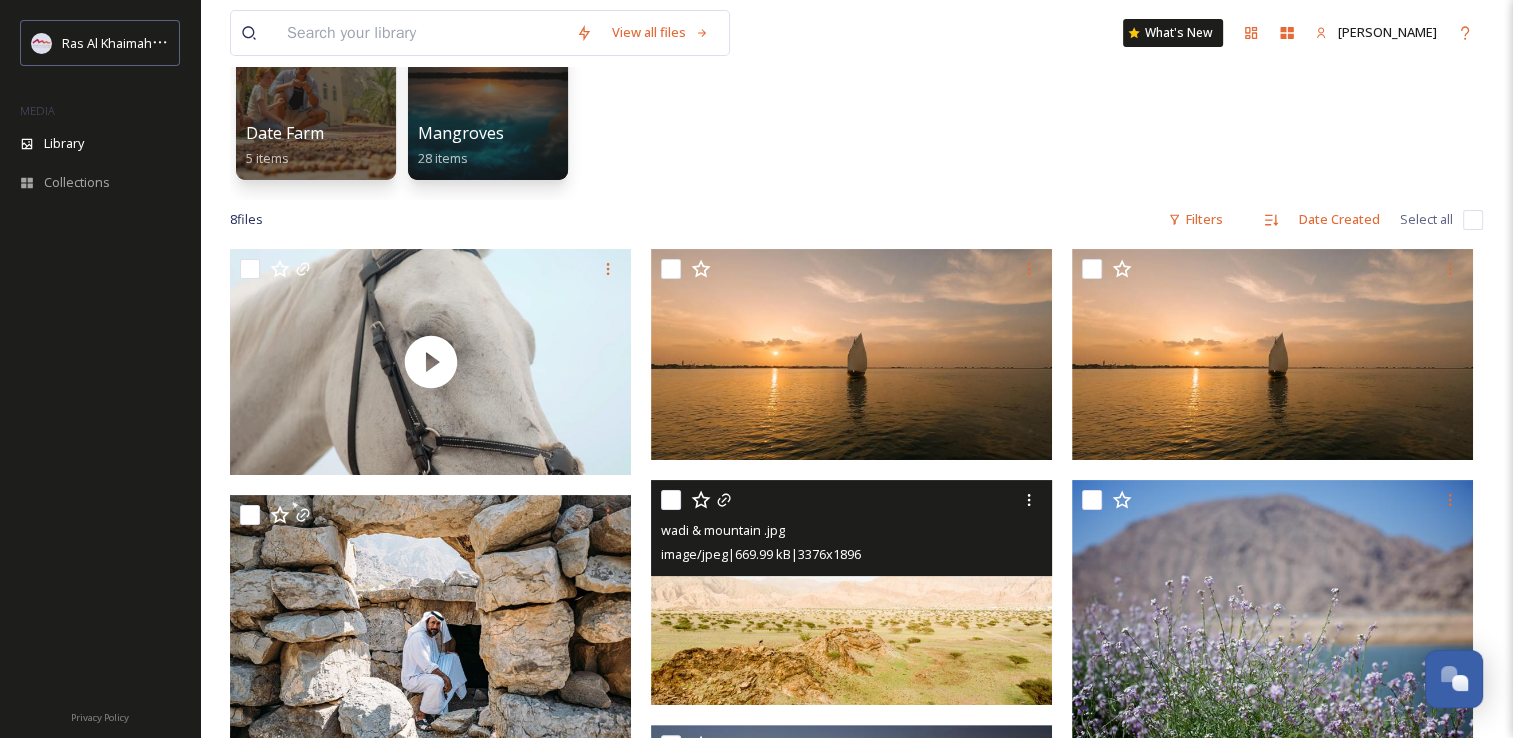 scroll, scrollTop: 0, scrollLeft: 0, axis: both 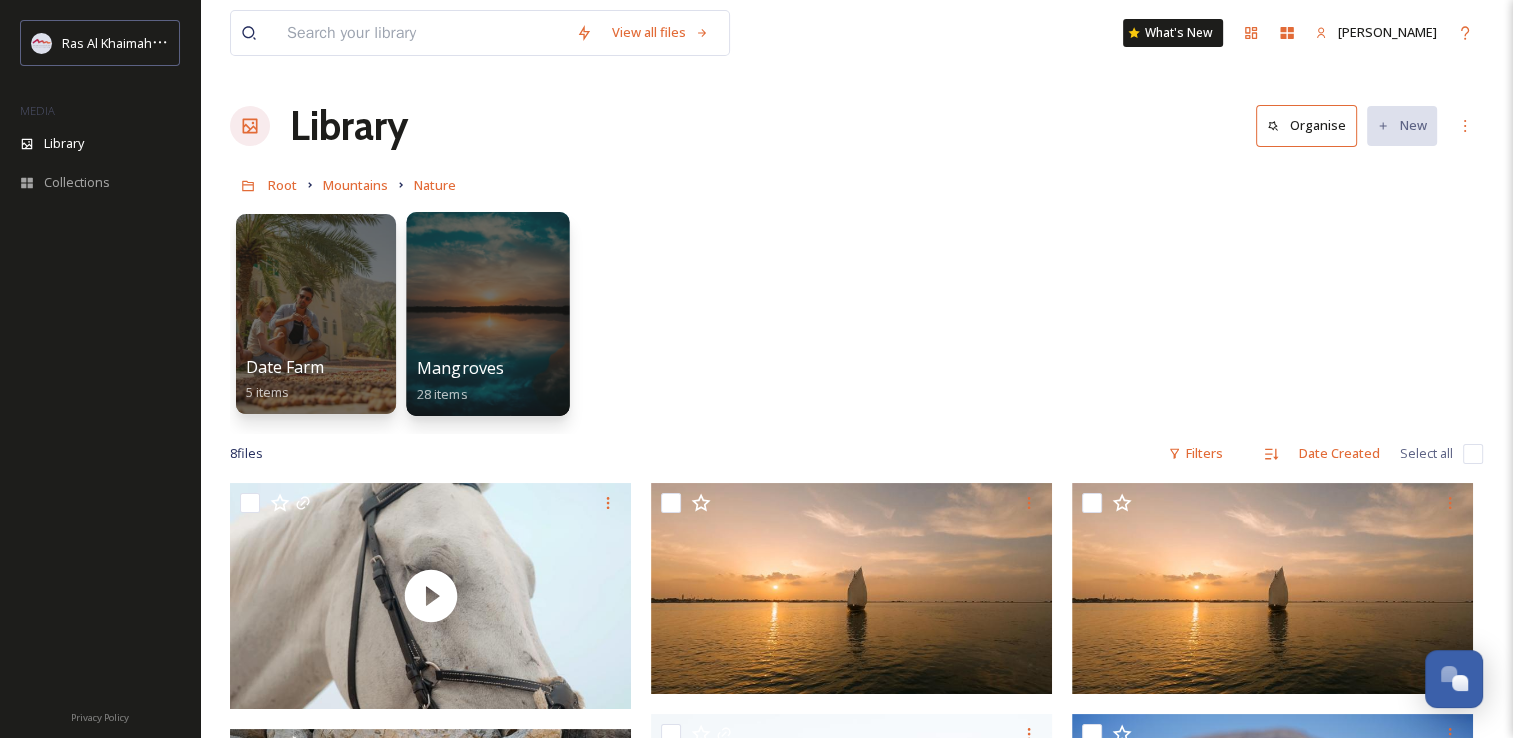click at bounding box center [487, 314] 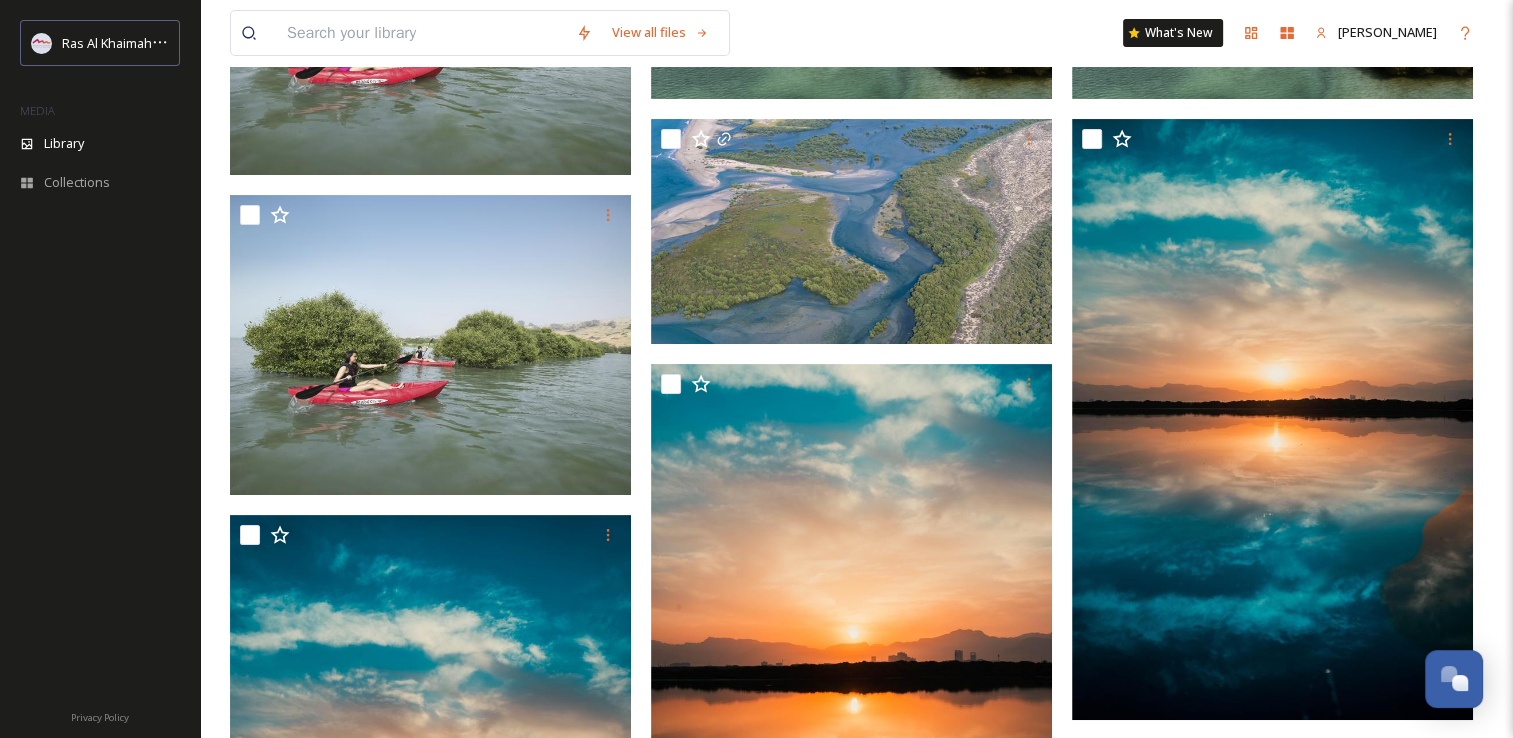 scroll, scrollTop: 0, scrollLeft: 0, axis: both 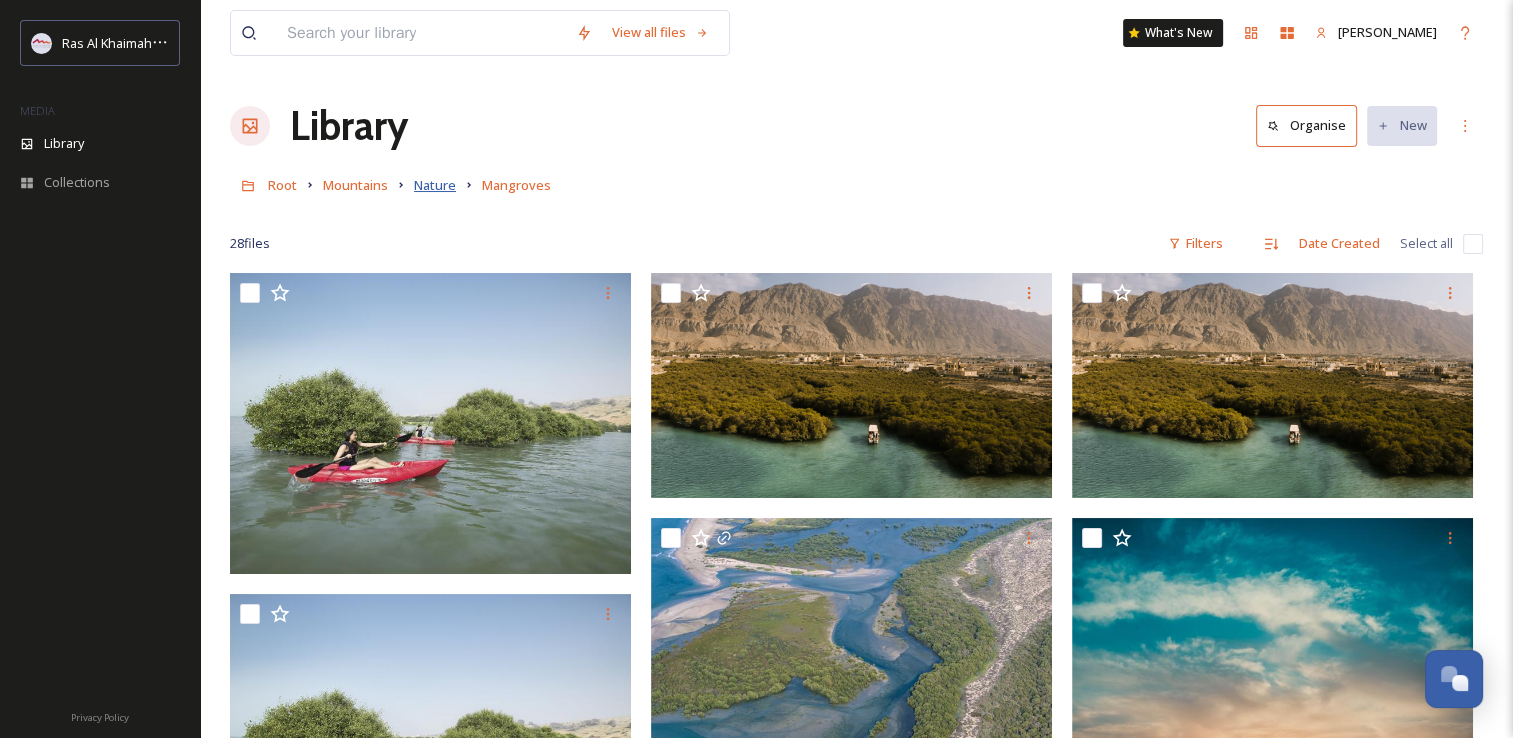 click on "Nature" at bounding box center [435, 185] 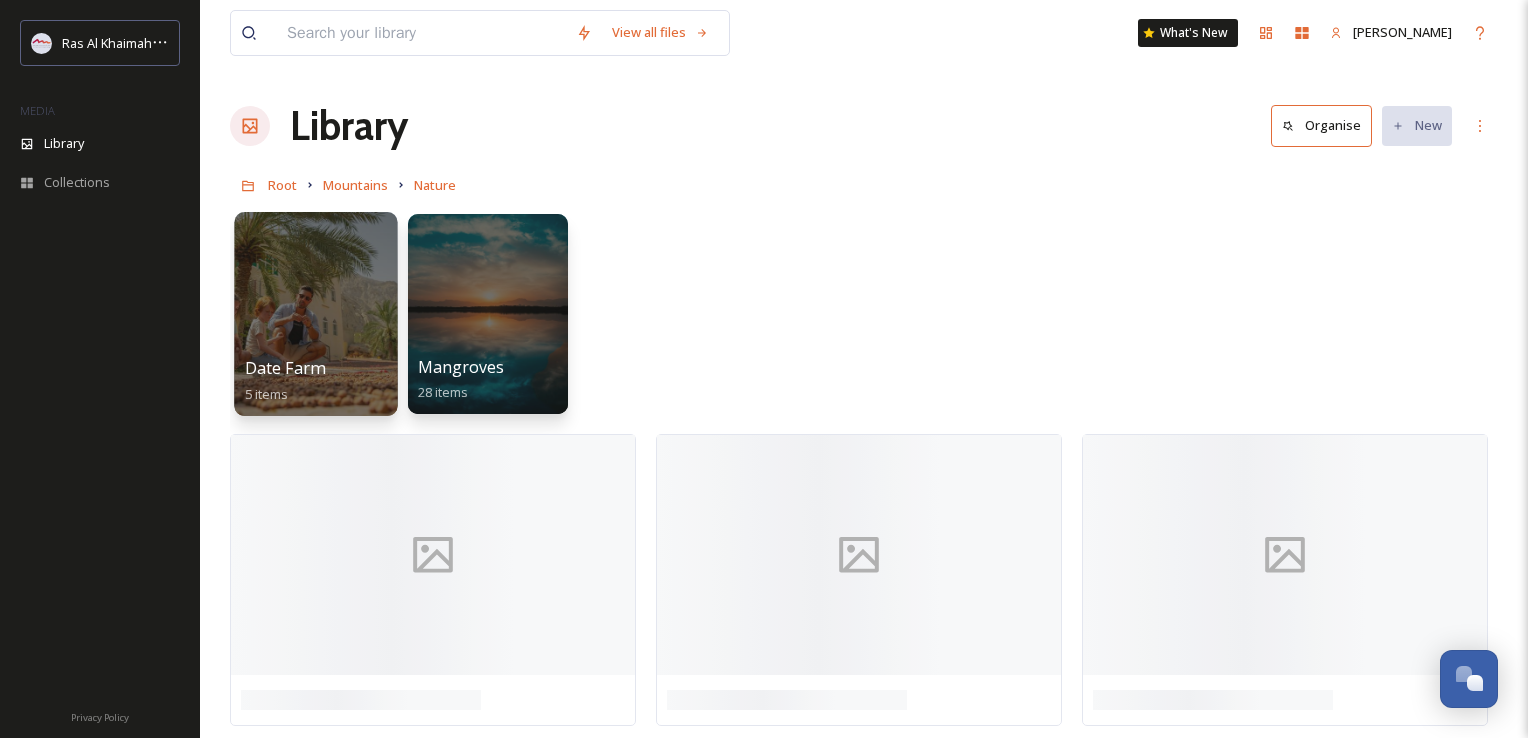 click at bounding box center [315, 314] 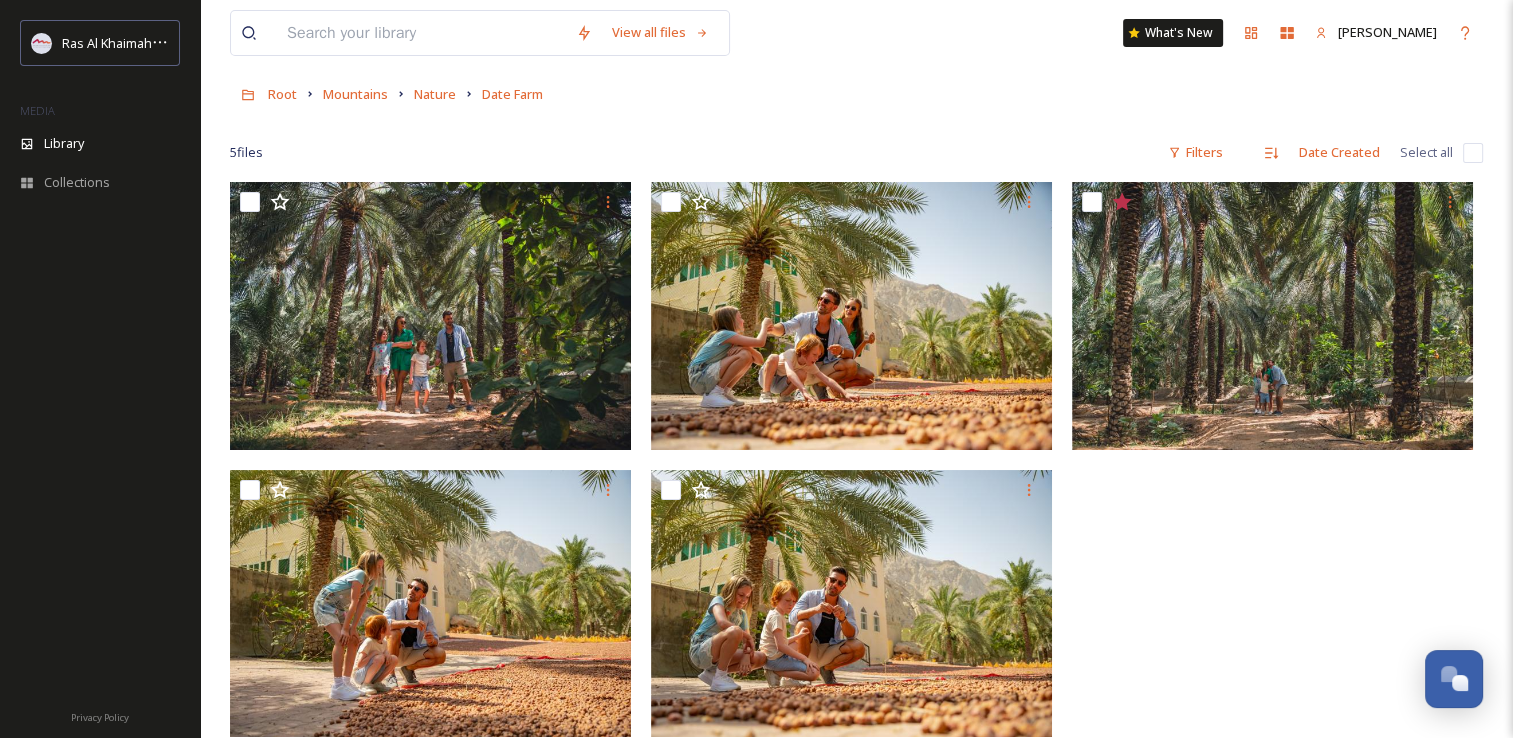 scroll, scrollTop: 200, scrollLeft: 0, axis: vertical 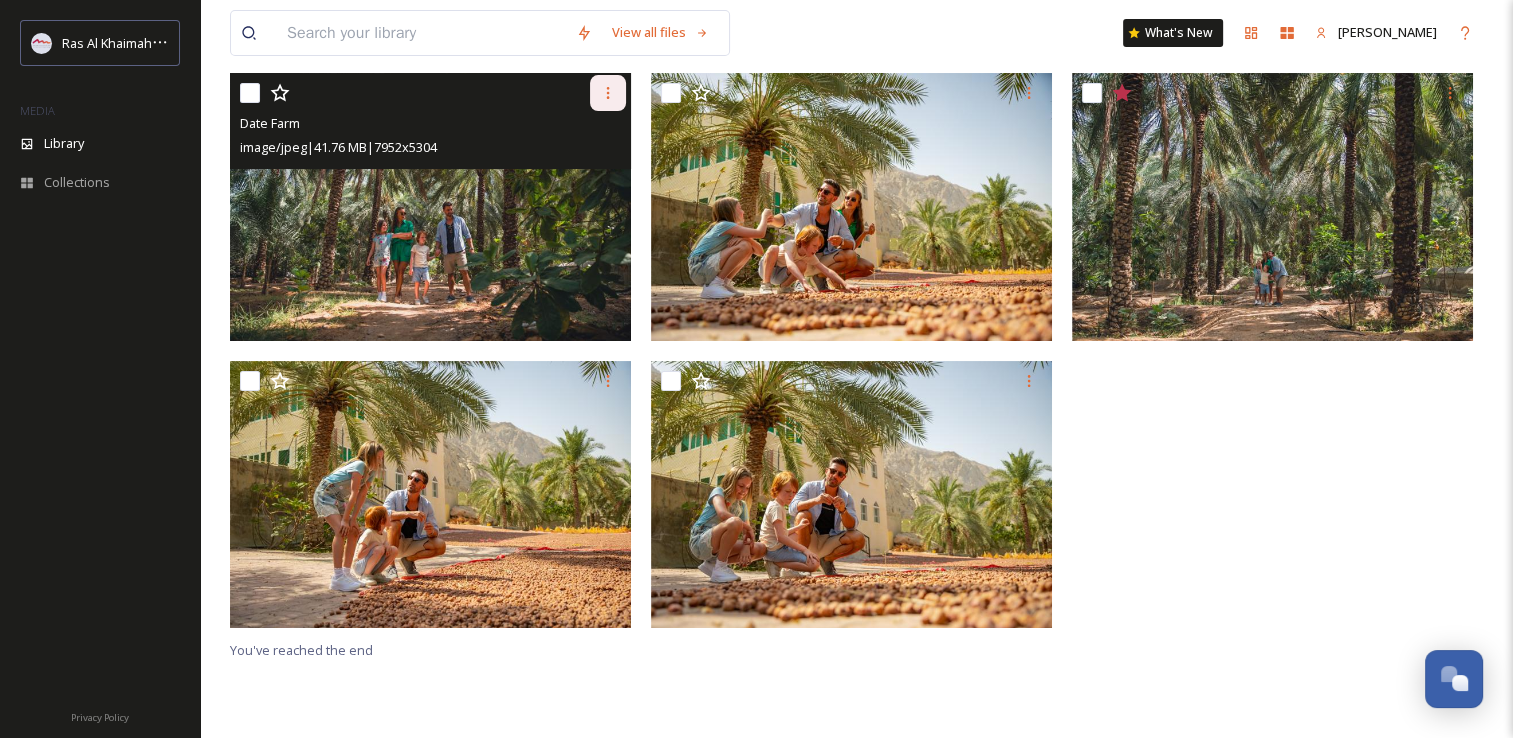 click 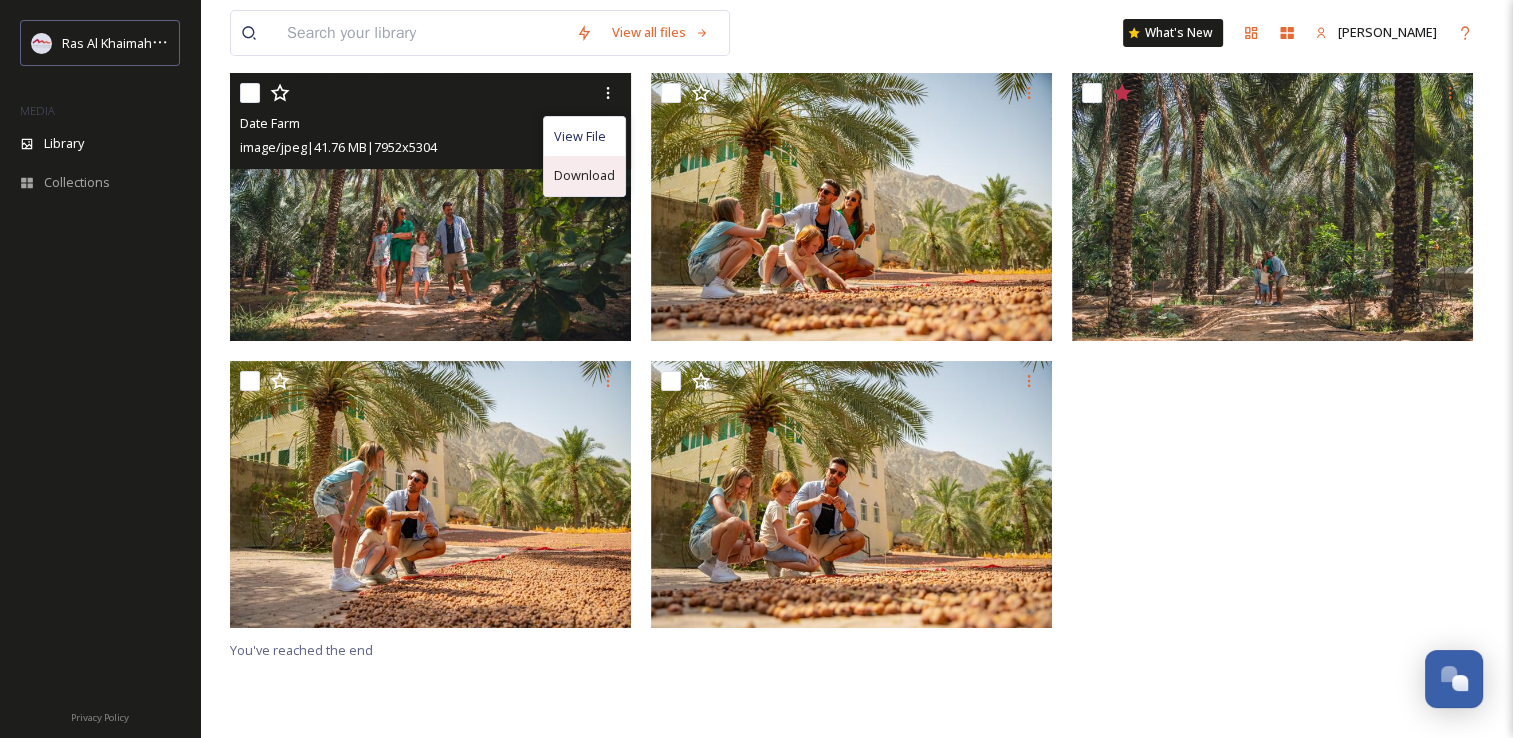 click on "Download" at bounding box center (584, 175) 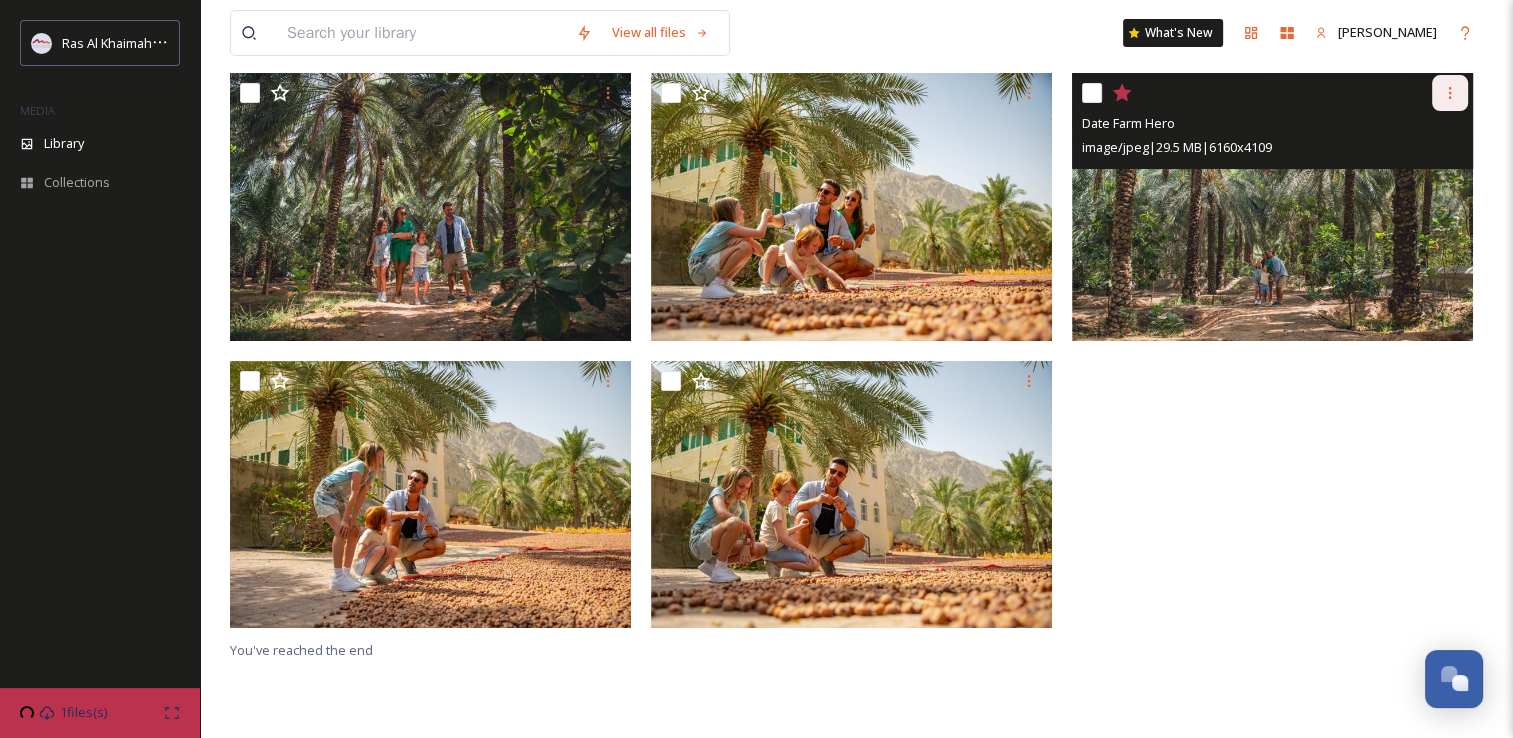 click 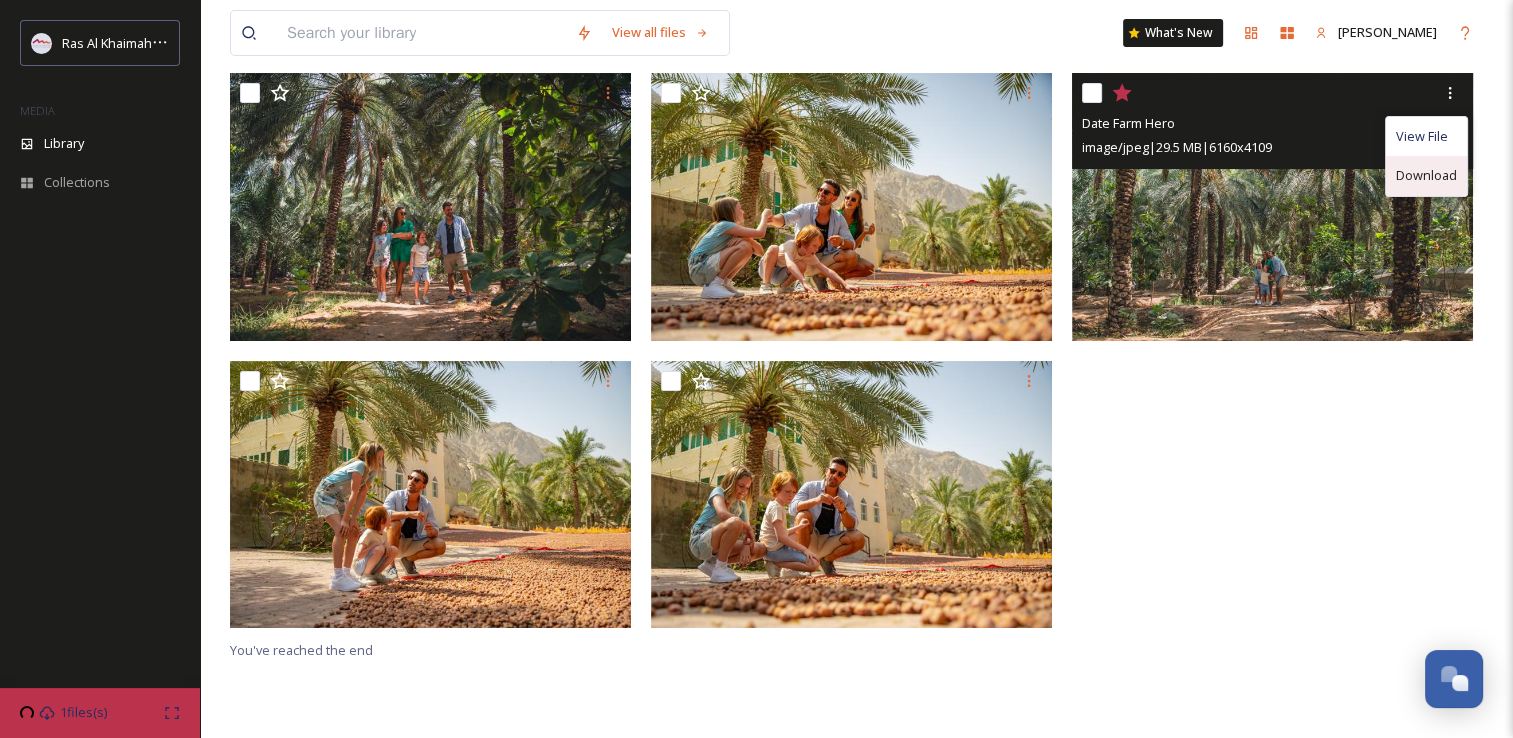 click on "Download" at bounding box center (1426, 175) 